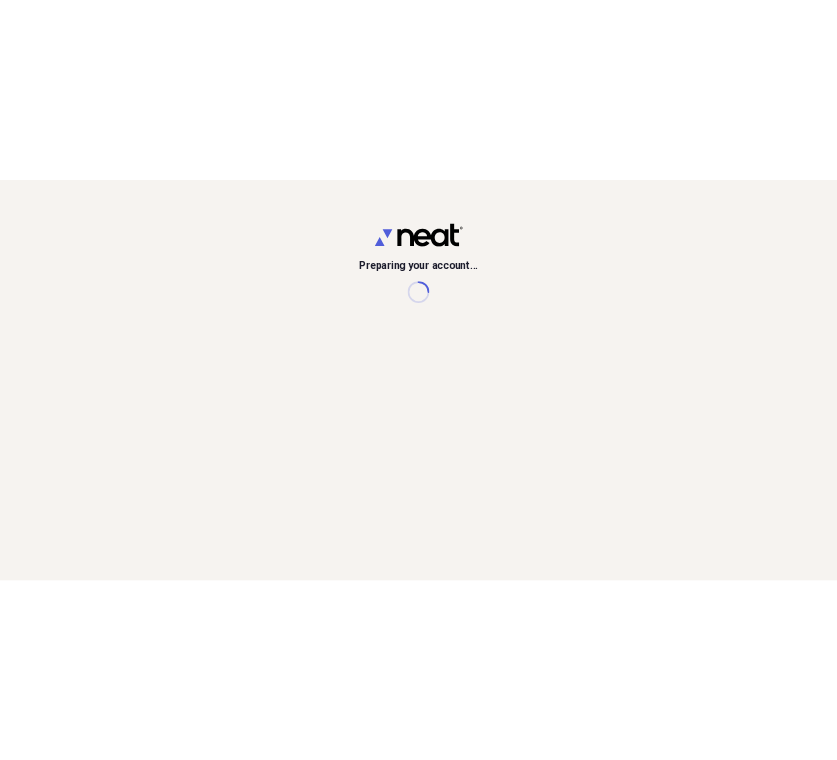 scroll, scrollTop: 0, scrollLeft: 0, axis: both 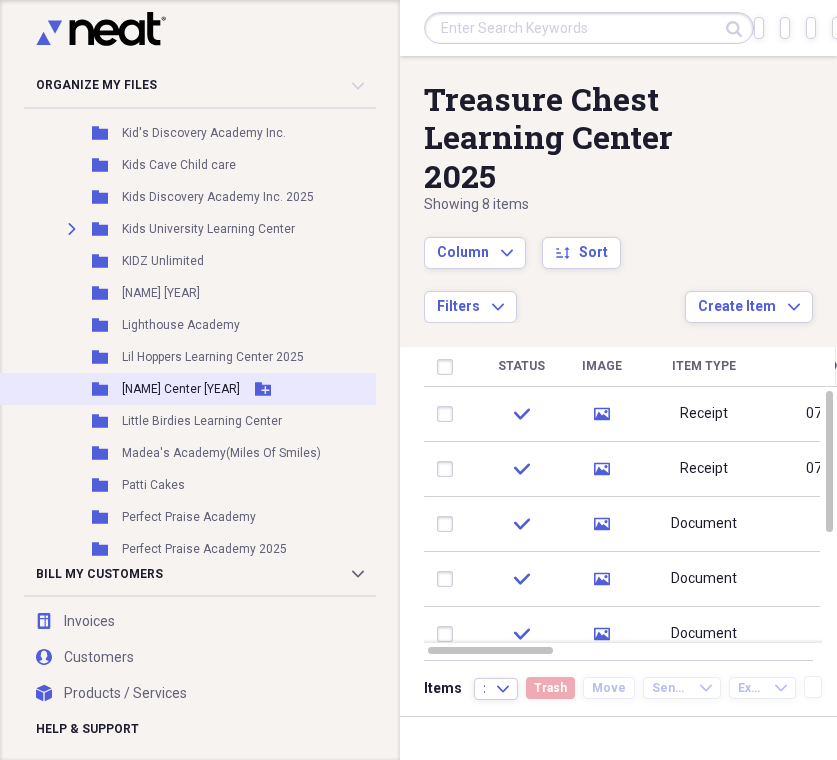 click on "[NAME] Center [YEAR]" at bounding box center [181, 389] 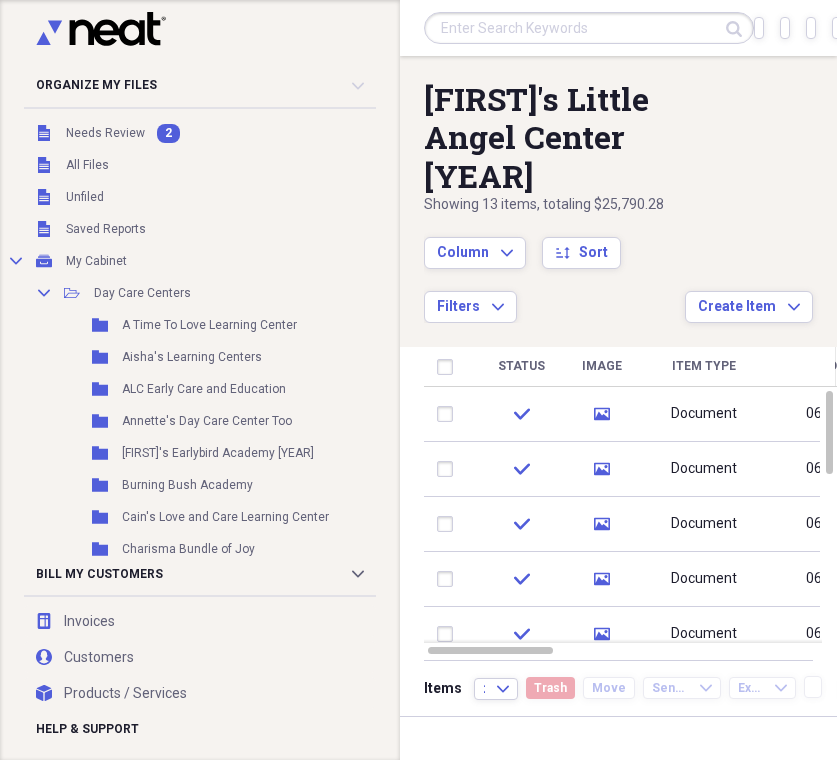 scroll, scrollTop: 0, scrollLeft: 0, axis: both 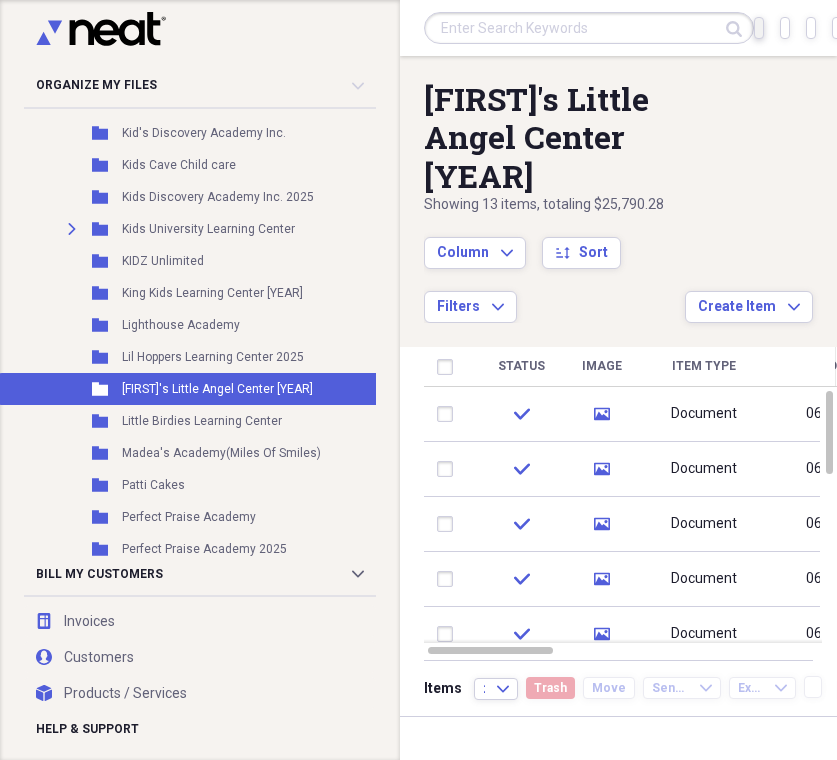 click 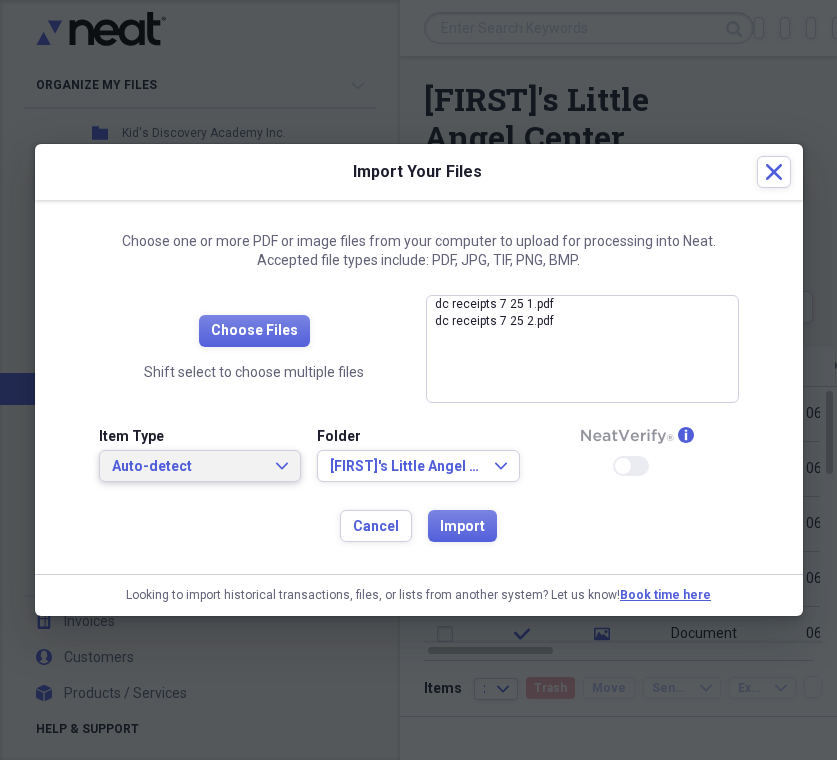click on "Expand" 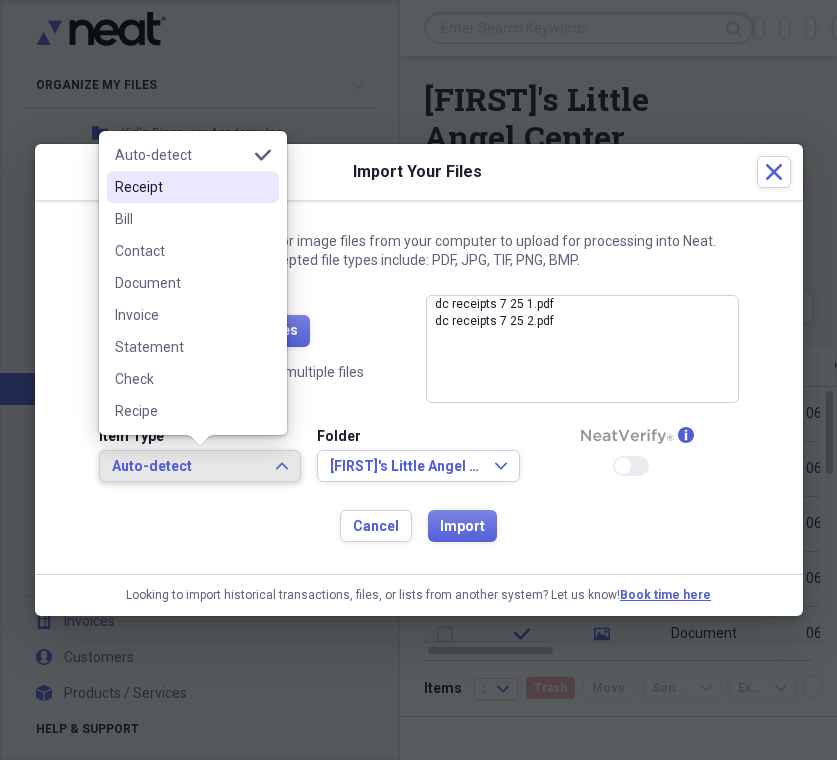click on "Receipt" at bounding box center [181, 187] 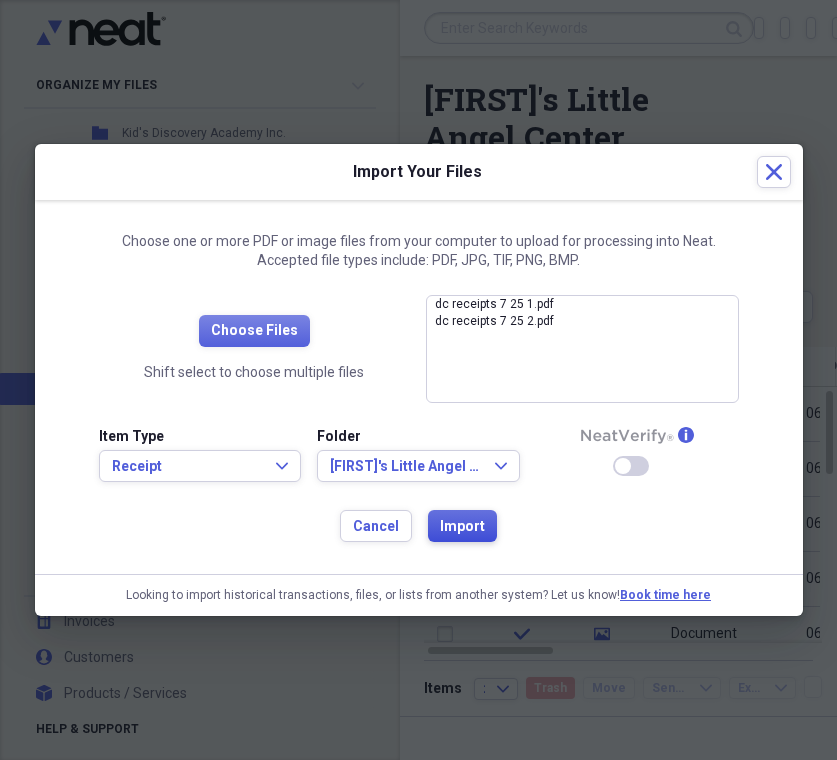 click on "Import" at bounding box center (462, 527) 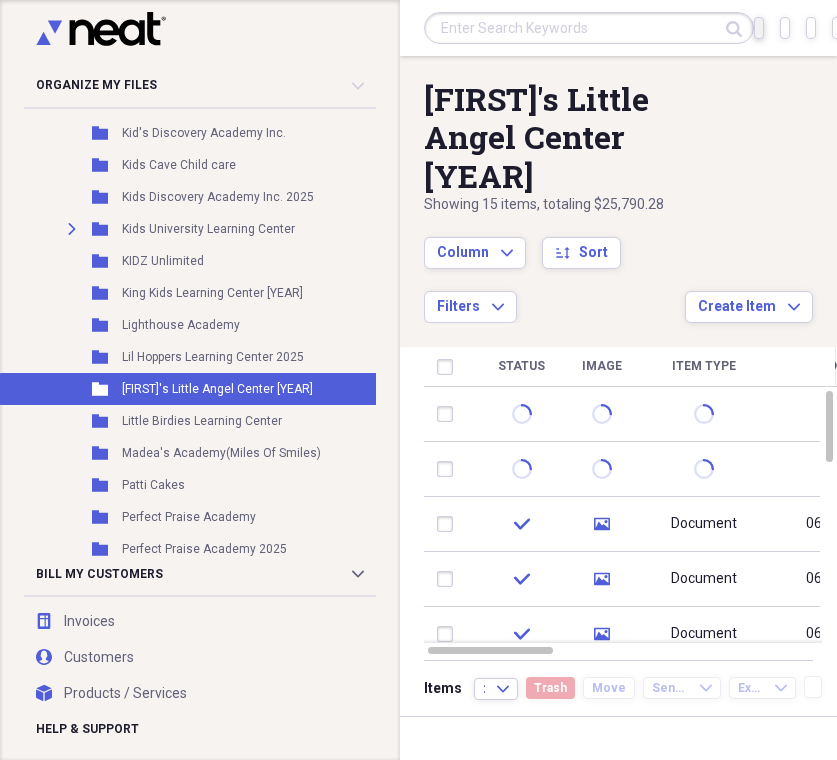 click on "Import" 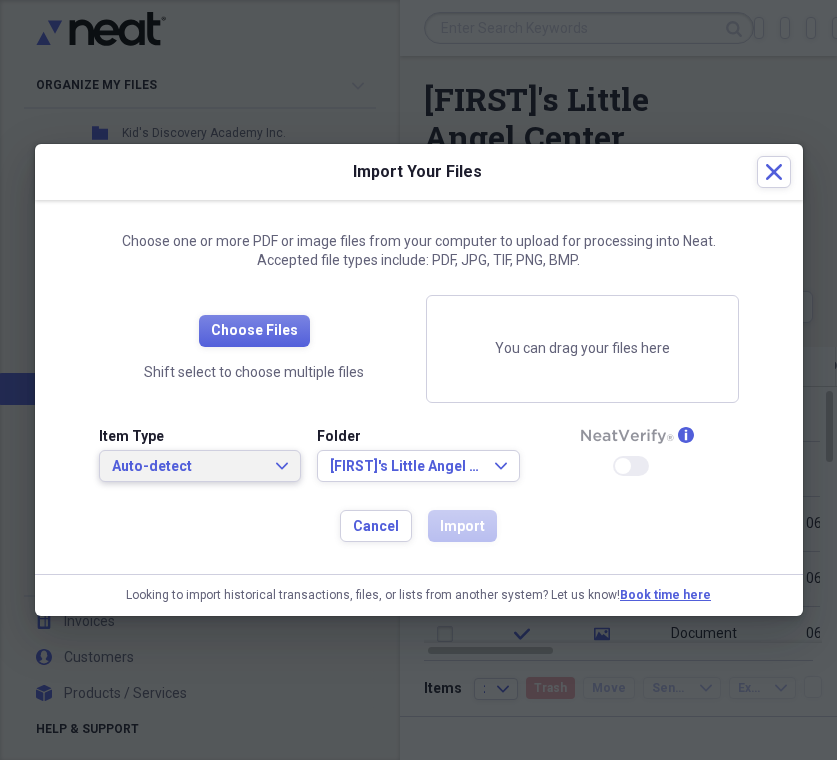 click on "Expand" 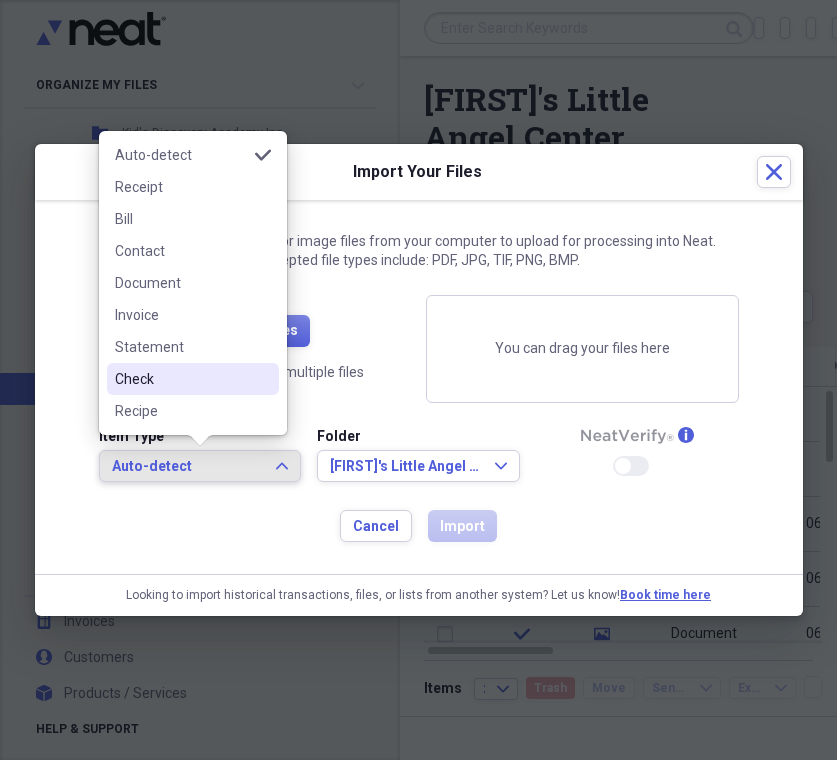 click on "Check" at bounding box center (181, 379) 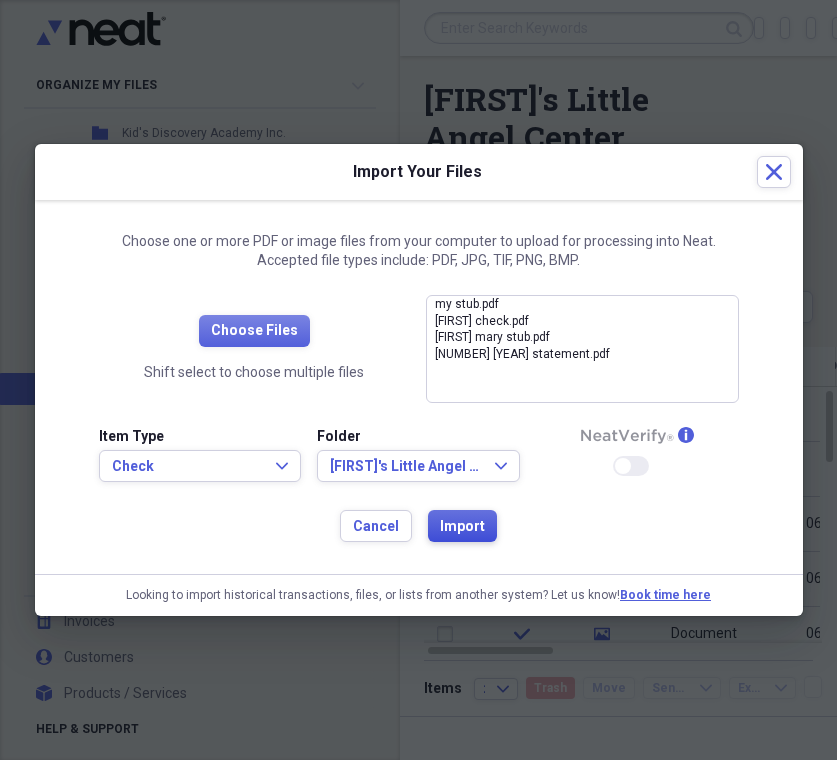 click on "Import" at bounding box center [462, 527] 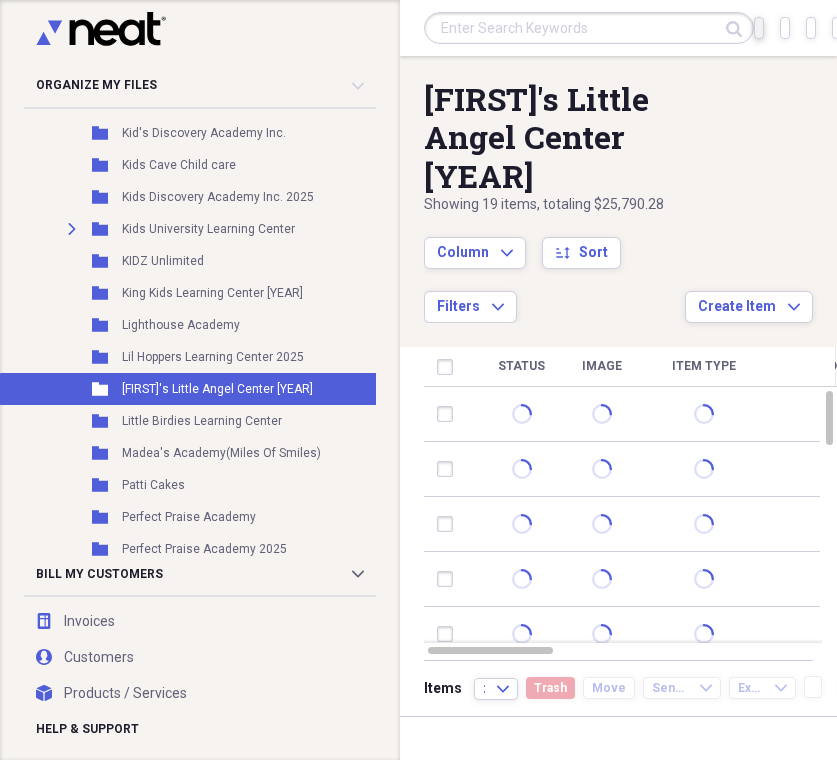 click 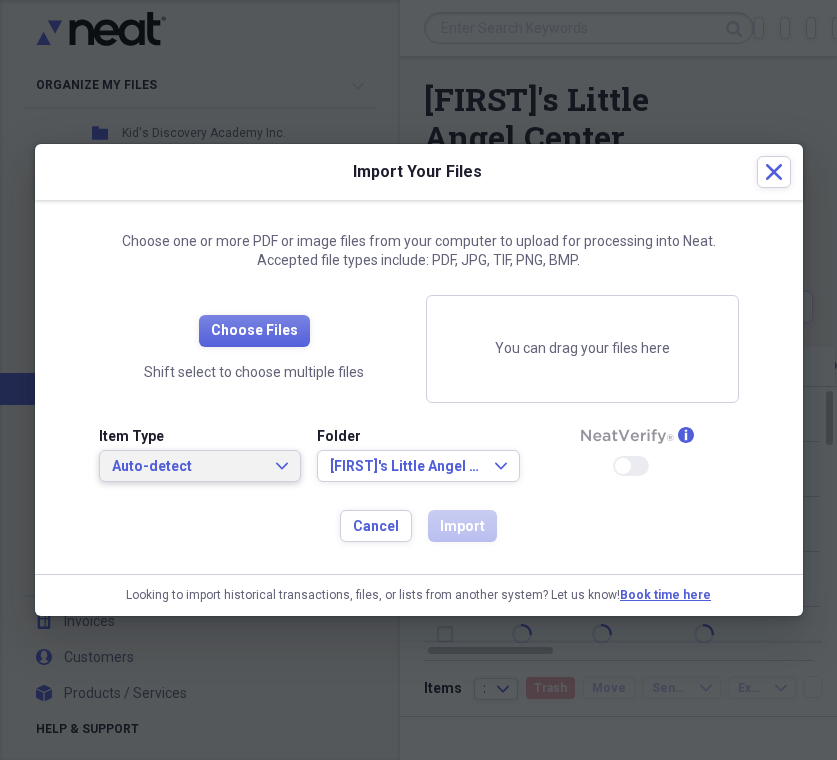 click on "Auto-detect Expand" at bounding box center [200, 466] 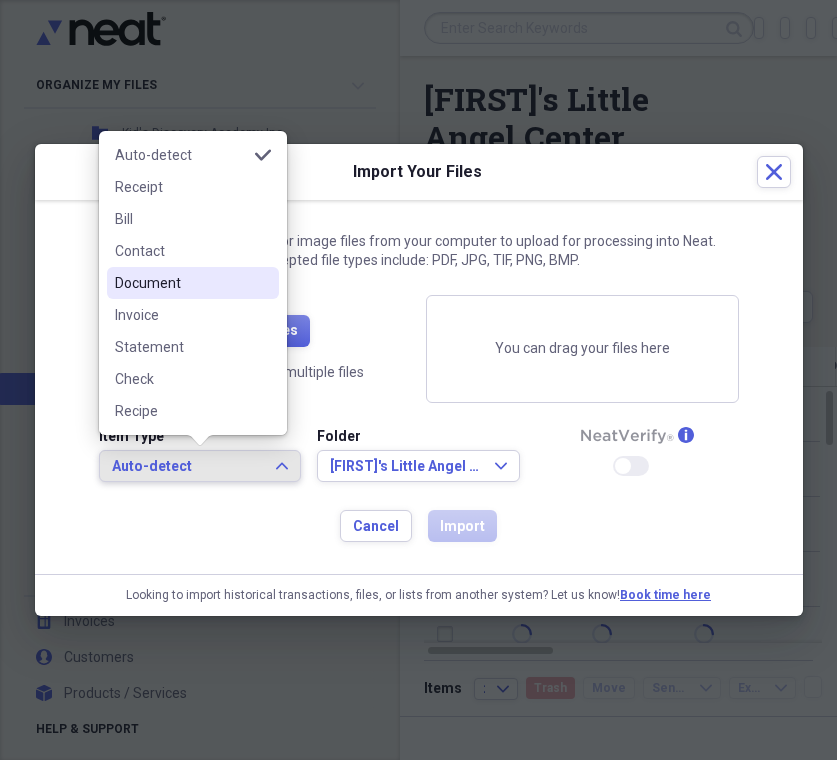click on "Document" at bounding box center (181, 283) 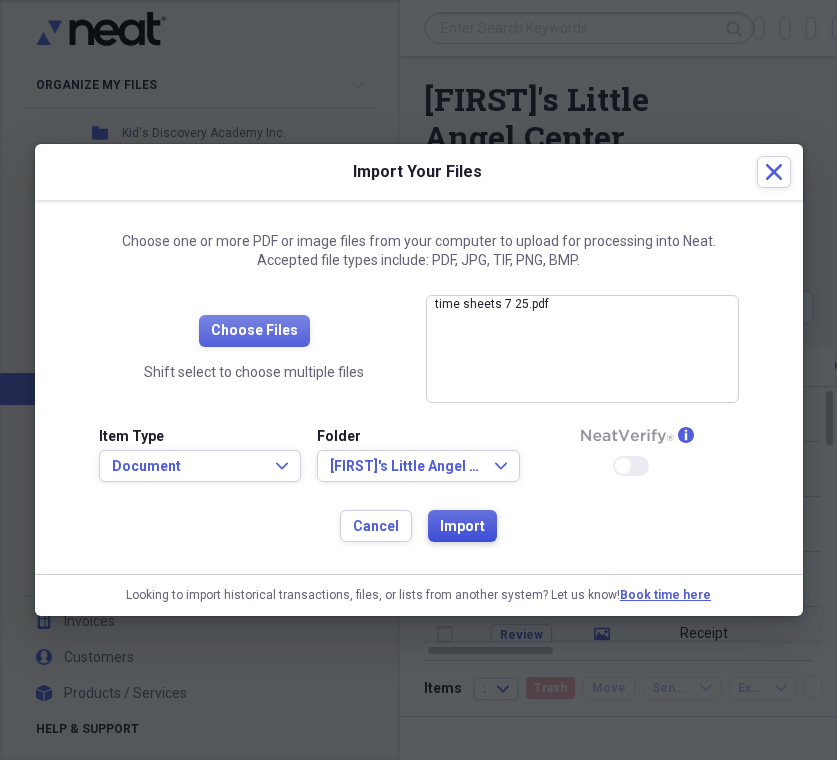 click on "Import" at bounding box center [462, 527] 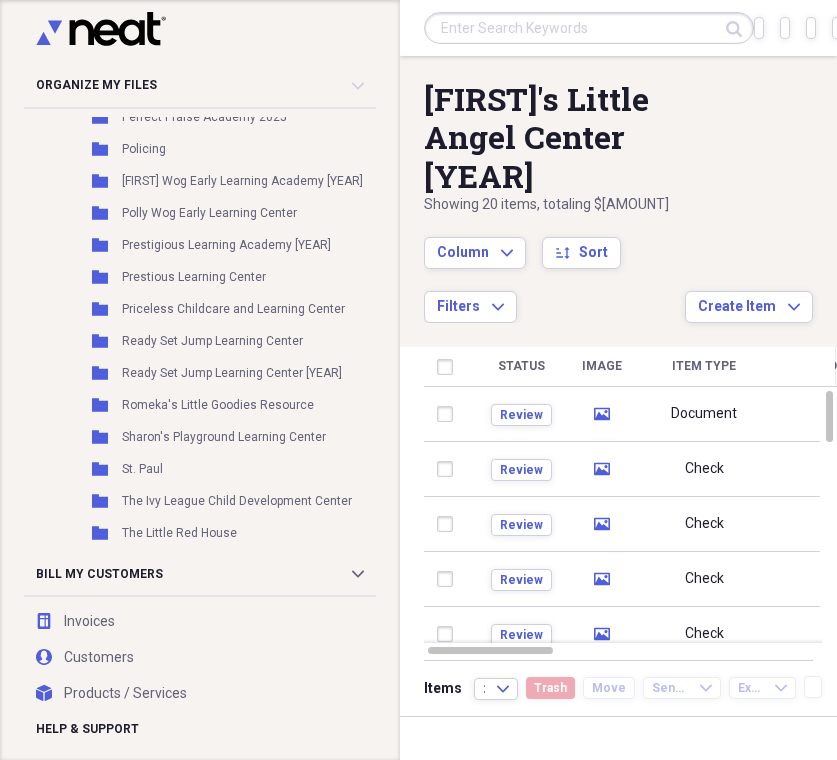 scroll, scrollTop: 1230, scrollLeft: 0, axis: vertical 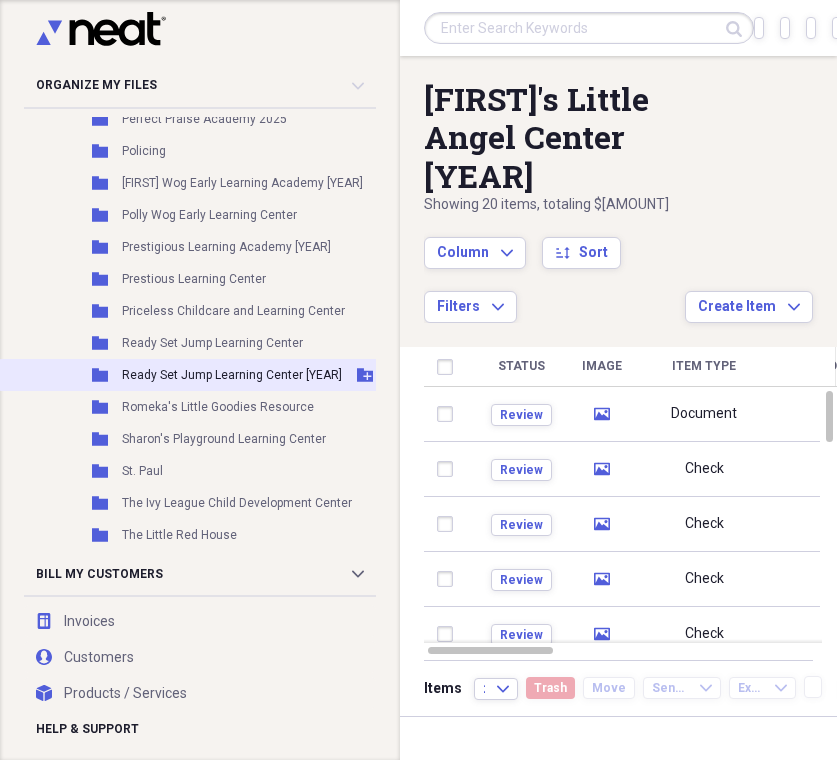 click on "Ready Set Jump Learning Center [YEAR]" at bounding box center (232, 375) 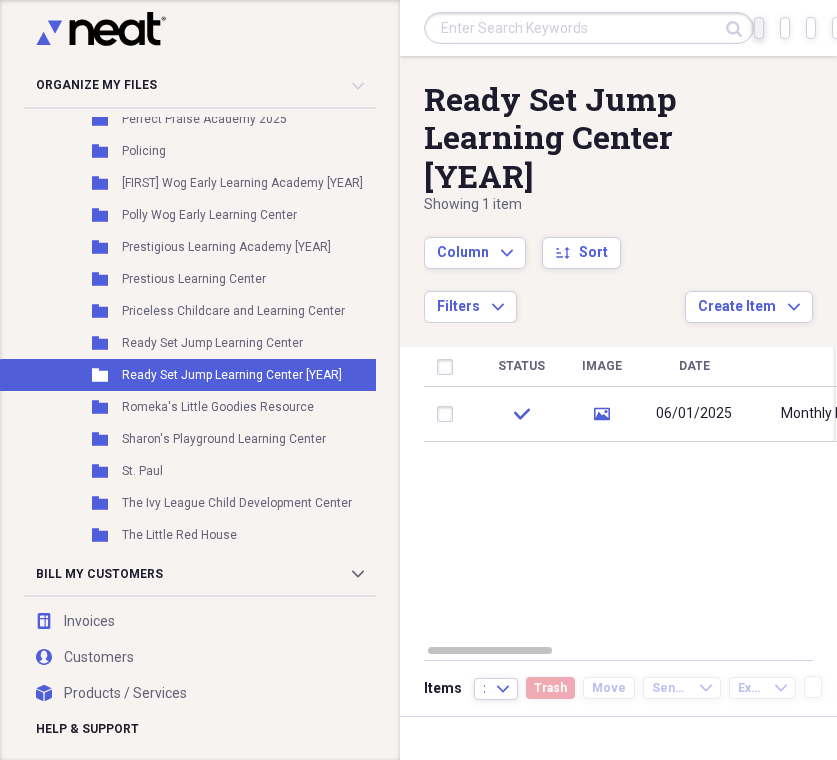 click 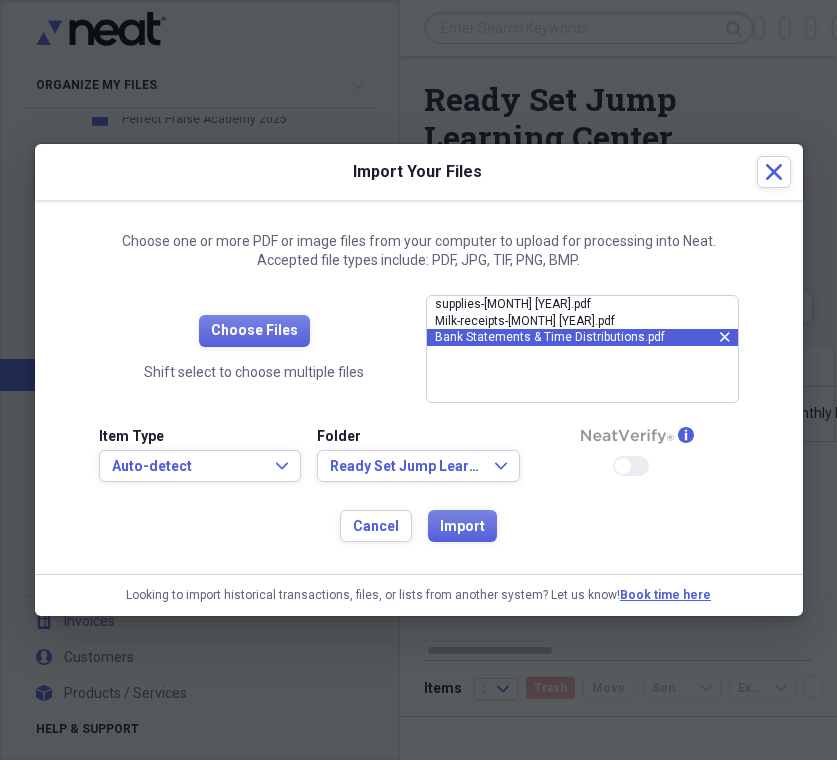 click on "close" 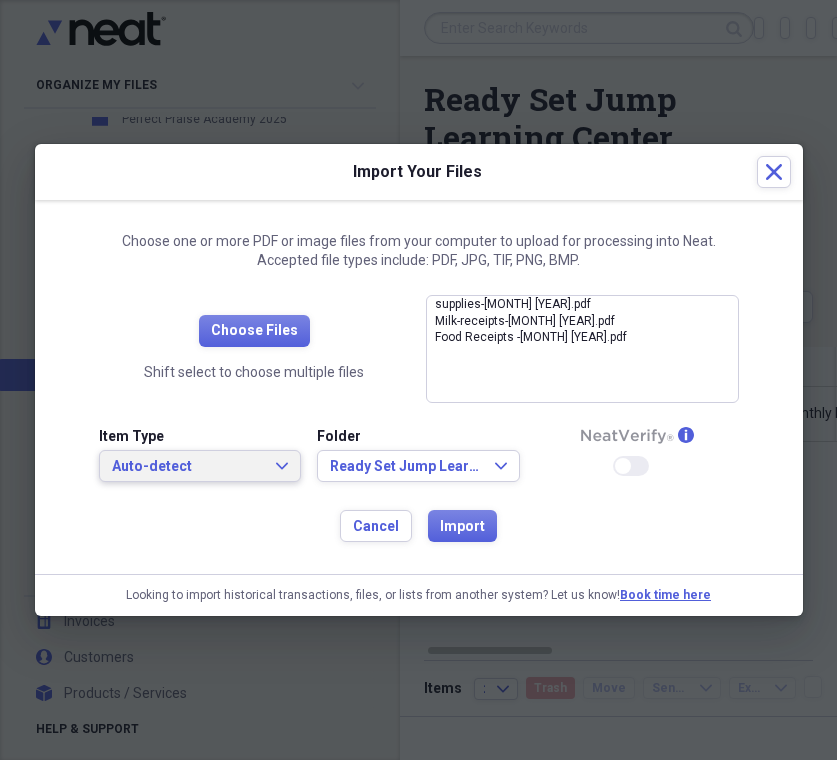 click on "Auto-detect Expand" at bounding box center (200, 467) 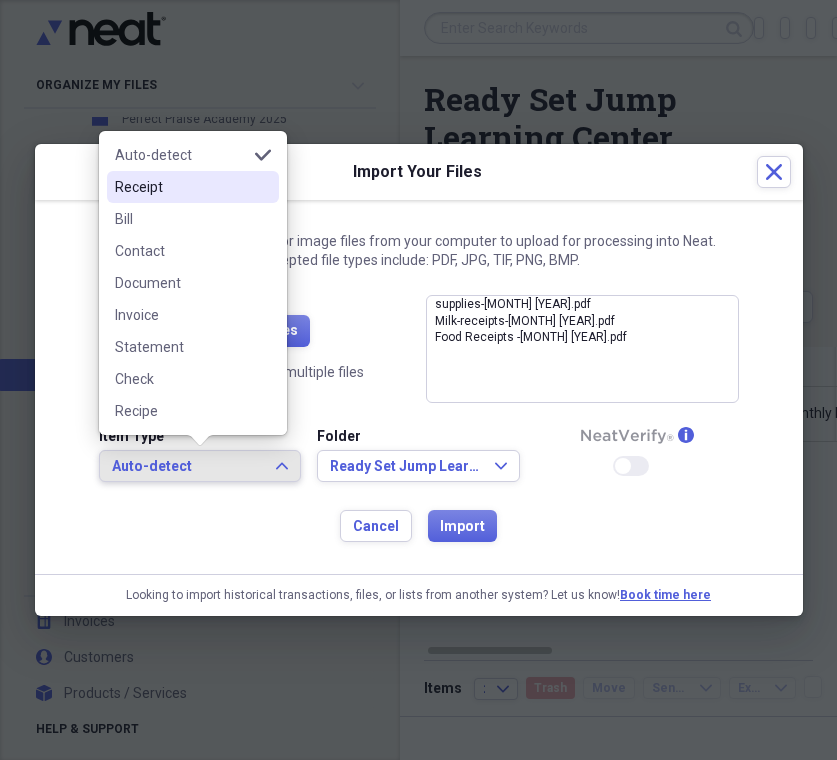 click on "Receipt" at bounding box center (181, 187) 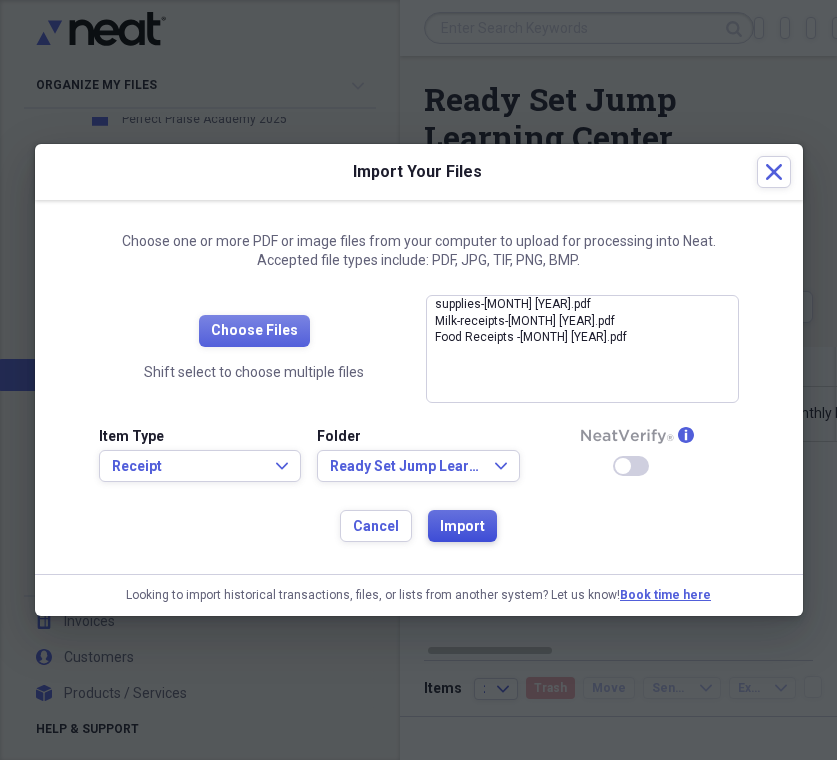 click on "Import" at bounding box center (462, 527) 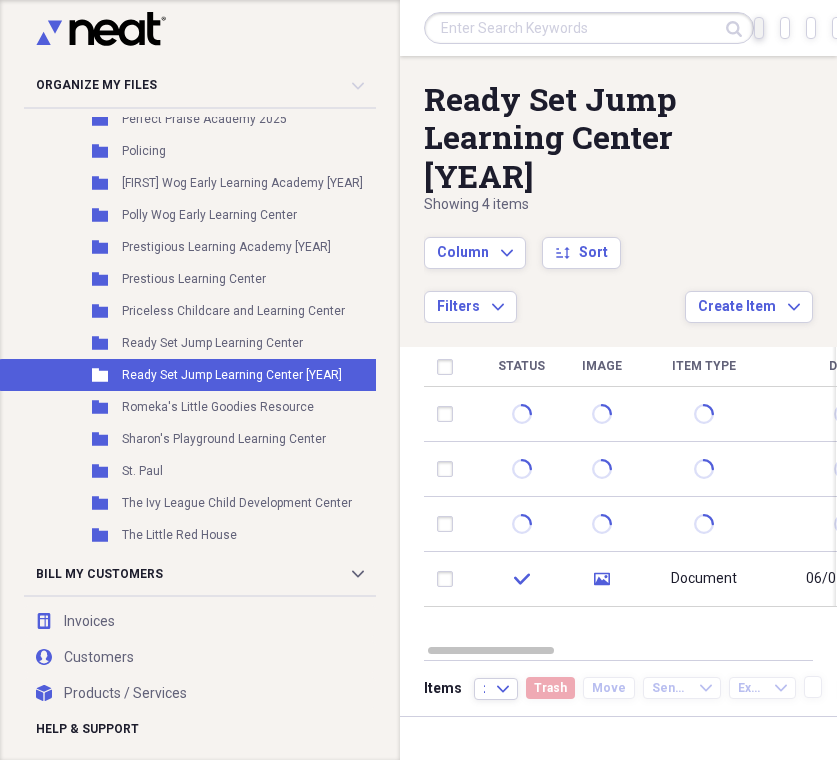 click 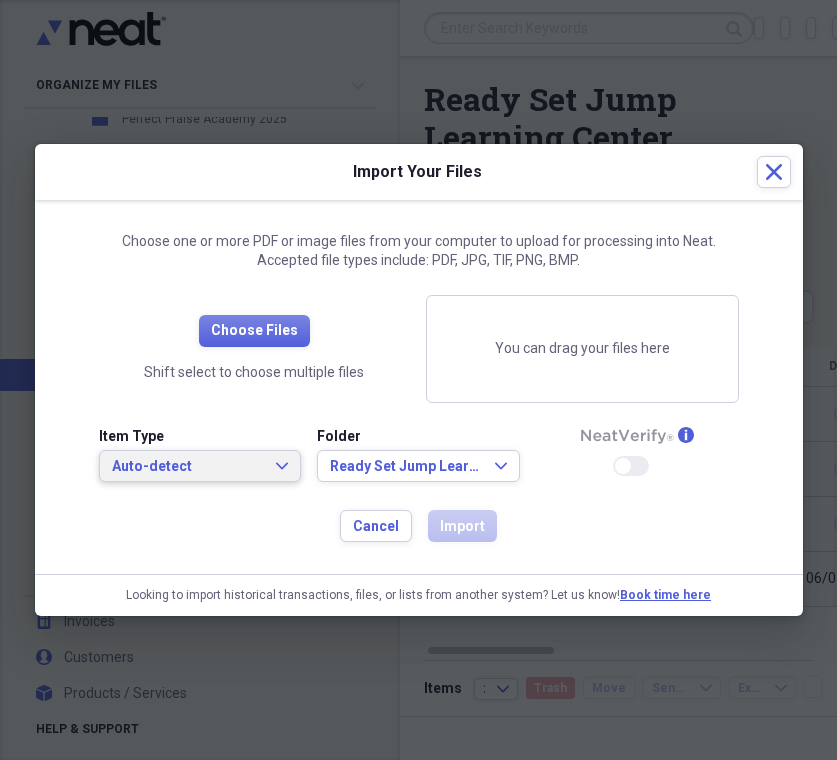 click on "Auto-detect Expand" at bounding box center [200, 466] 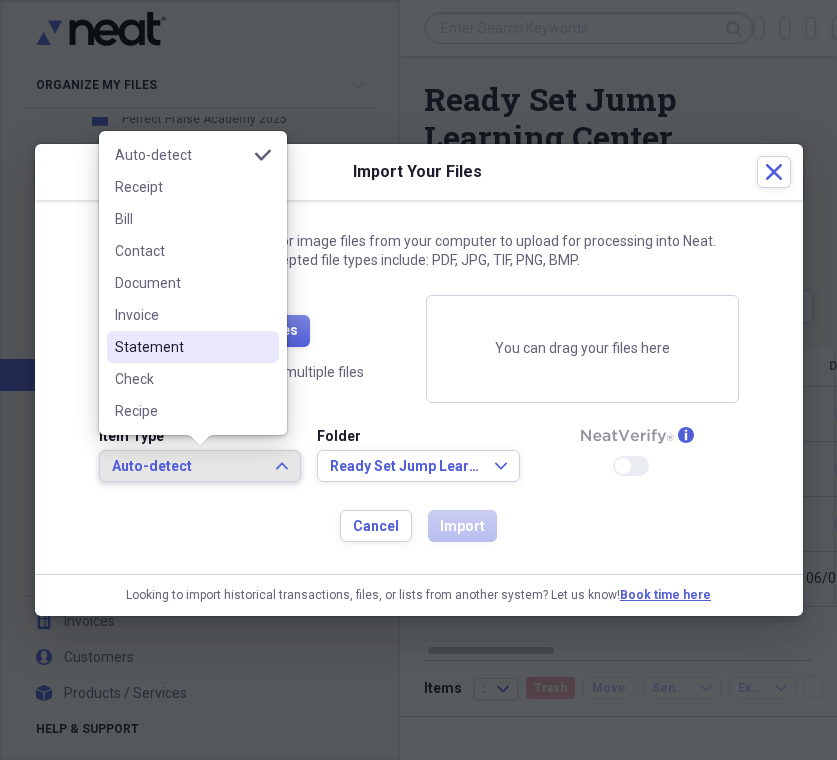 click on "Statement" at bounding box center (193, 347) 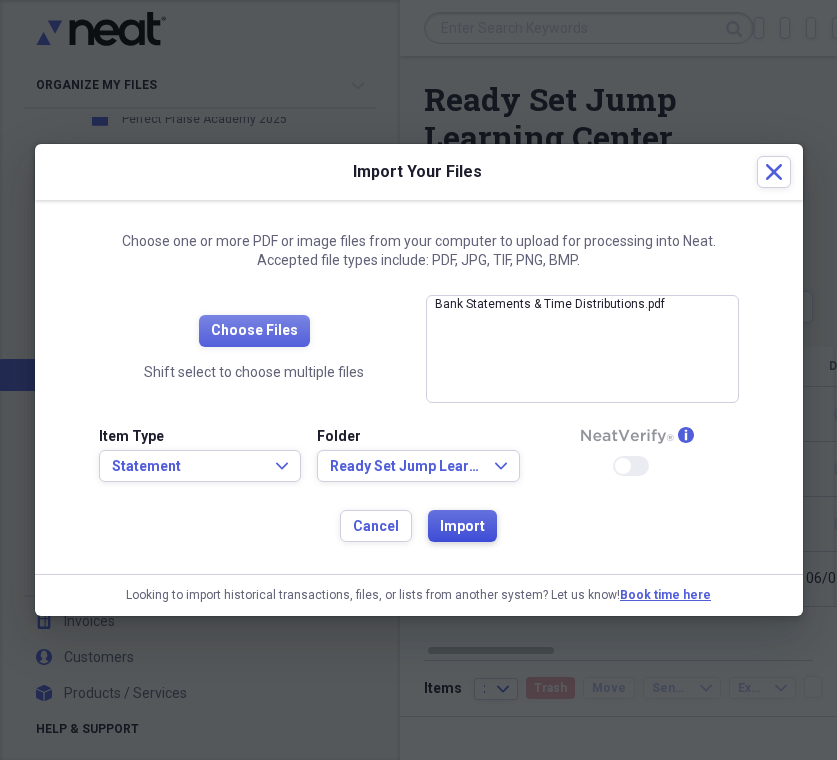 click on "Import" at bounding box center [462, 527] 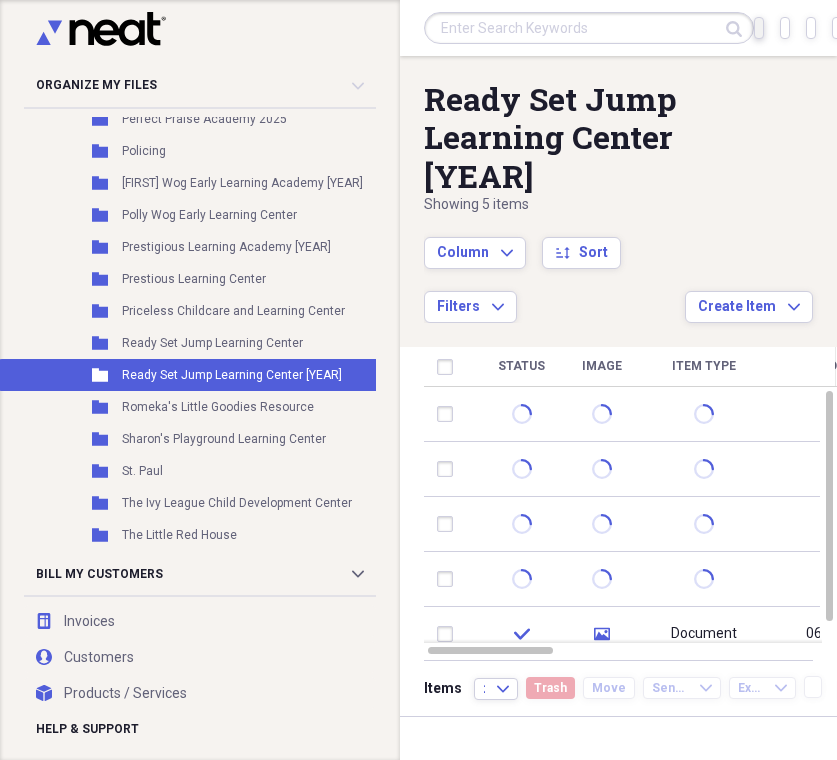 click on "Import" 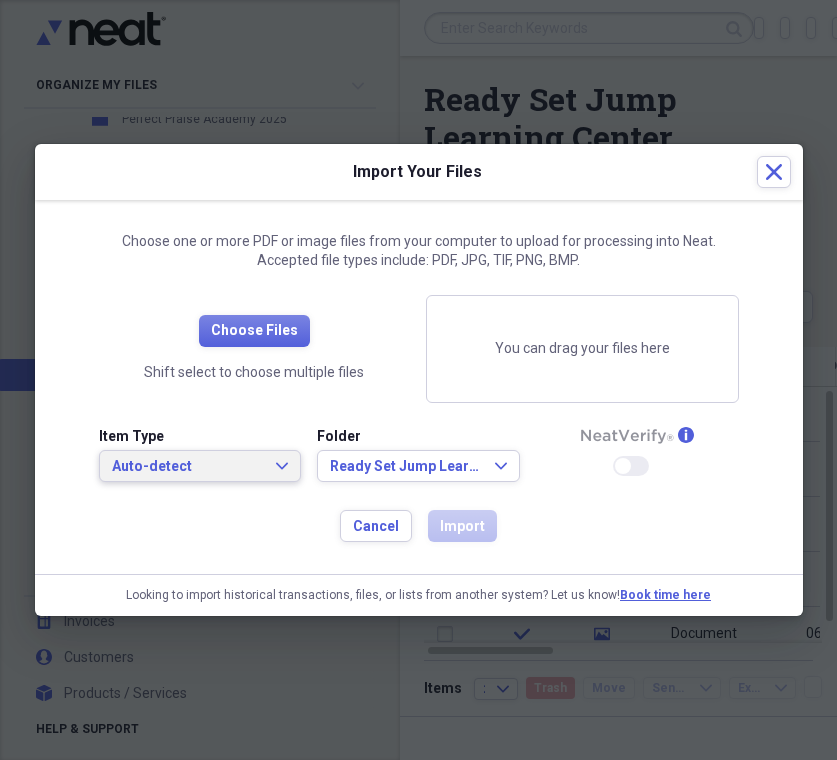 click on "Expand" 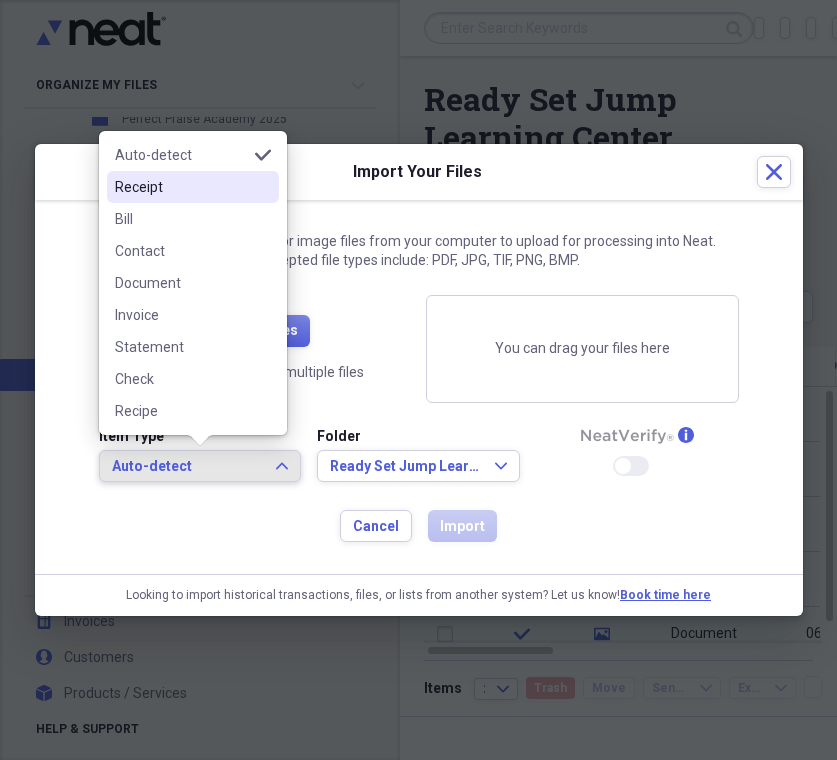 click on "Receipt" at bounding box center (181, 187) 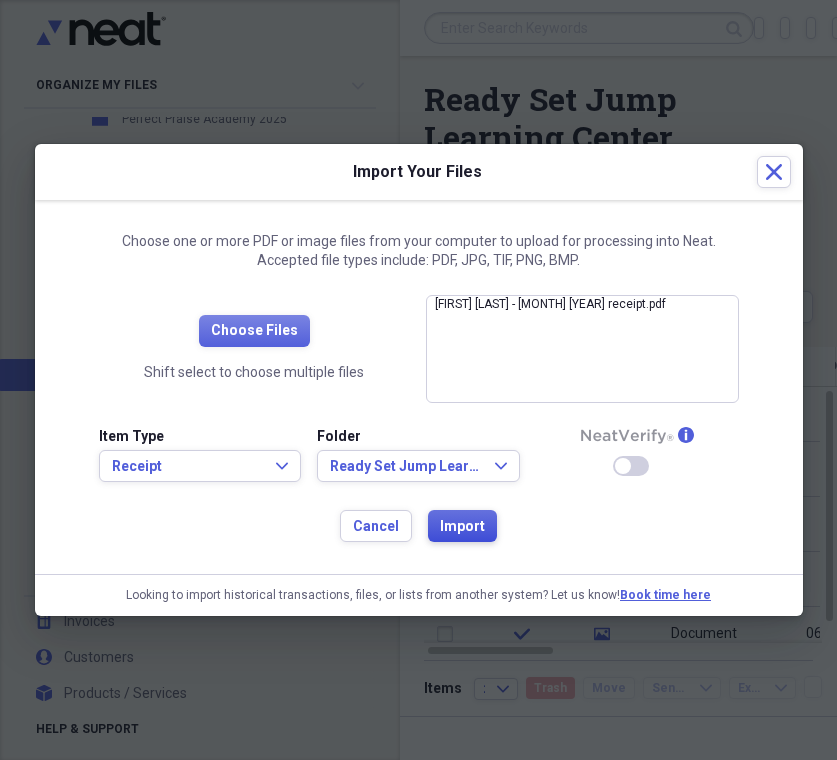 click on "Import" at bounding box center [462, 527] 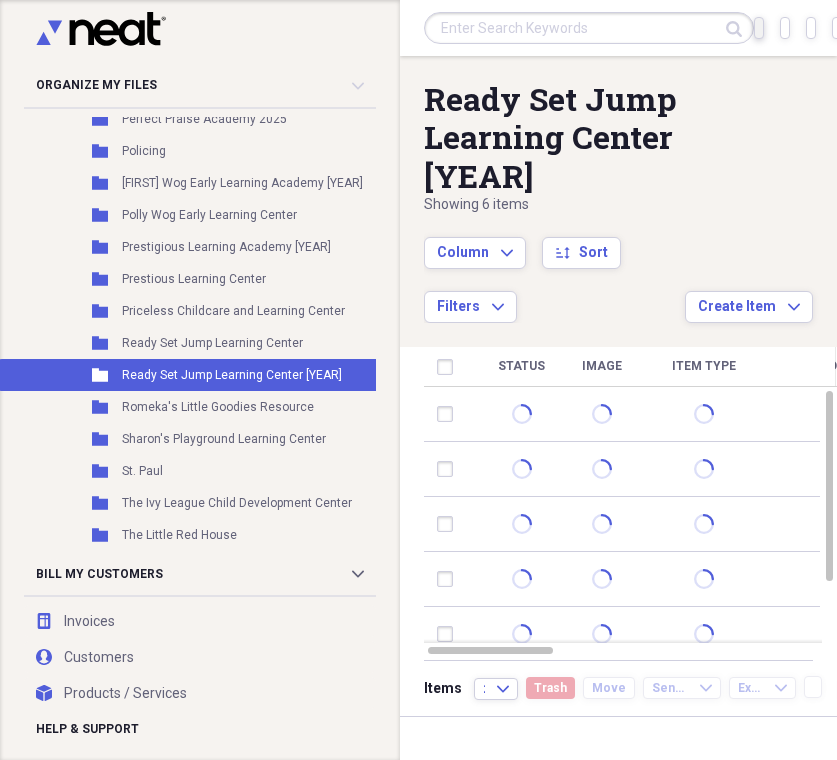 click on "Import" 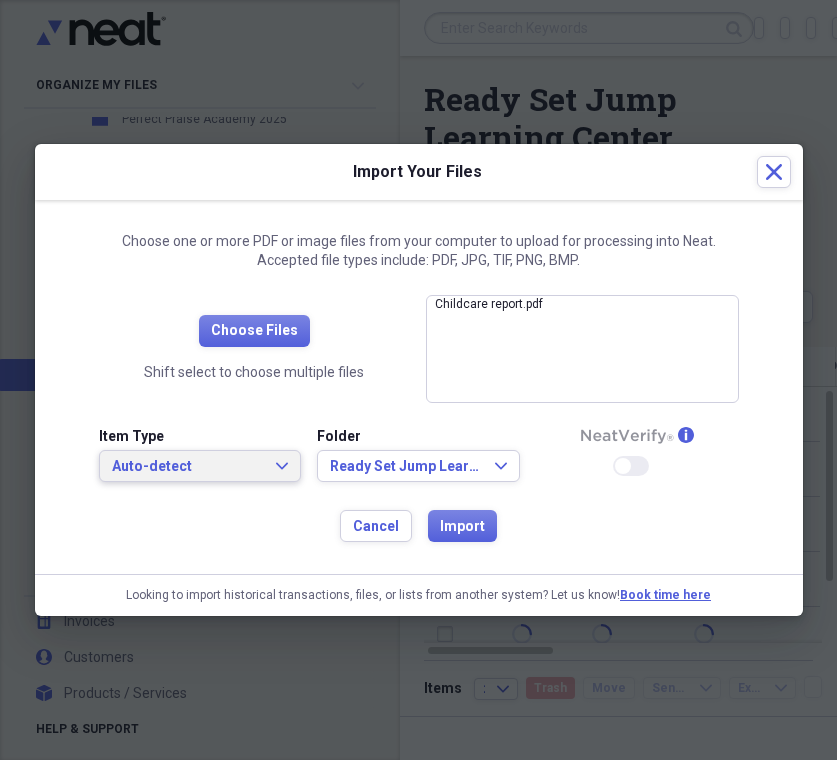 click on "Expand" 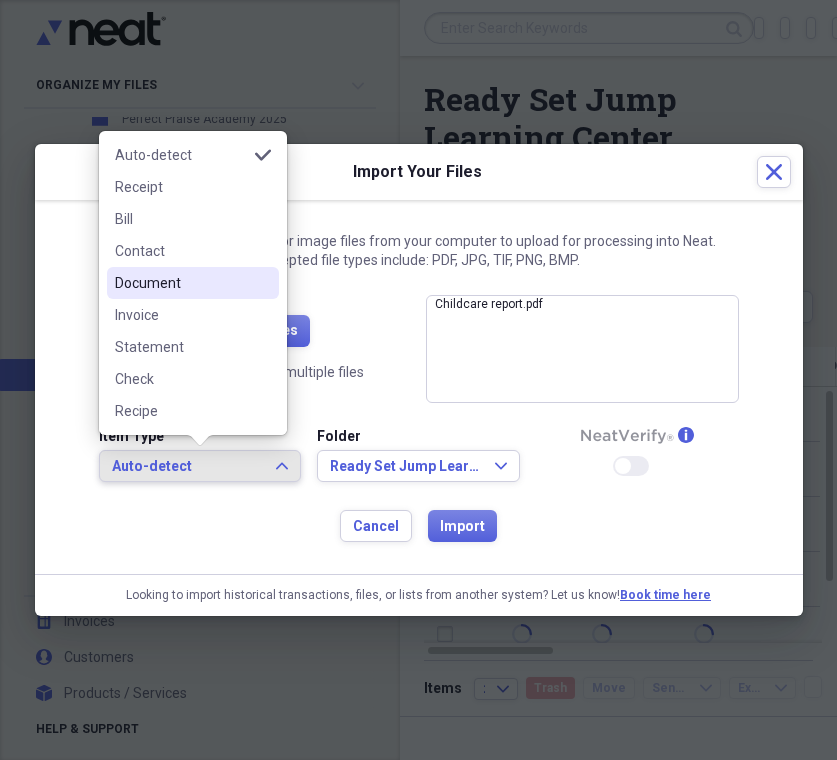 click on "Document" at bounding box center [181, 283] 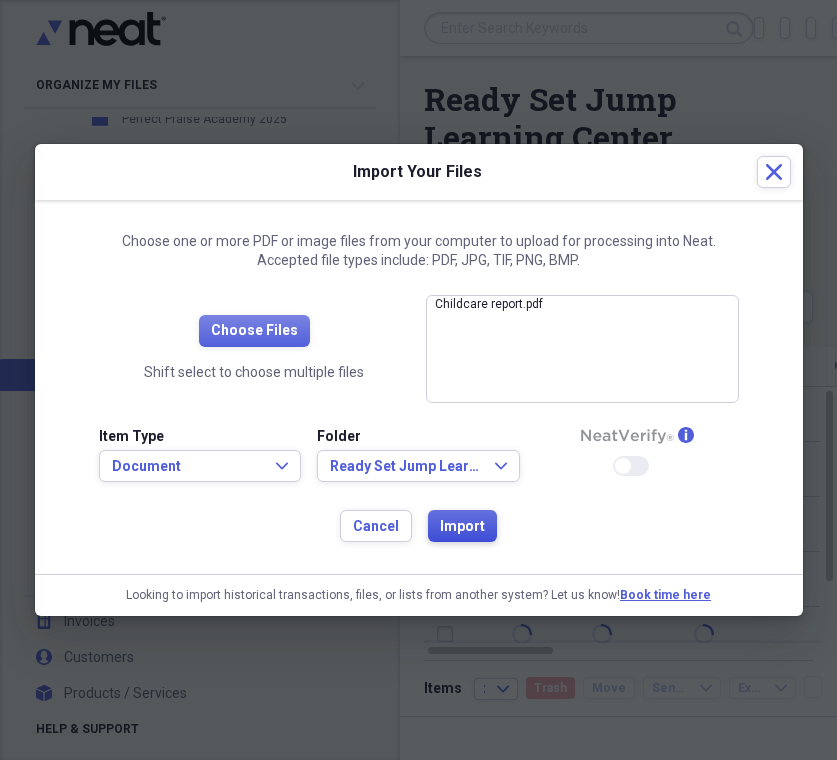 click on "Import" at bounding box center [462, 527] 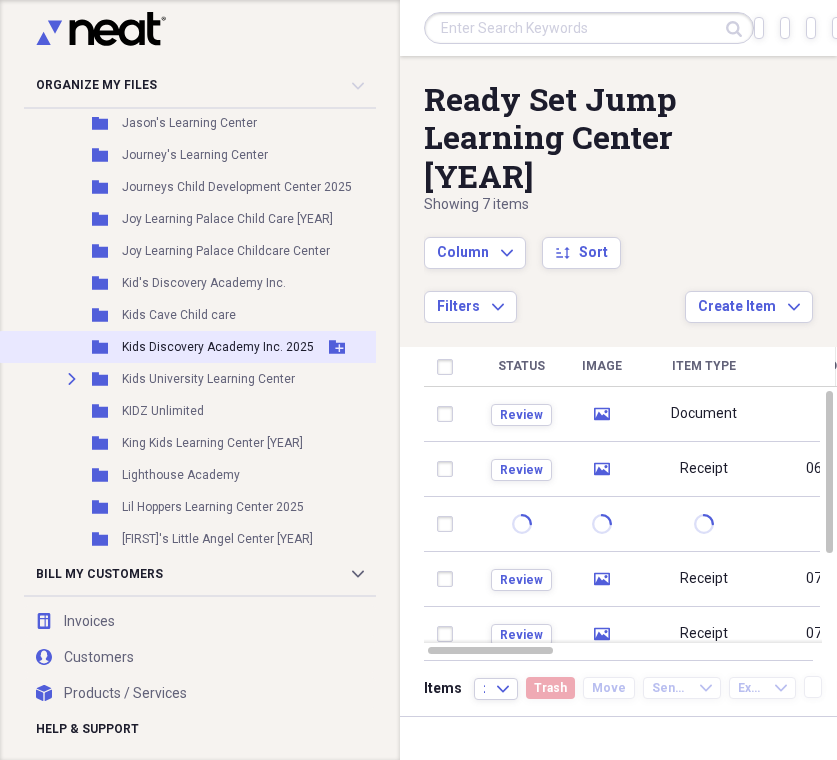 scroll, scrollTop: 530, scrollLeft: 0, axis: vertical 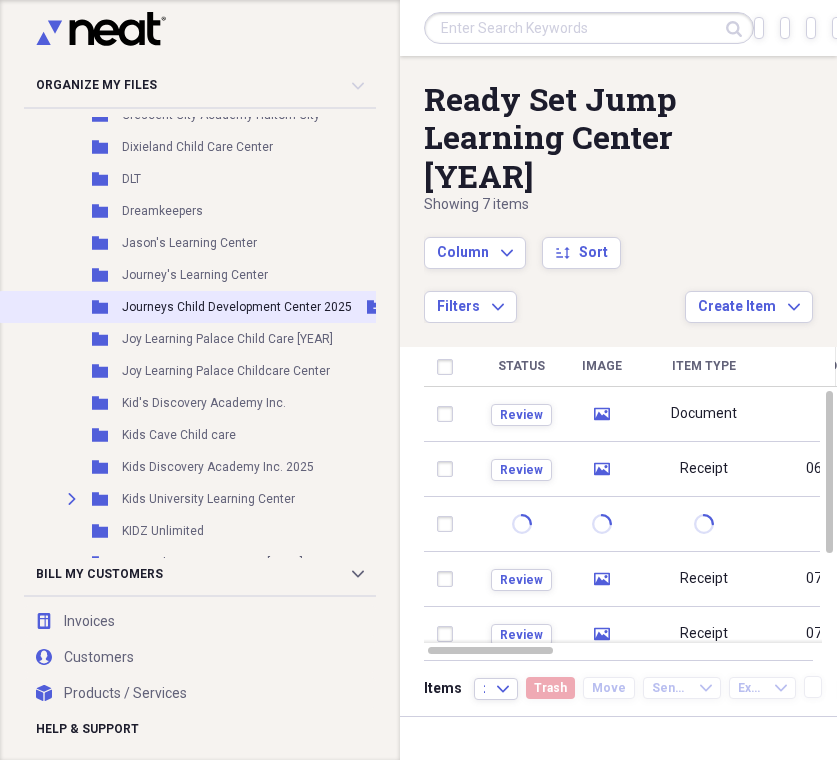 click on "Journeys Child Development Center 2025" at bounding box center (237, 307) 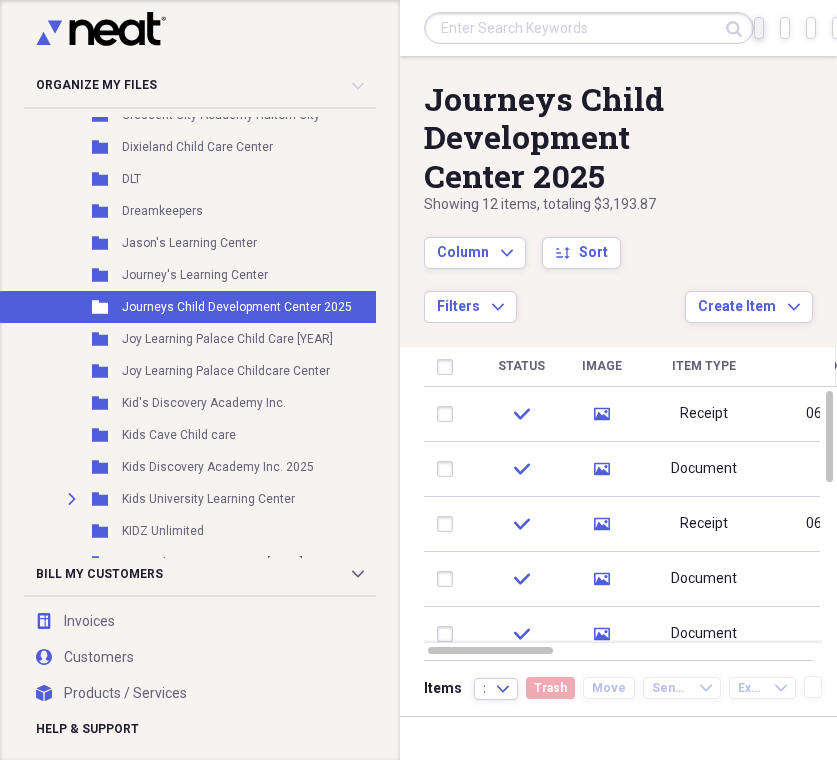 click on "Import" 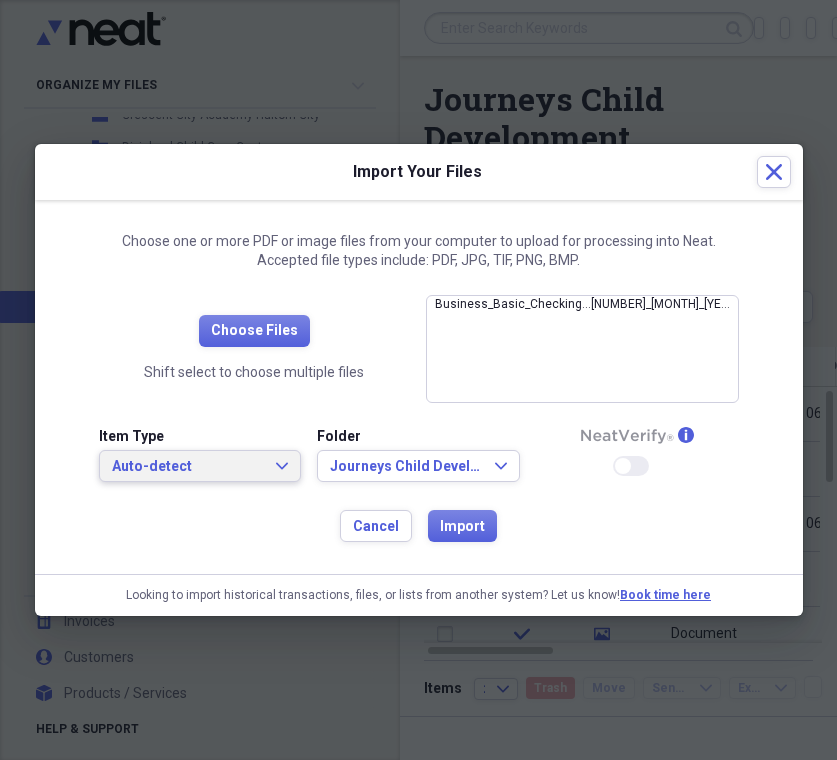 click on "Expand" 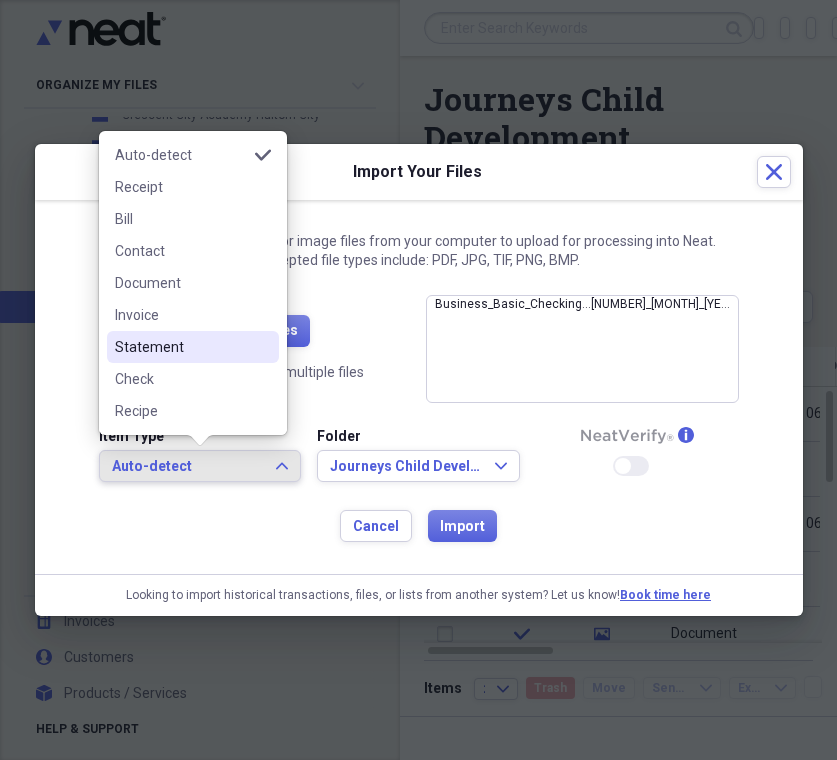click on "Statement" at bounding box center (181, 347) 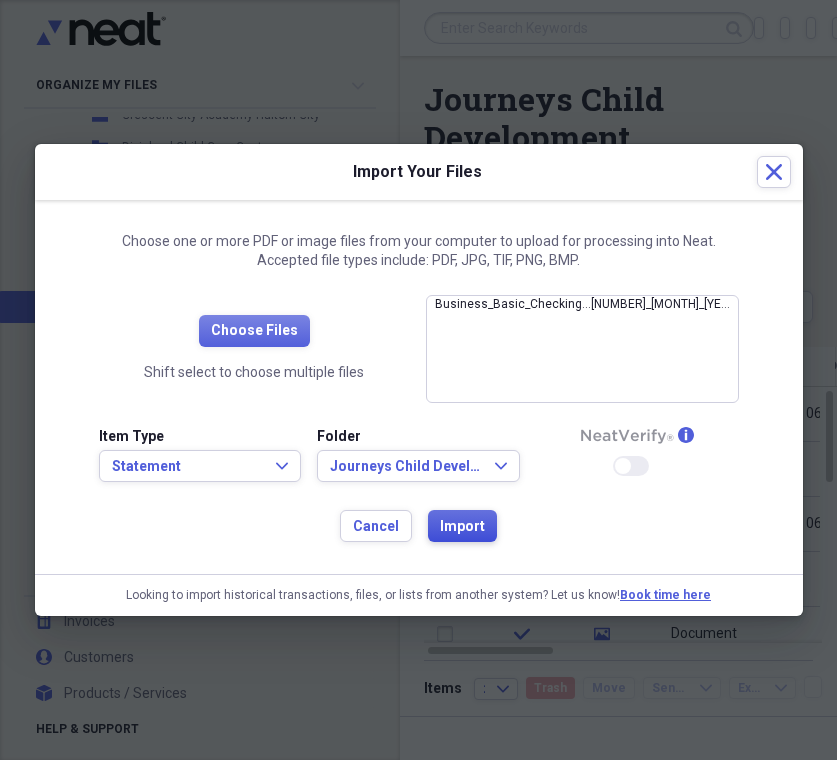 click on "Import" at bounding box center (462, 527) 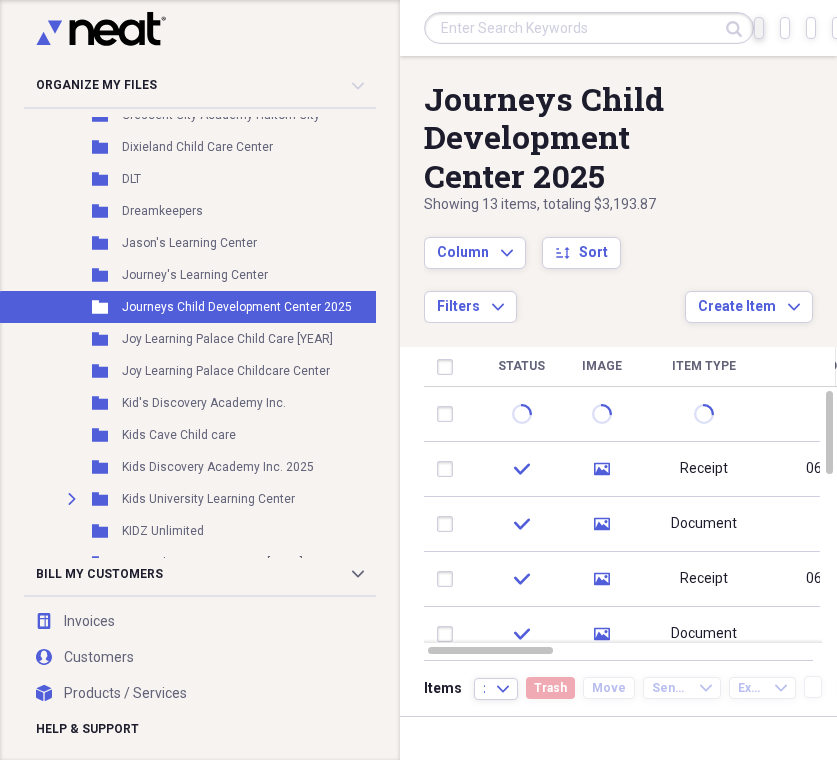 click on "Import" 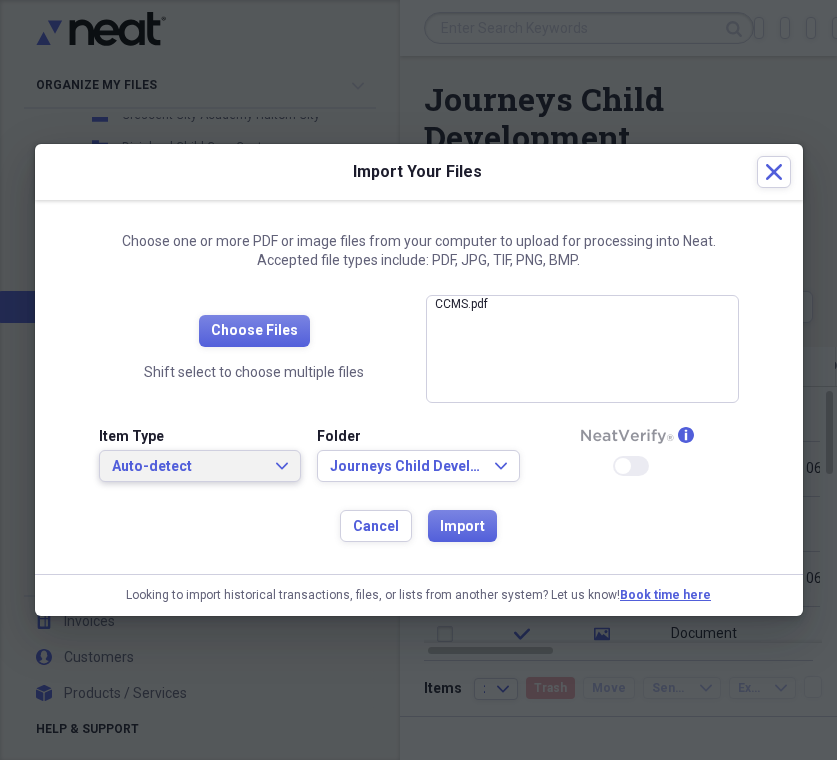 click on "Auto-detect Expand" at bounding box center (200, 466) 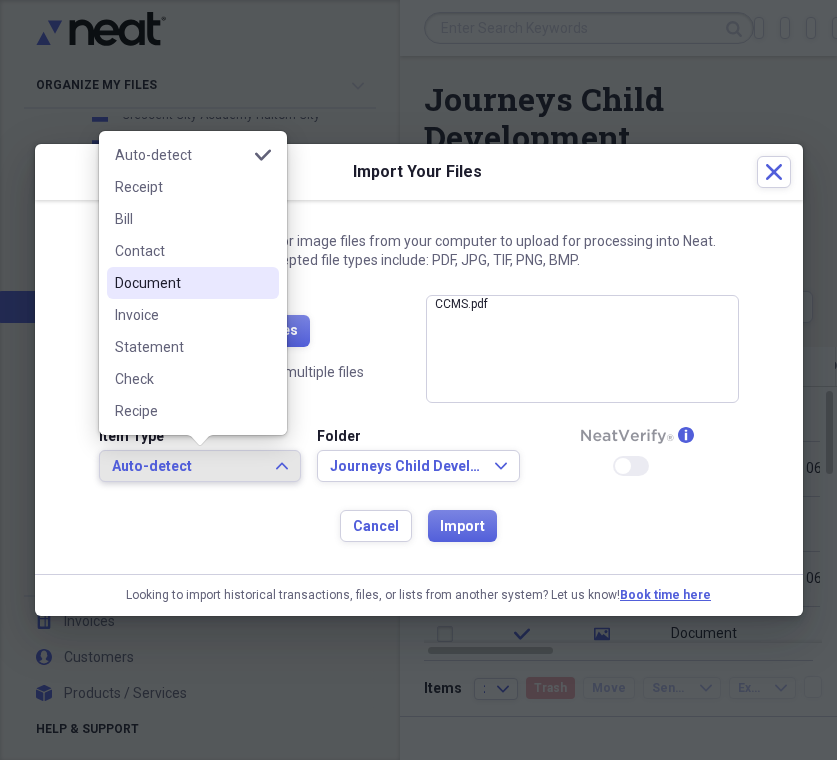 click on "Document" at bounding box center [181, 283] 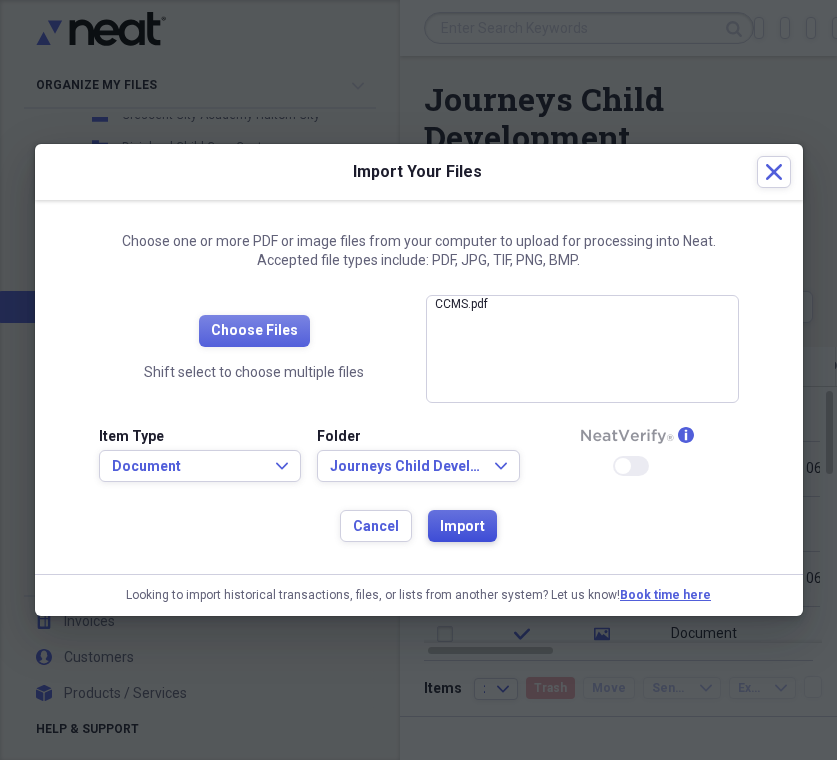 click on "Import" at bounding box center [462, 527] 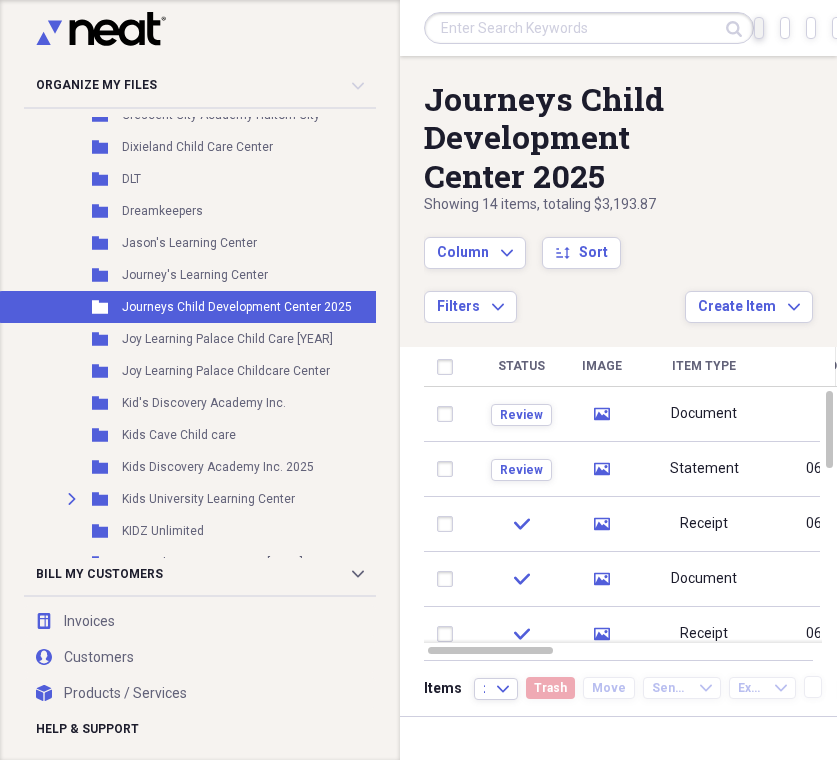 click on "Import" 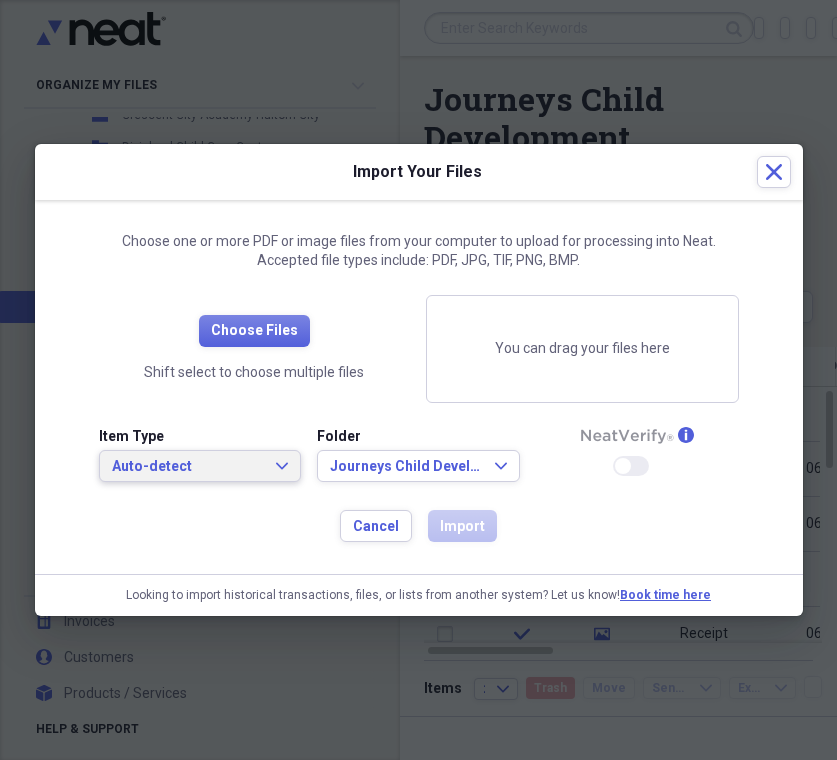 click 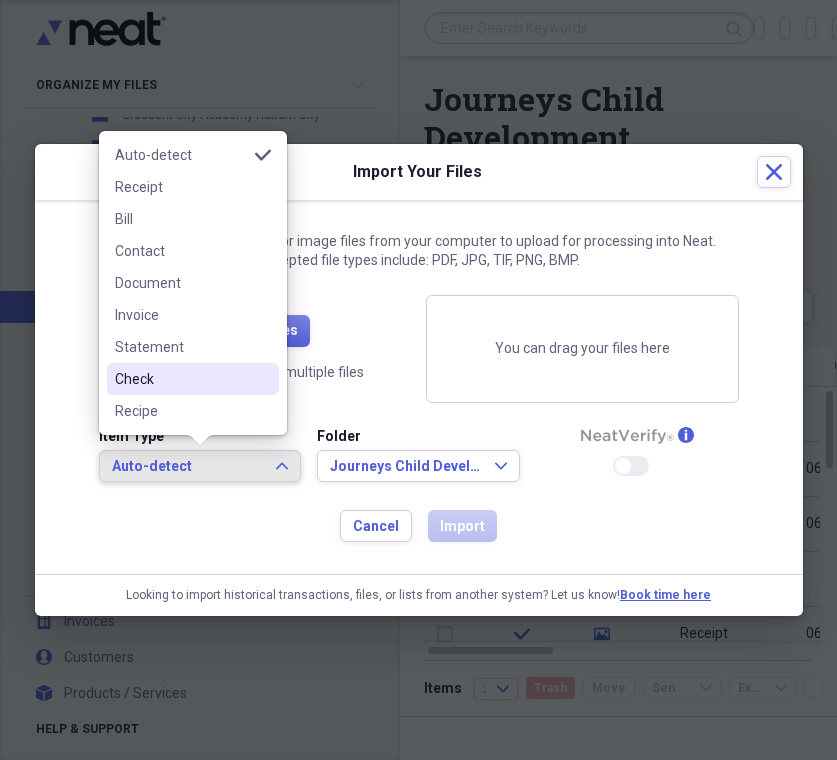 click on "Check" at bounding box center (181, 379) 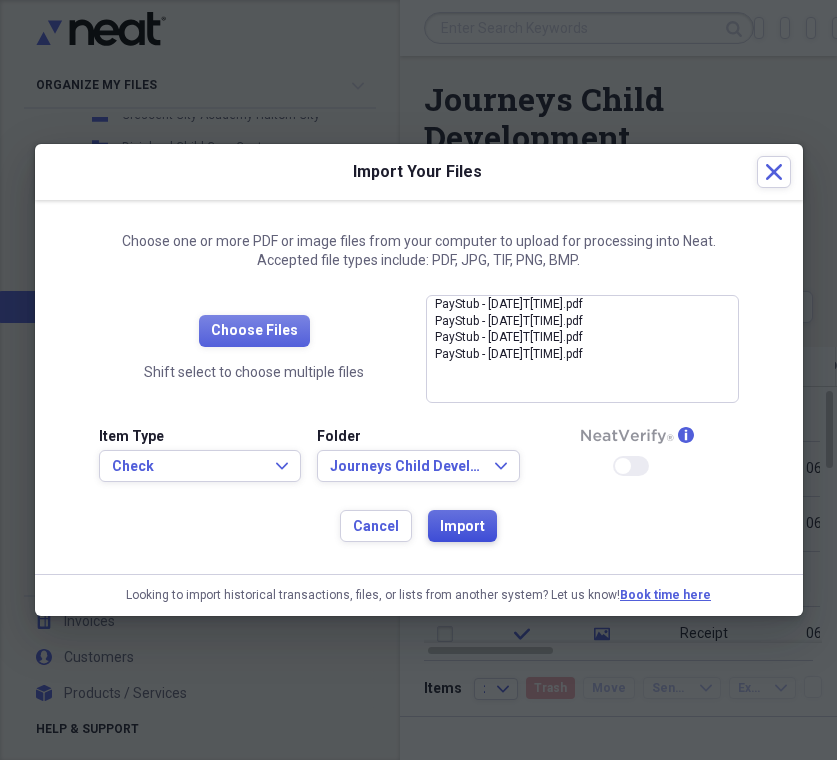click on "Import" at bounding box center [462, 527] 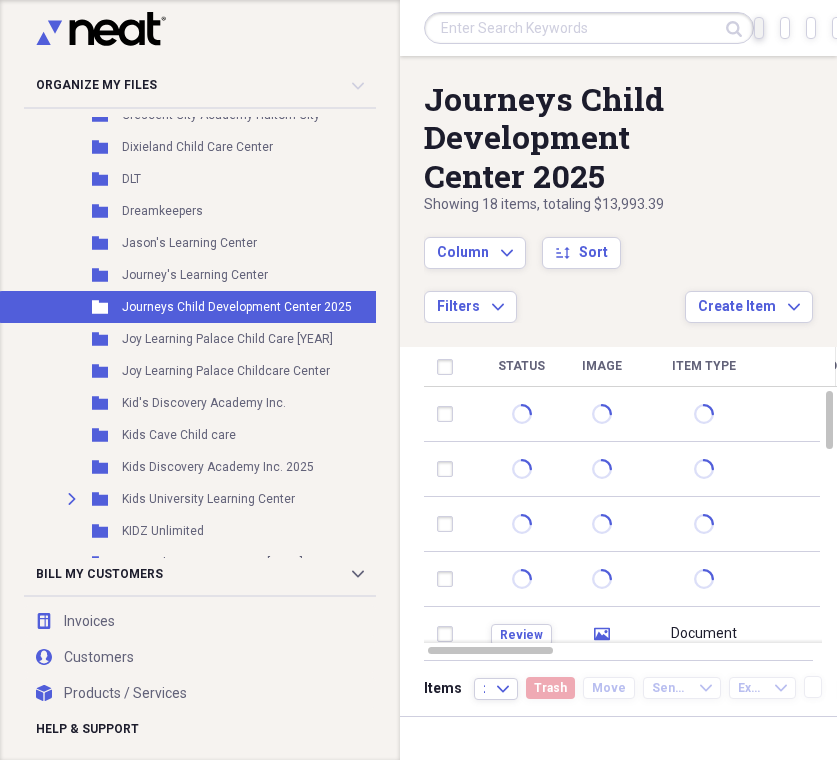 click on "Import" 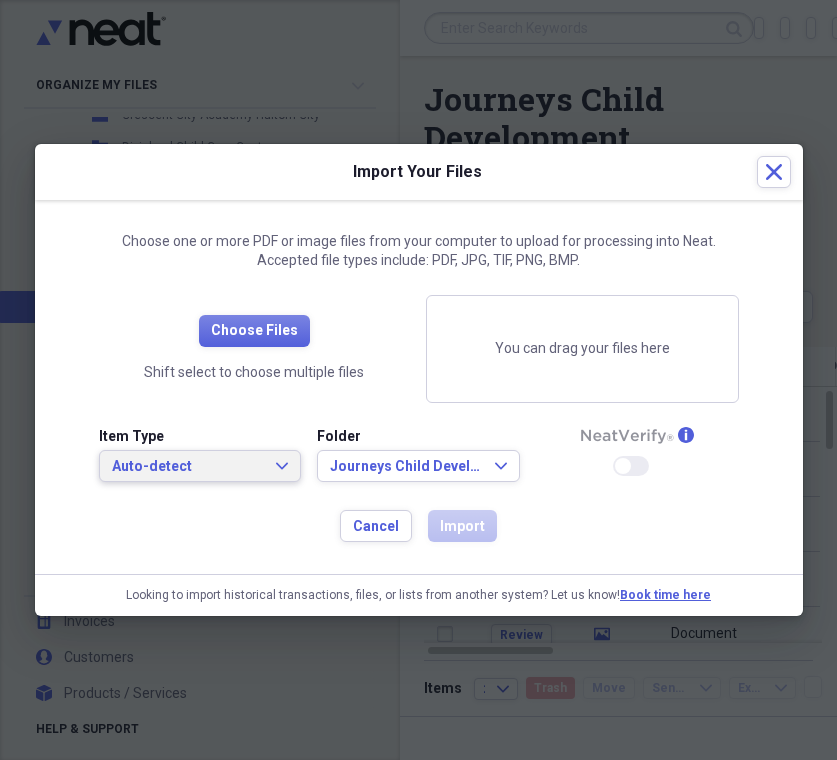 click on "Auto-detect Expand" at bounding box center [200, 467] 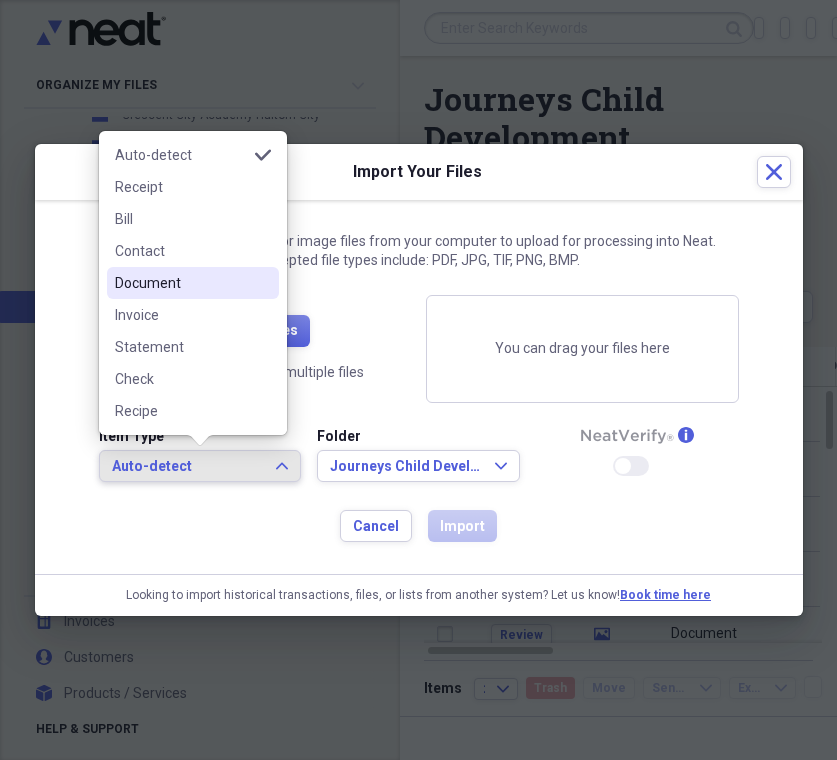 click on "Document" at bounding box center [181, 283] 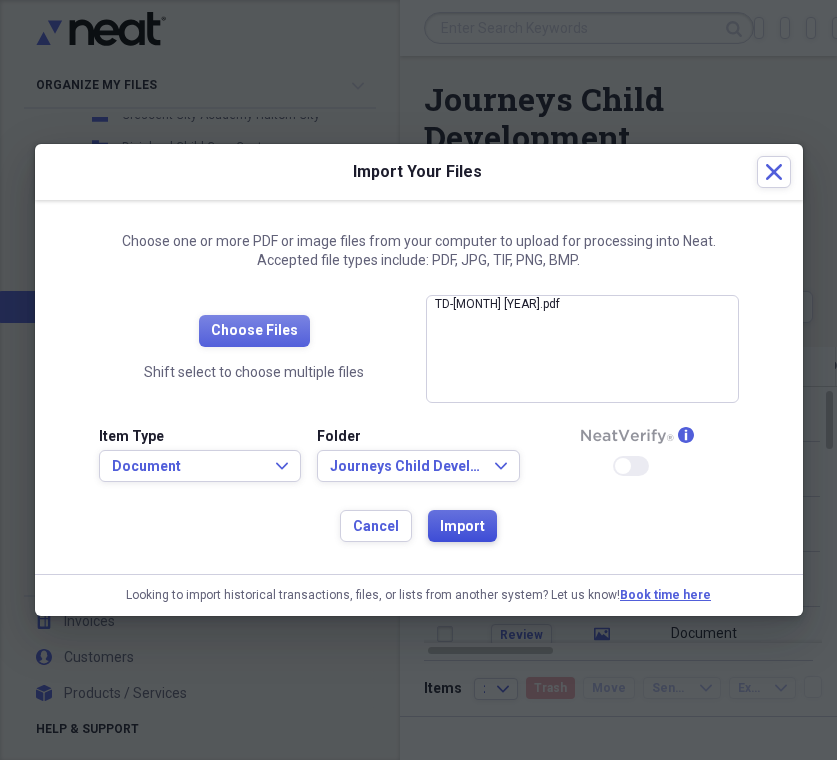 click on "Import" at bounding box center [462, 527] 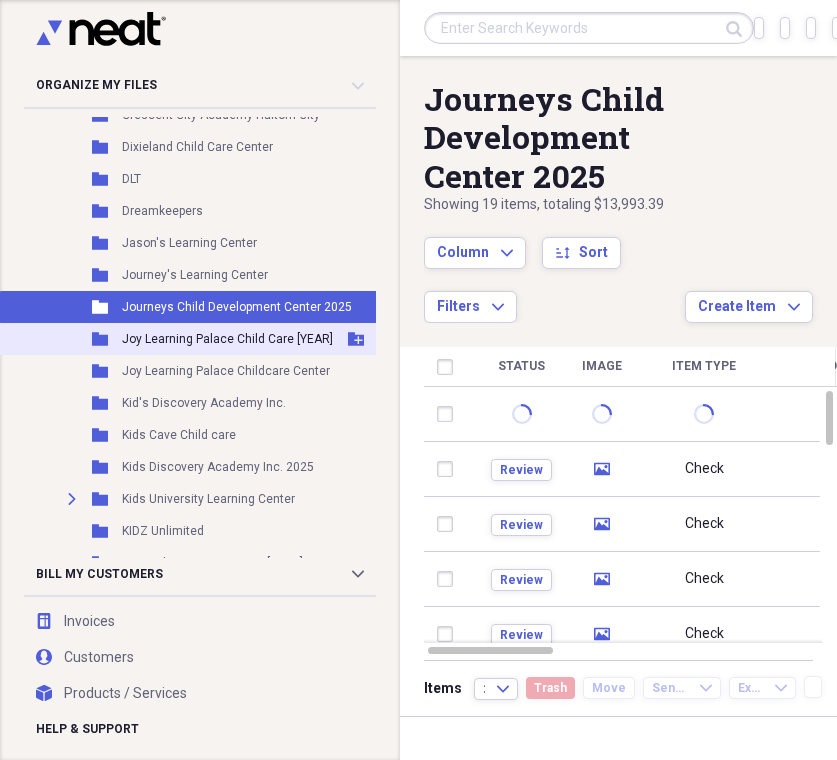 click on "Joy Learning Palace Child Care [YEAR]" at bounding box center (227, 339) 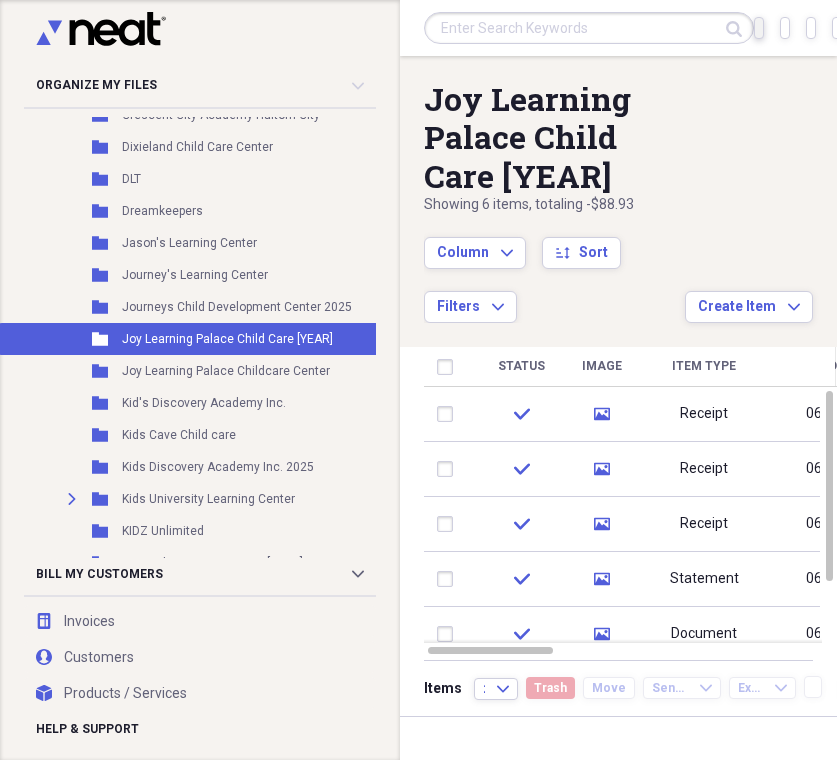 click on "Import Import" at bounding box center [759, 28] 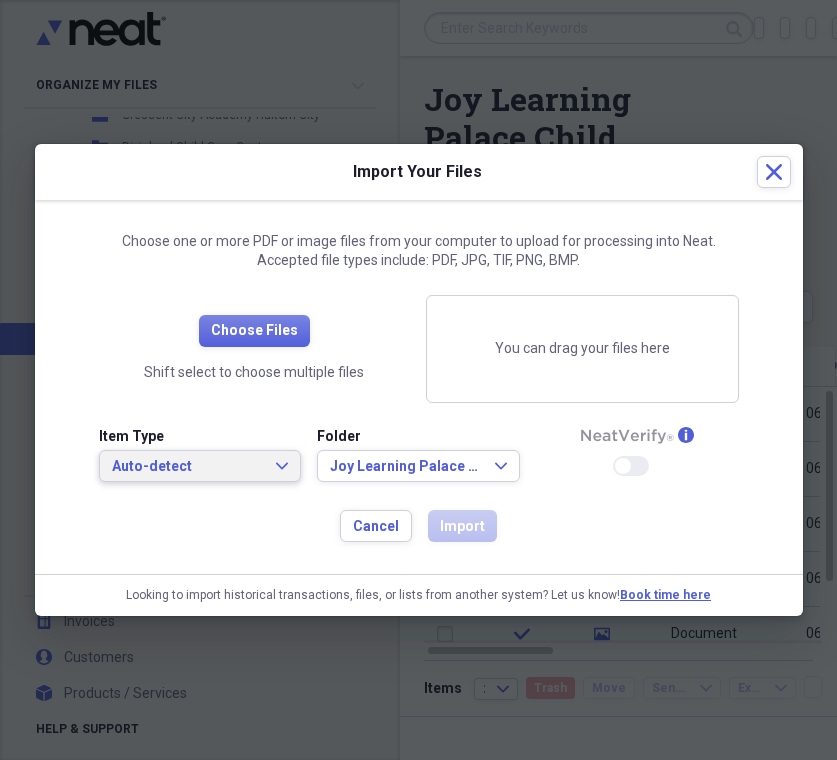 click on "Auto-detect Expand" at bounding box center (200, 466) 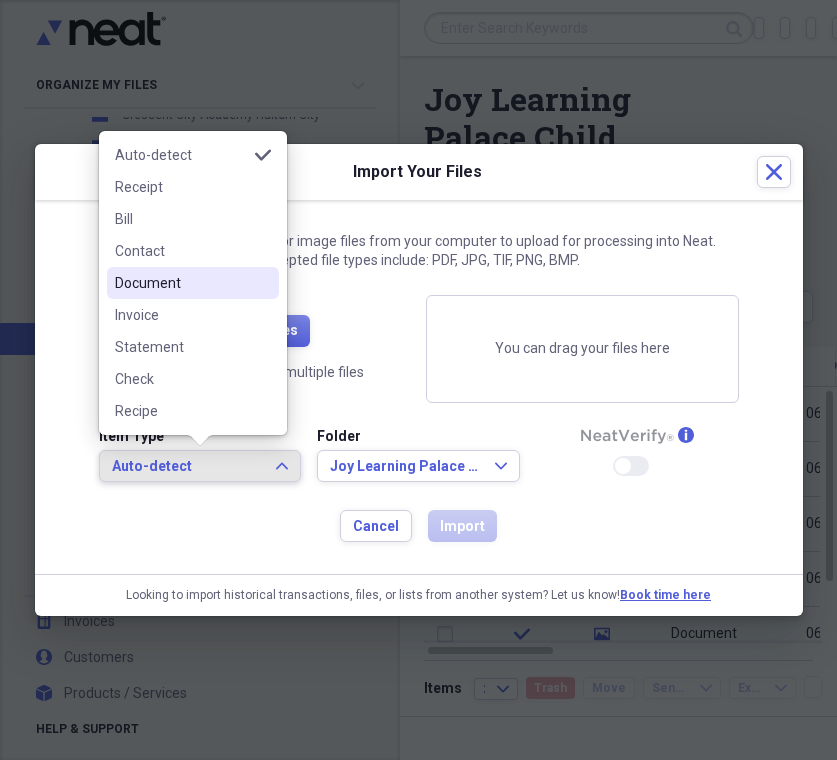 click on "Document" at bounding box center (181, 283) 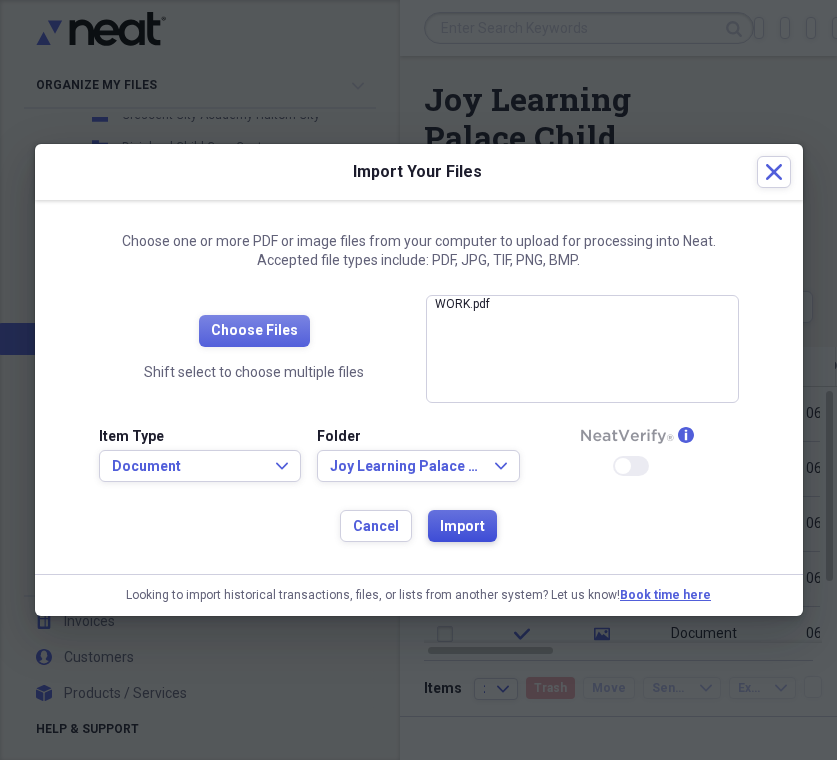 click on "Import" at bounding box center (462, 527) 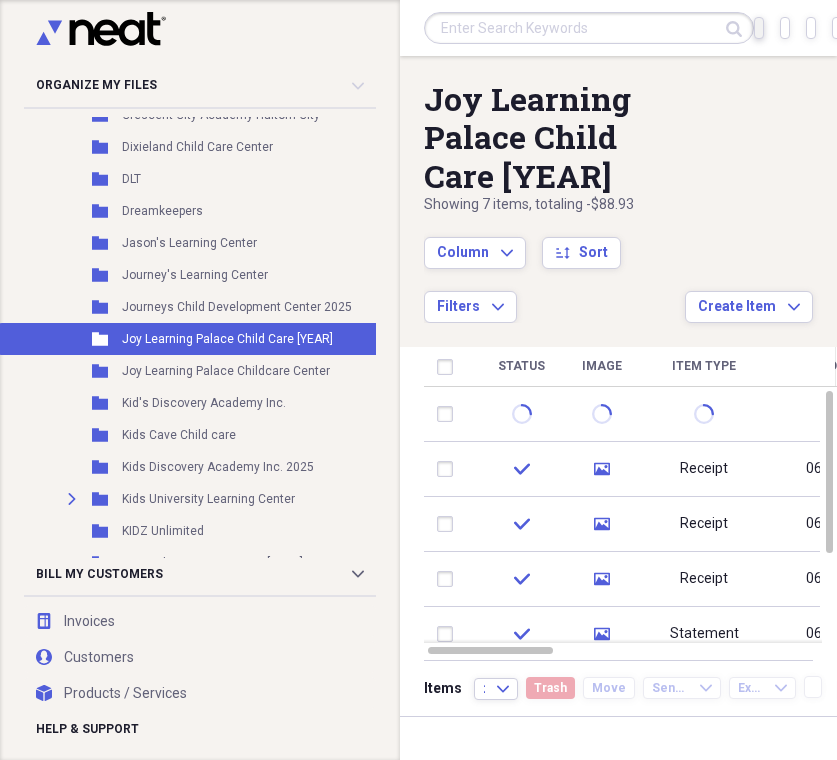 click on "Import Import" at bounding box center (759, 28) 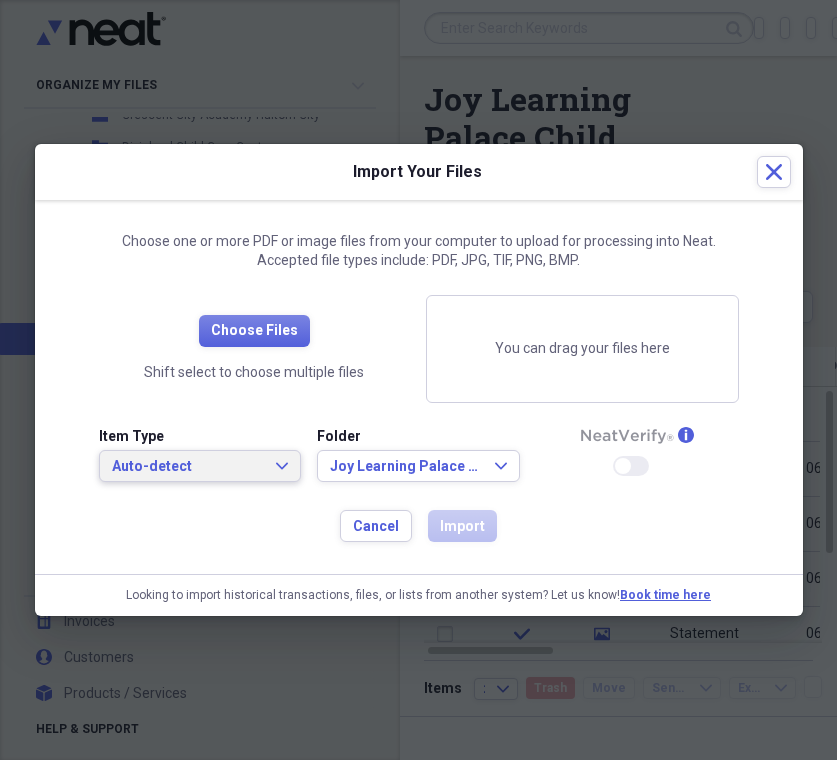 click on "Auto-detect Expand" at bounding box center (200, 466) 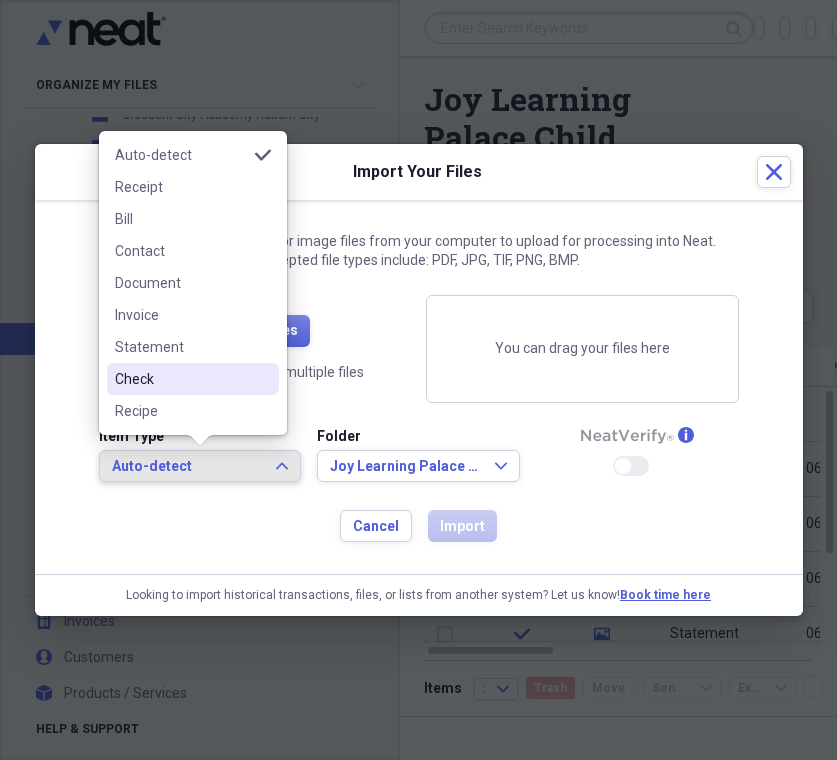 click on "Check" at bounding box center (181, 379) 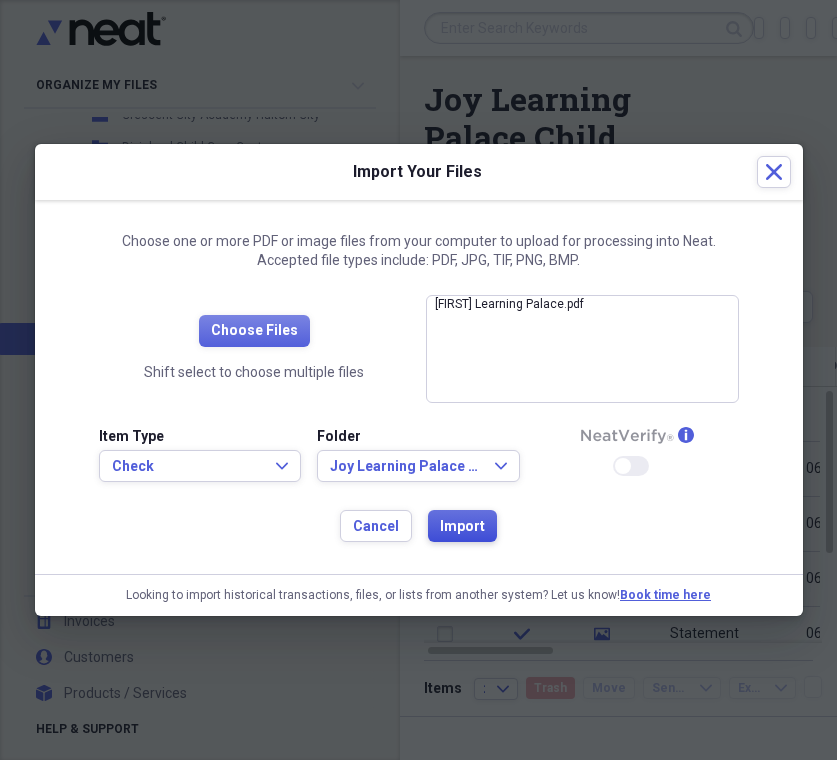 click on "Import" at bounding box center [462, 527] 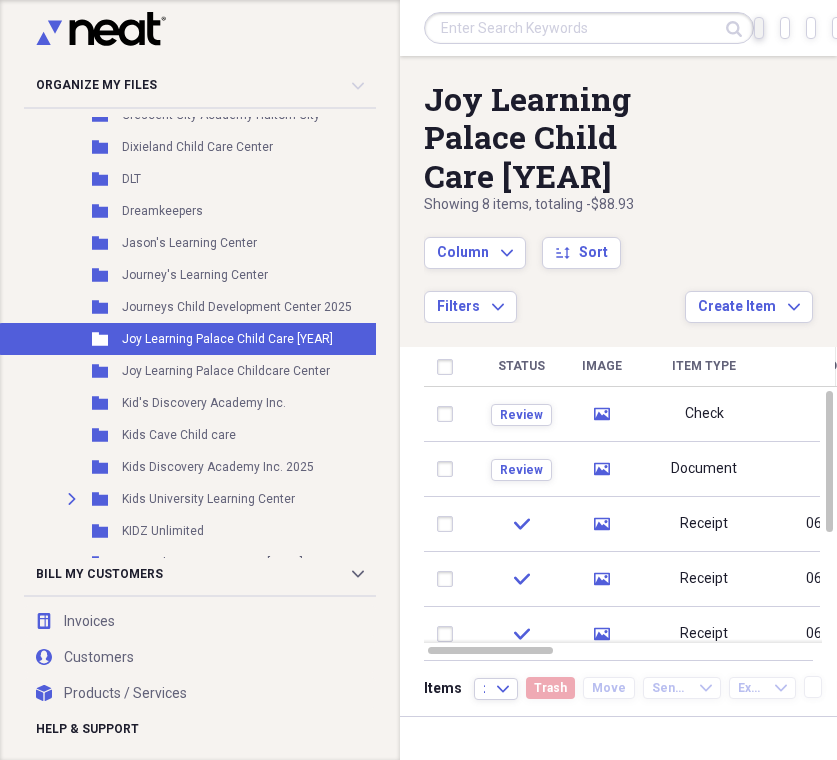 click on "Import" 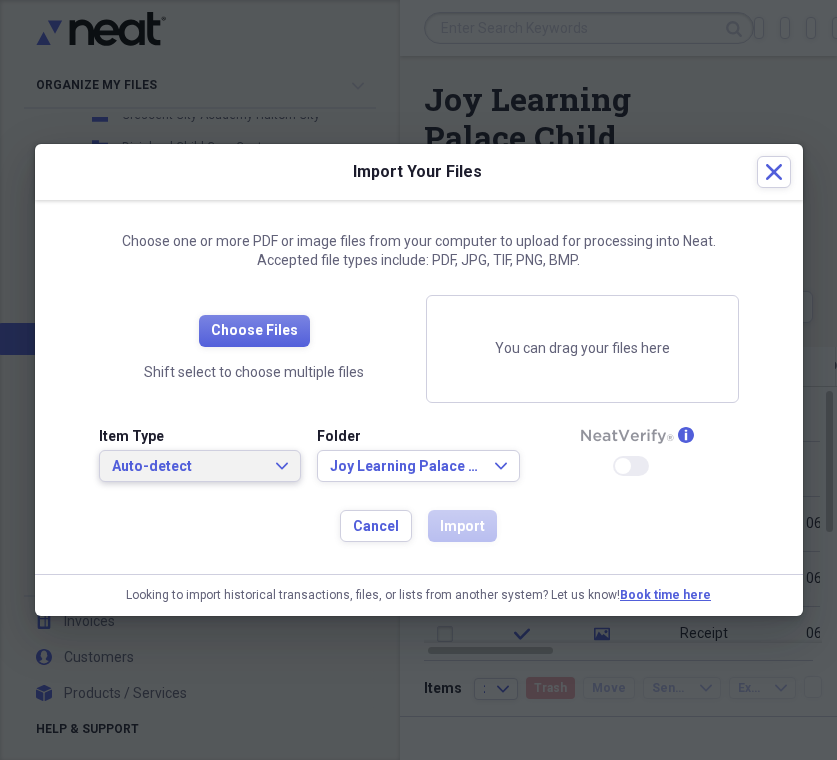 click on "Expand" 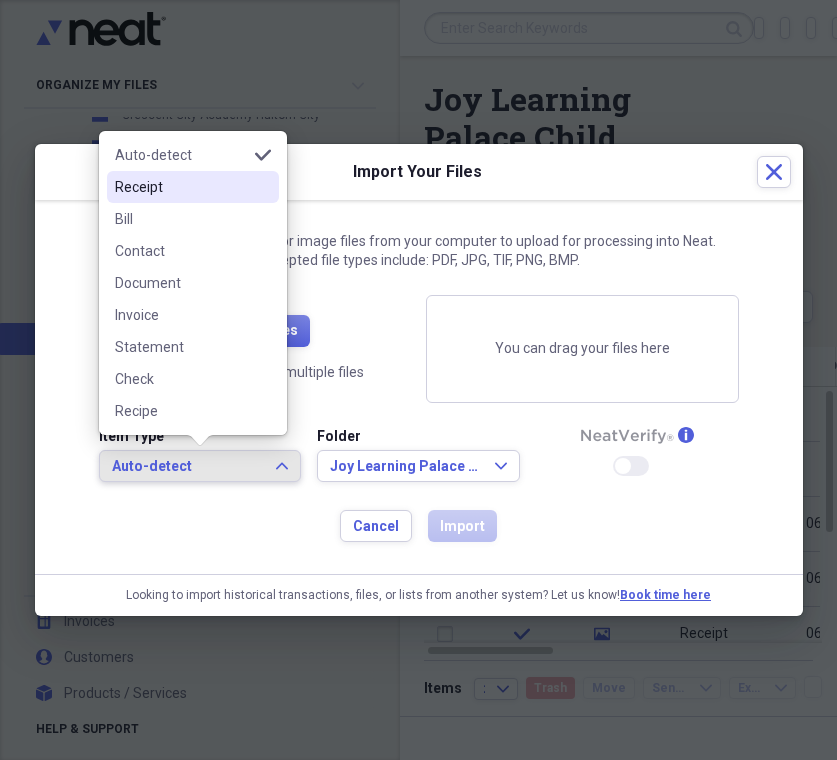 click on "Receipt" at bounding box center [181, 187] 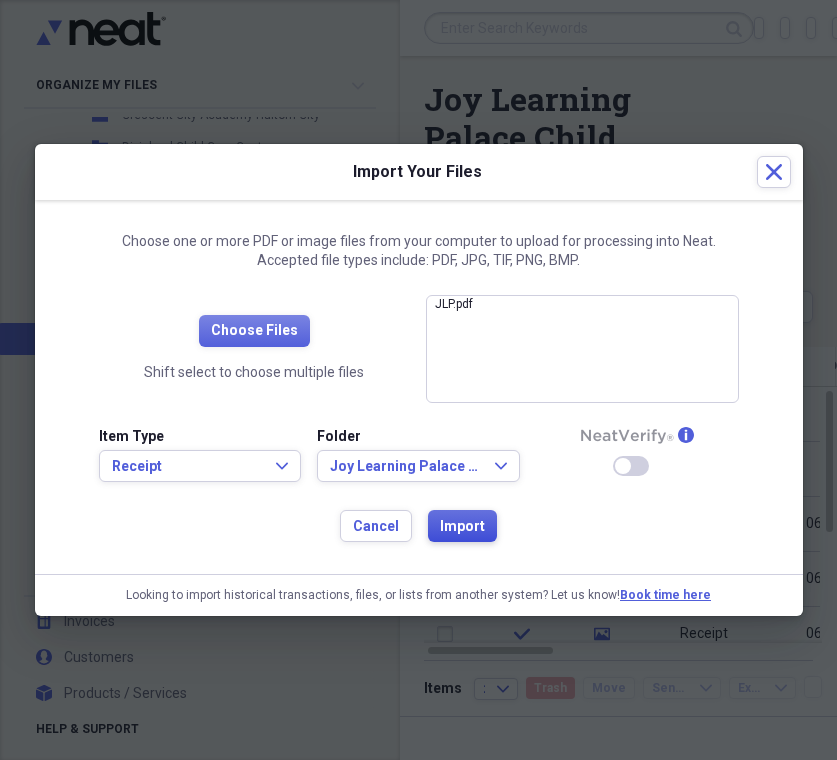 click on "Import" at bounding box center [462, 527] 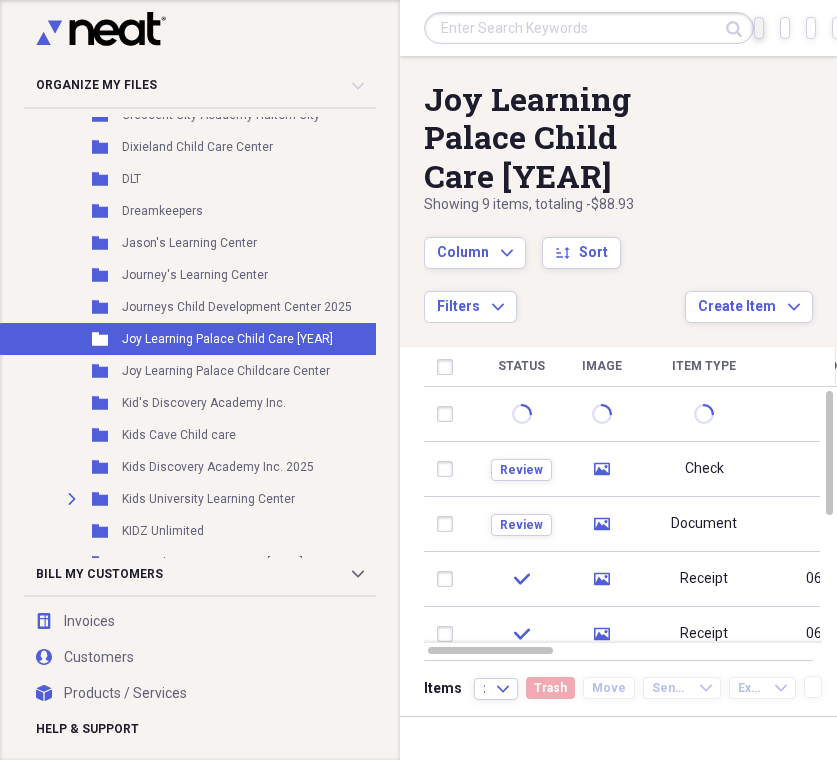click on "Import" 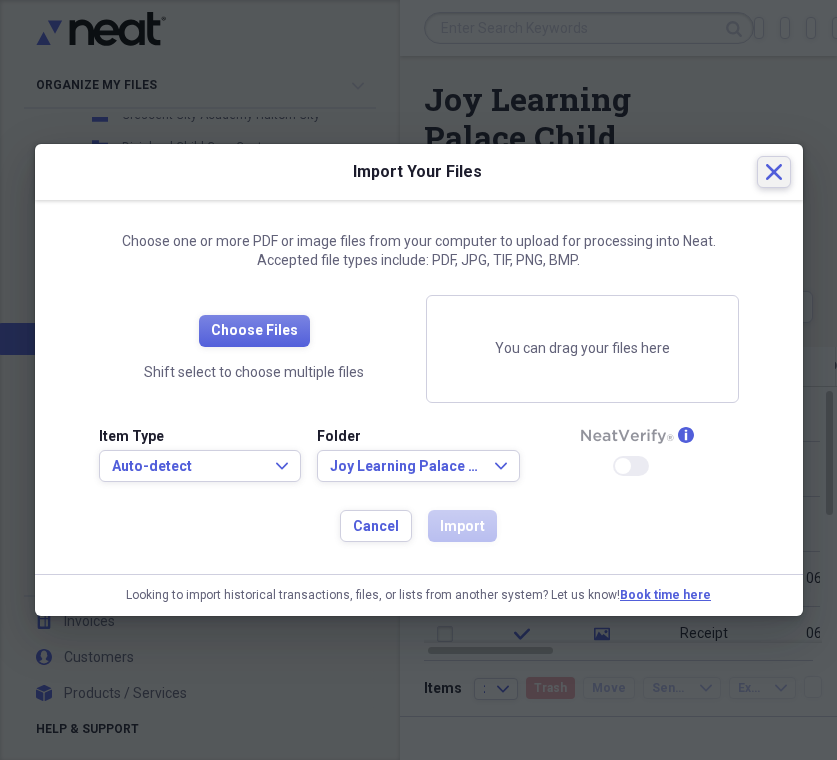 click on "Close" at bounding box center [774, 172] 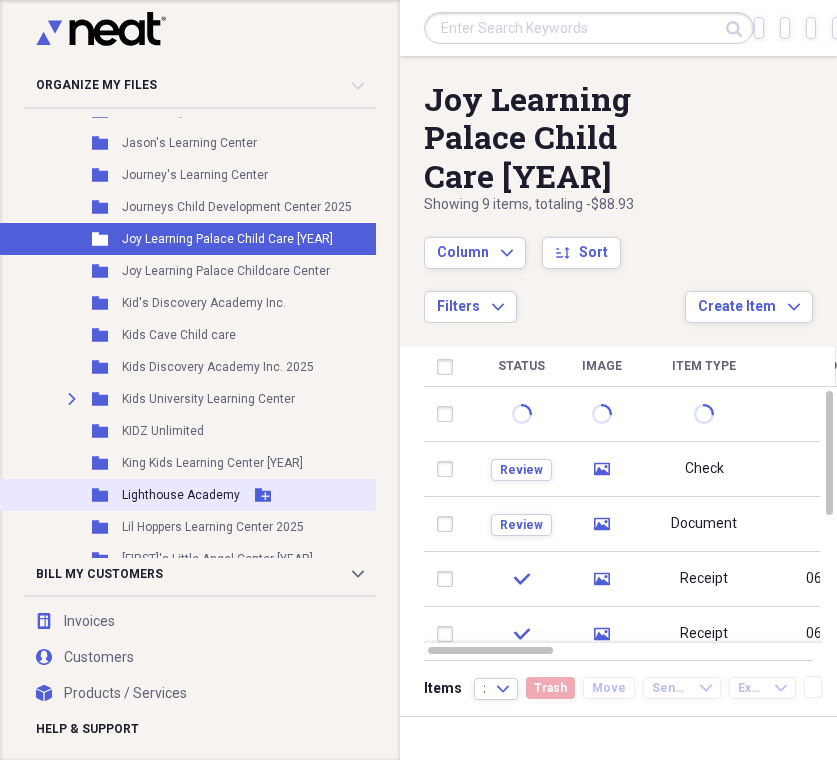scroll, scrollTop: 930, scrollLeft: 0, axis: vertical 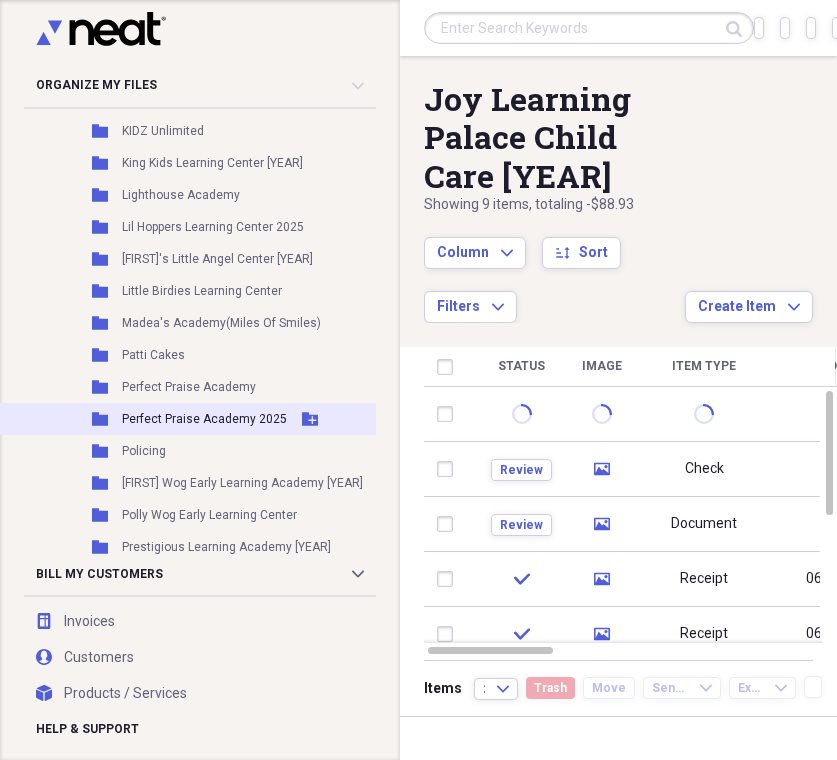 click on "Perfect Praise Academy 2025" at bounding box center (204, 419) 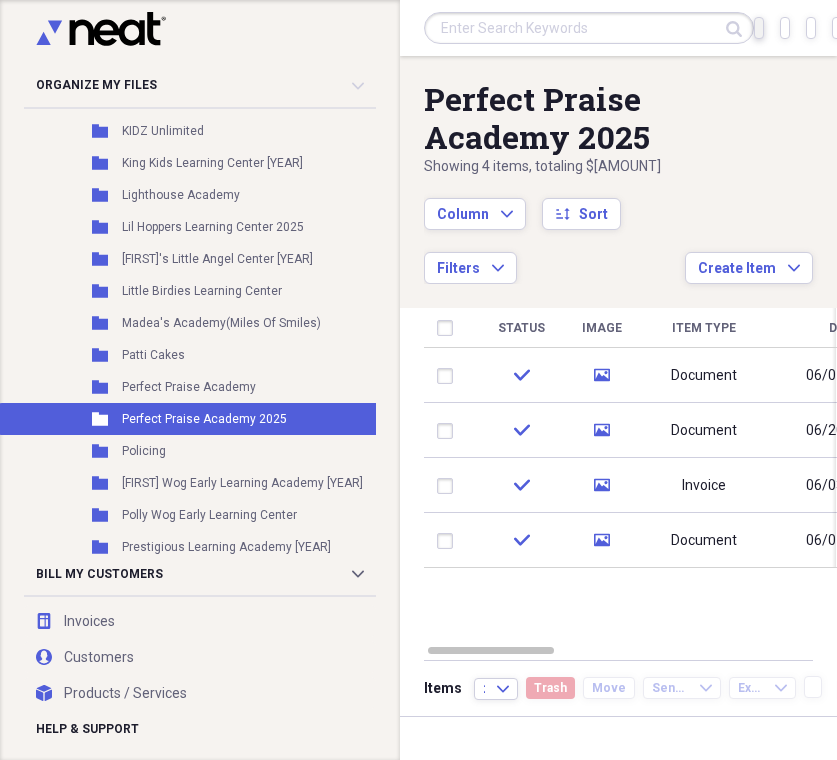 click on "Import Import" at bounding box center (759, 28) 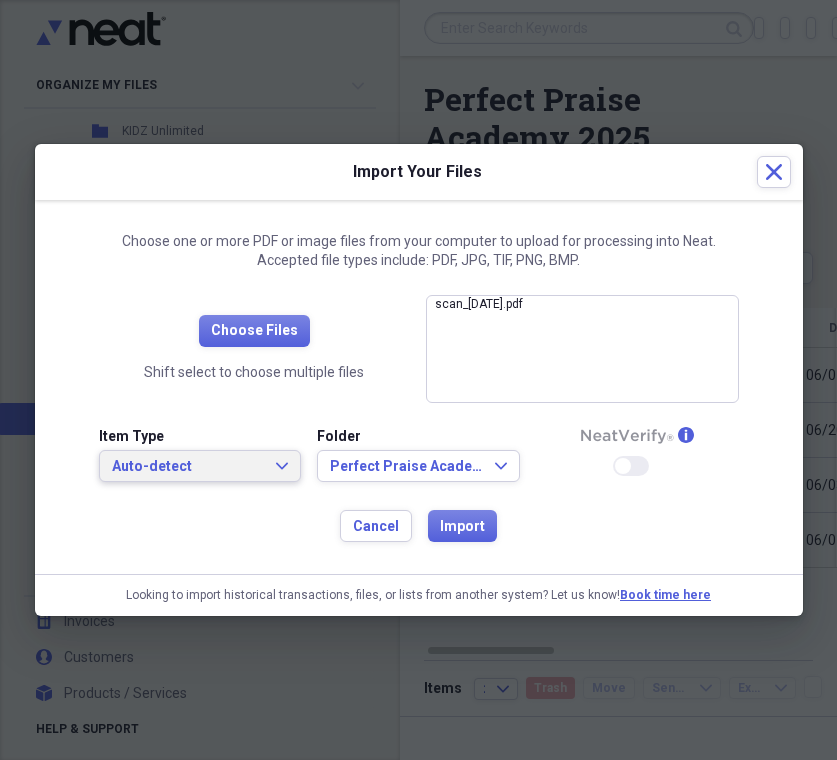 click on "Auto-detect Expand" at bounding box center [200, 467] 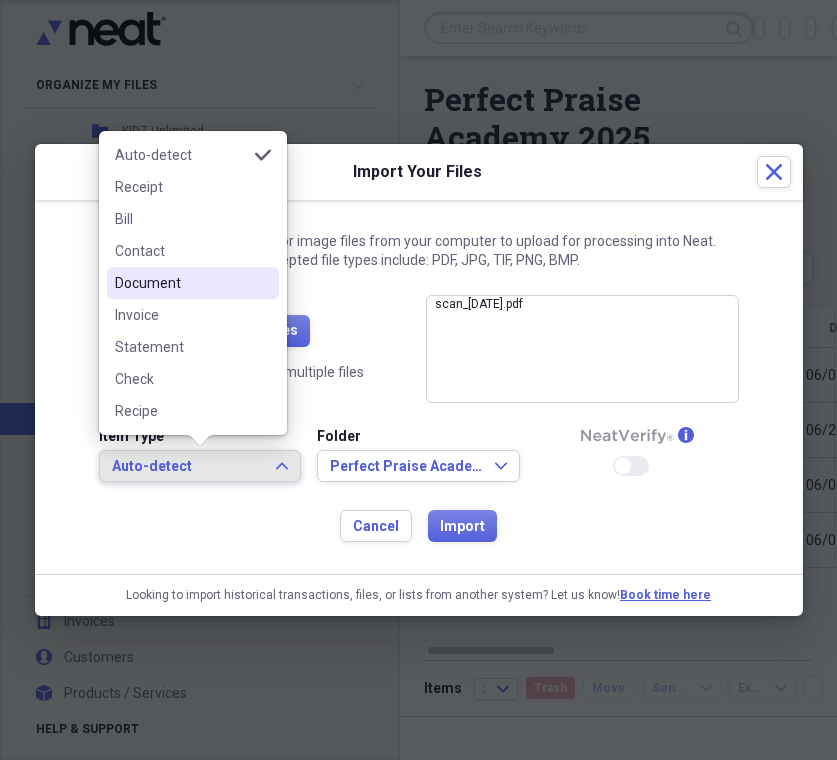click on "Document" at bounding box center [181, 283] 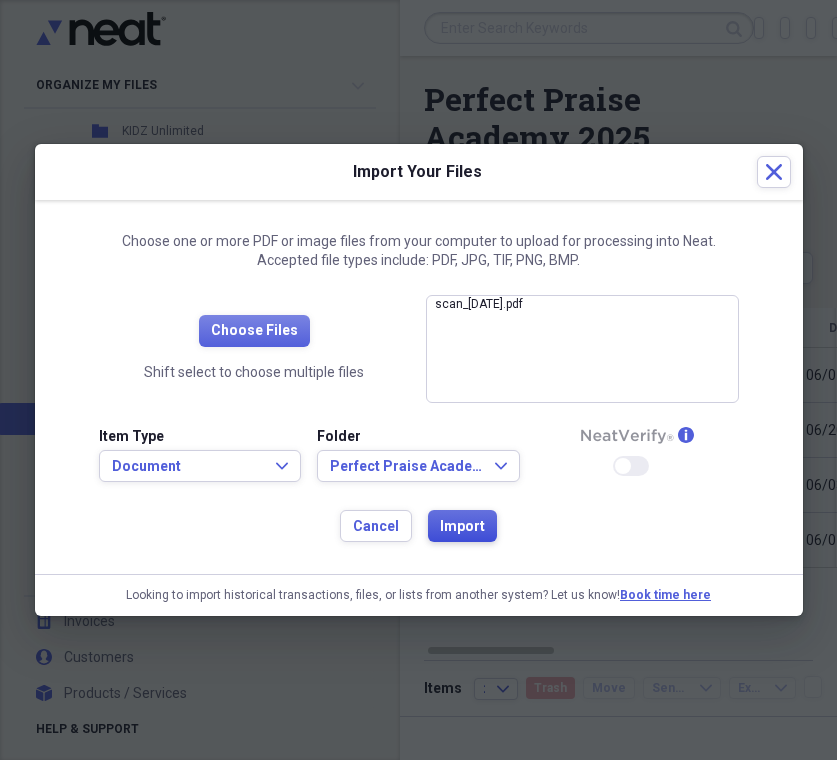 click on "Import" at bounding box center (462, 527) 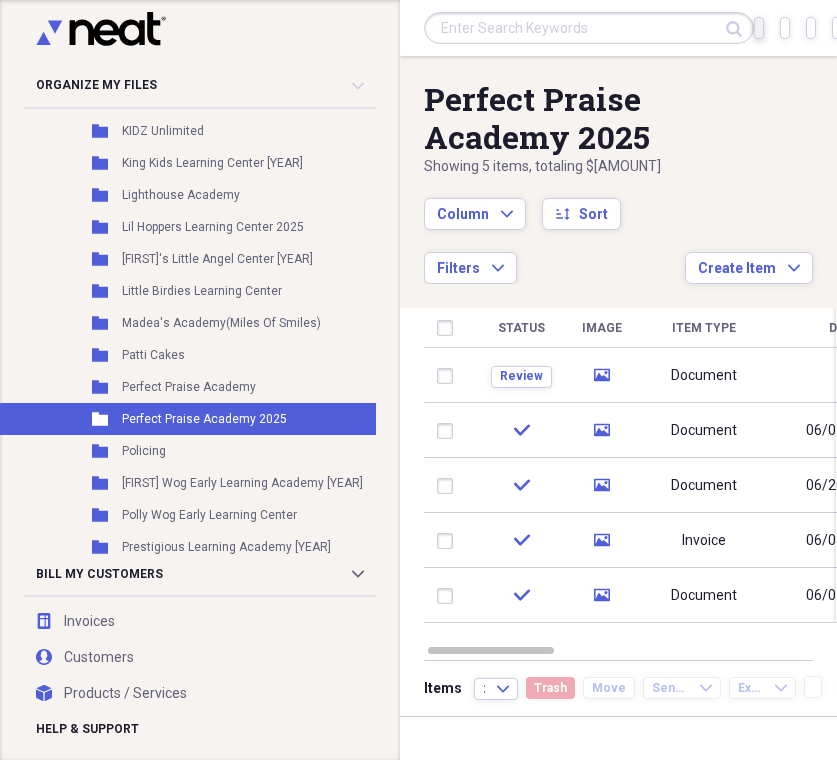 click on "Import" 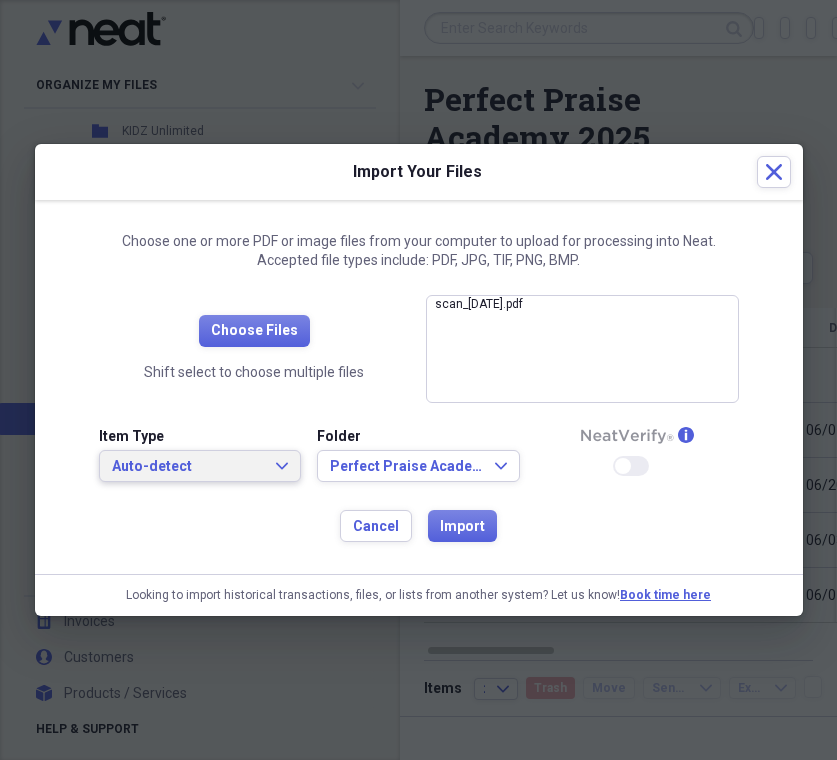 click on "Expand" 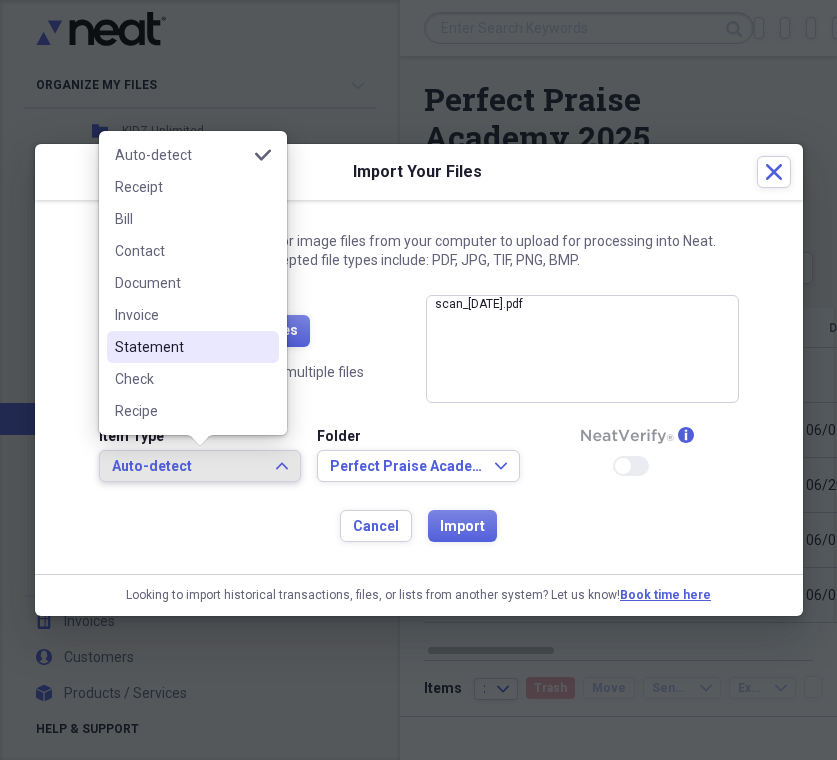 click on "Statement" at bounding box center (181, 347) 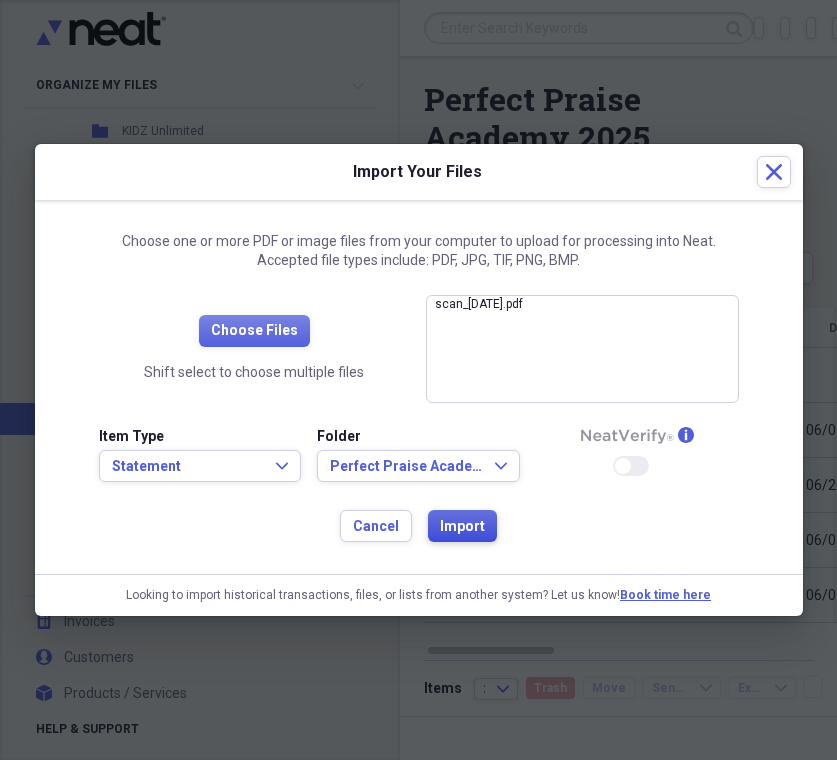 click on "Import" at bounding box center (462, 527) 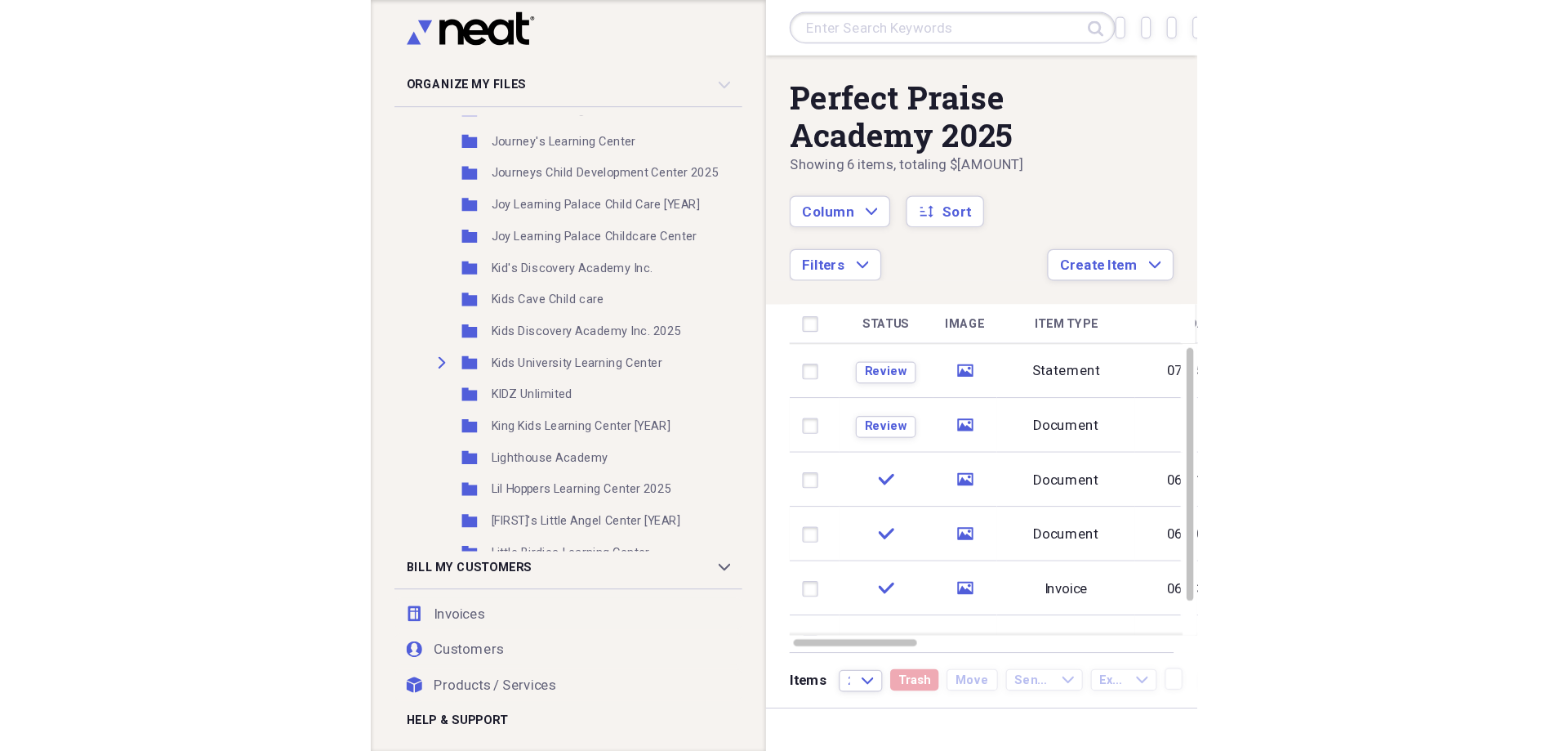 scroll, scrollTop: 515, scrollLeft: 0, axis: vertical 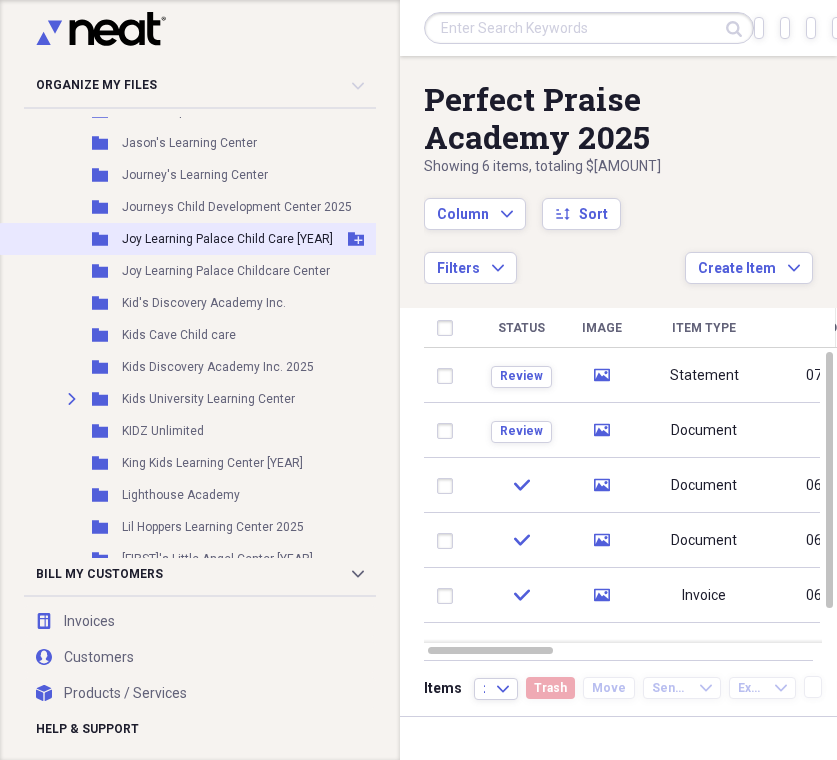 click on "Joy Learning Palace Child Care [YEAR]" at bounding box center [227, 239] 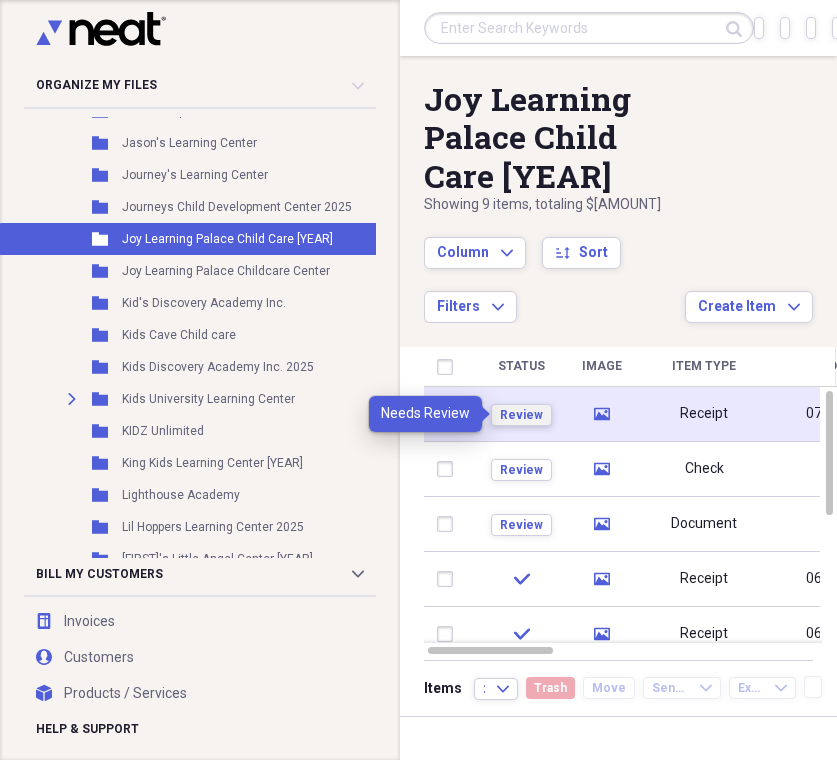 click on "Review" at bounding box center (521, 415) 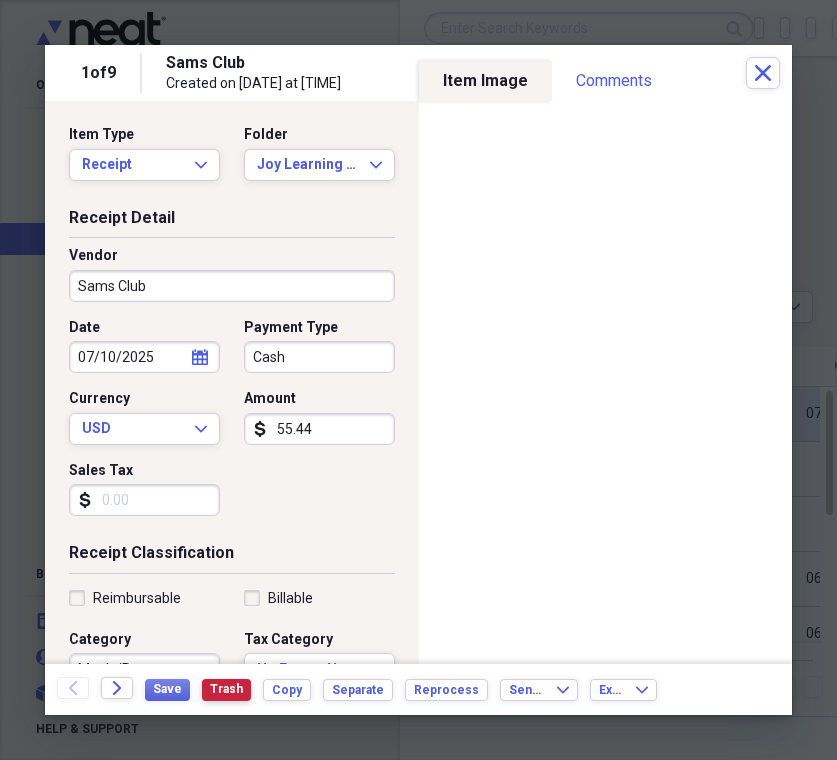 click on "Trash" at bounding box center (226, 689) 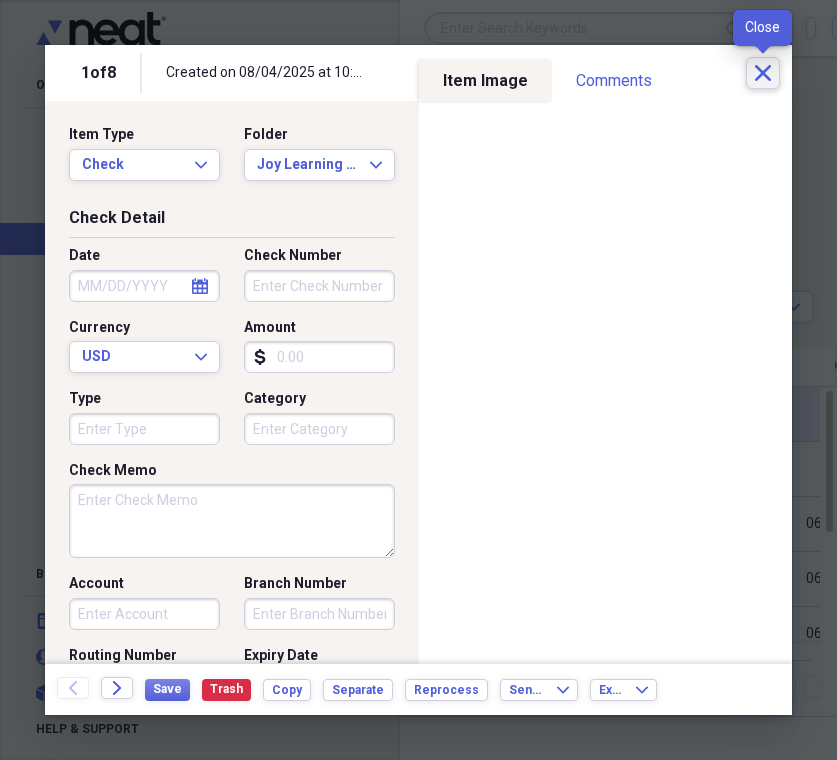 click on "Close" at bounding box center [763, 73] 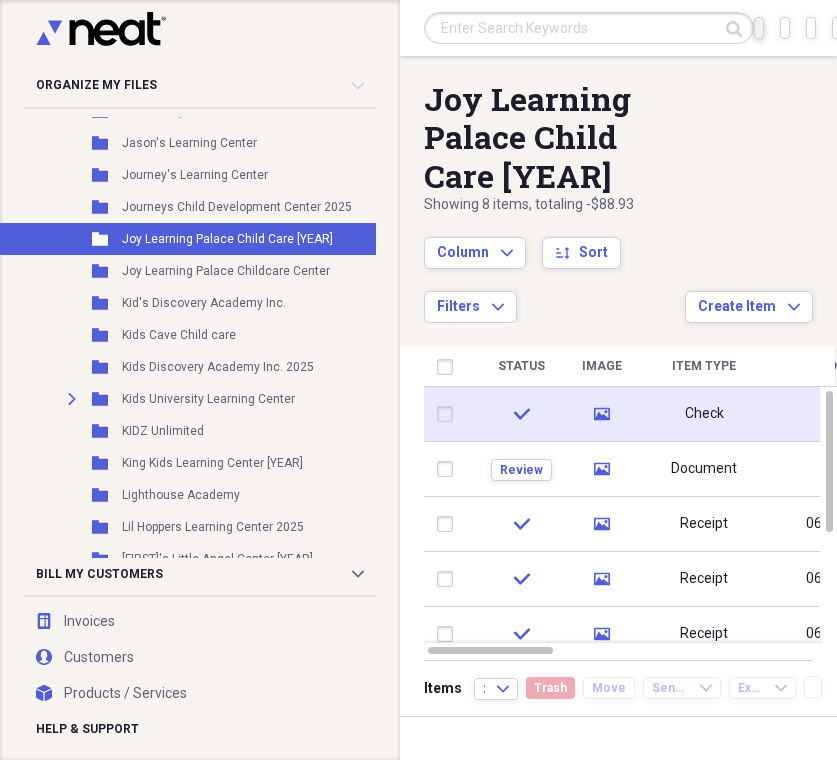 click on "Import" 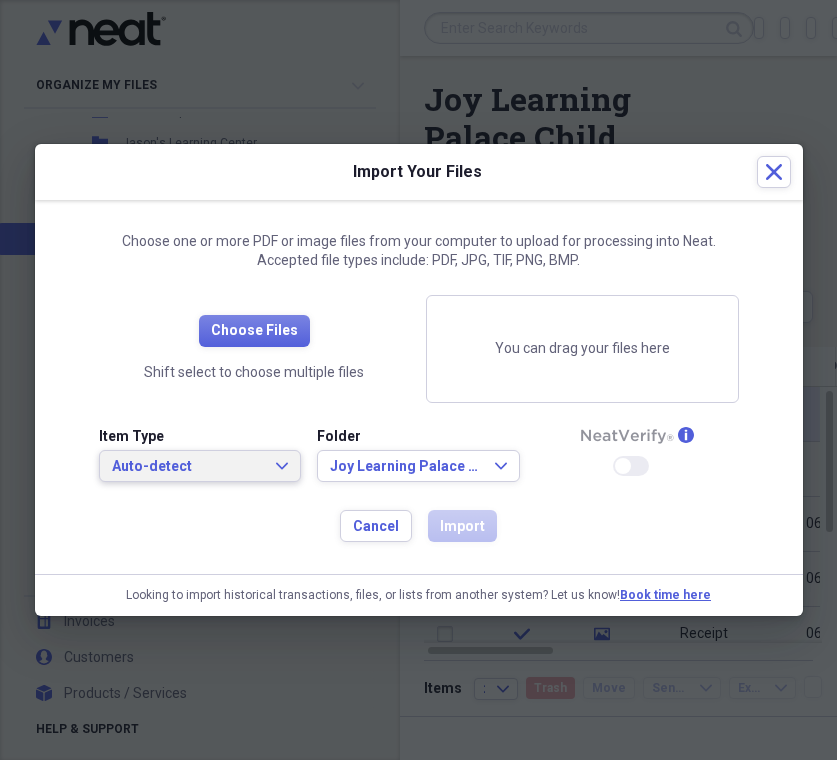 click on "Expand" 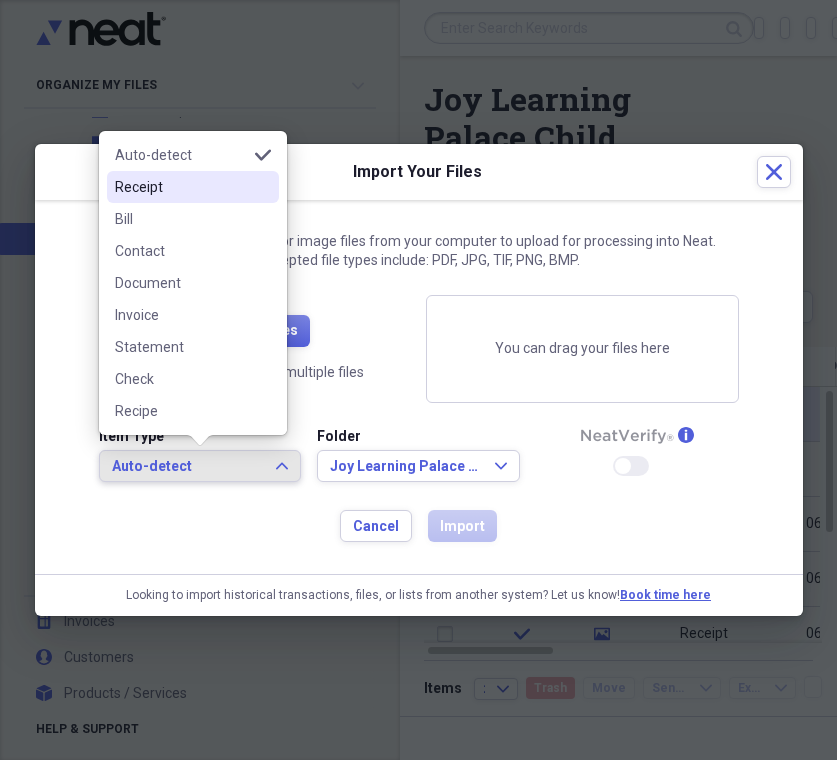 click on "Receipt" at bounding box center [181, 187] 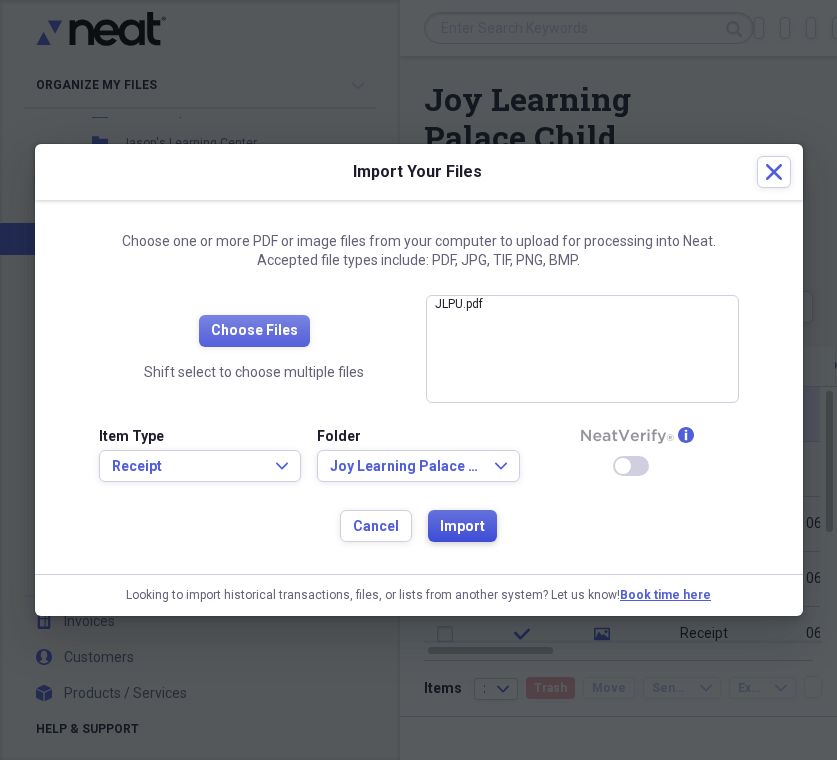 click on "Import" at bounding box center [462, 526] 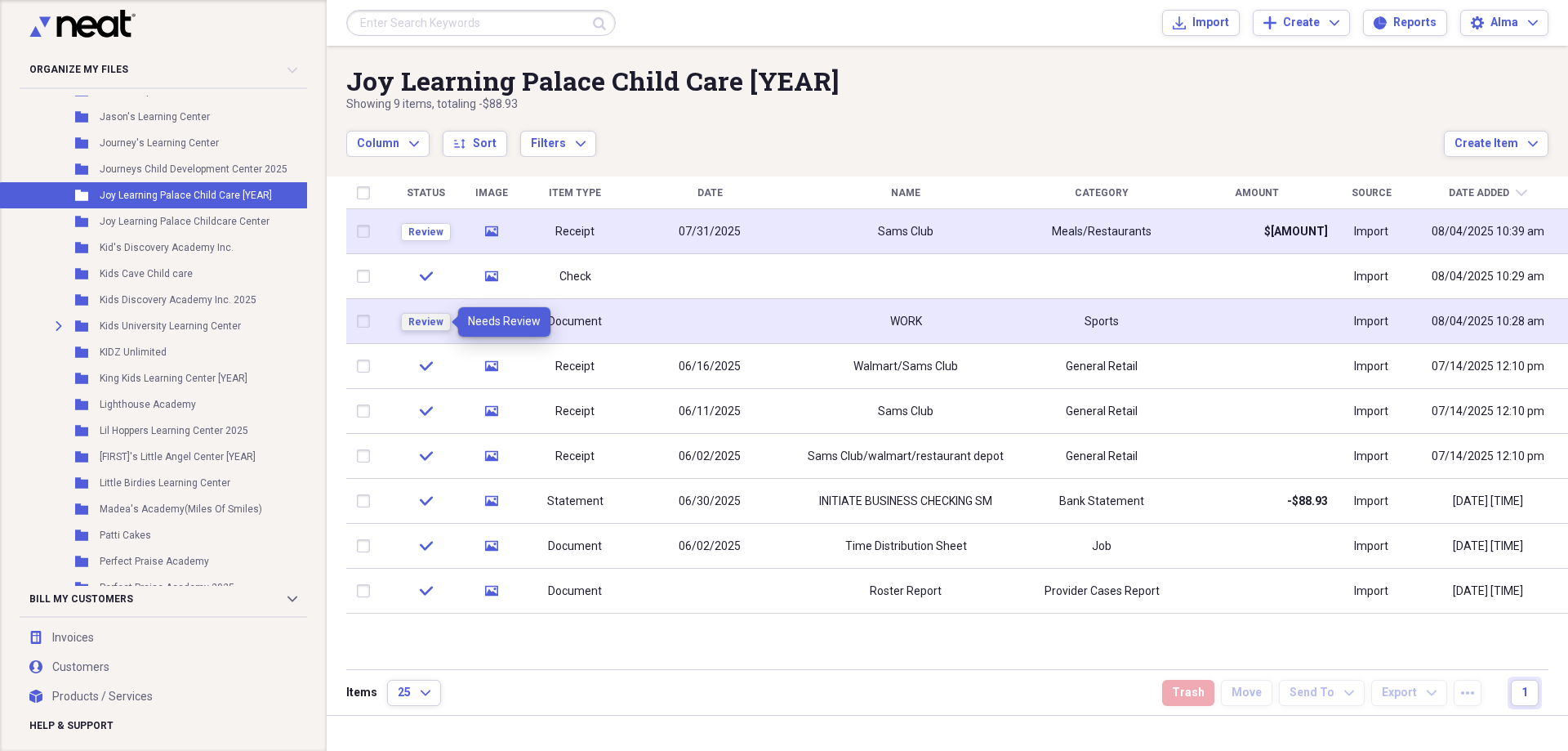 click on "Review" at bounding box center (425, 322) 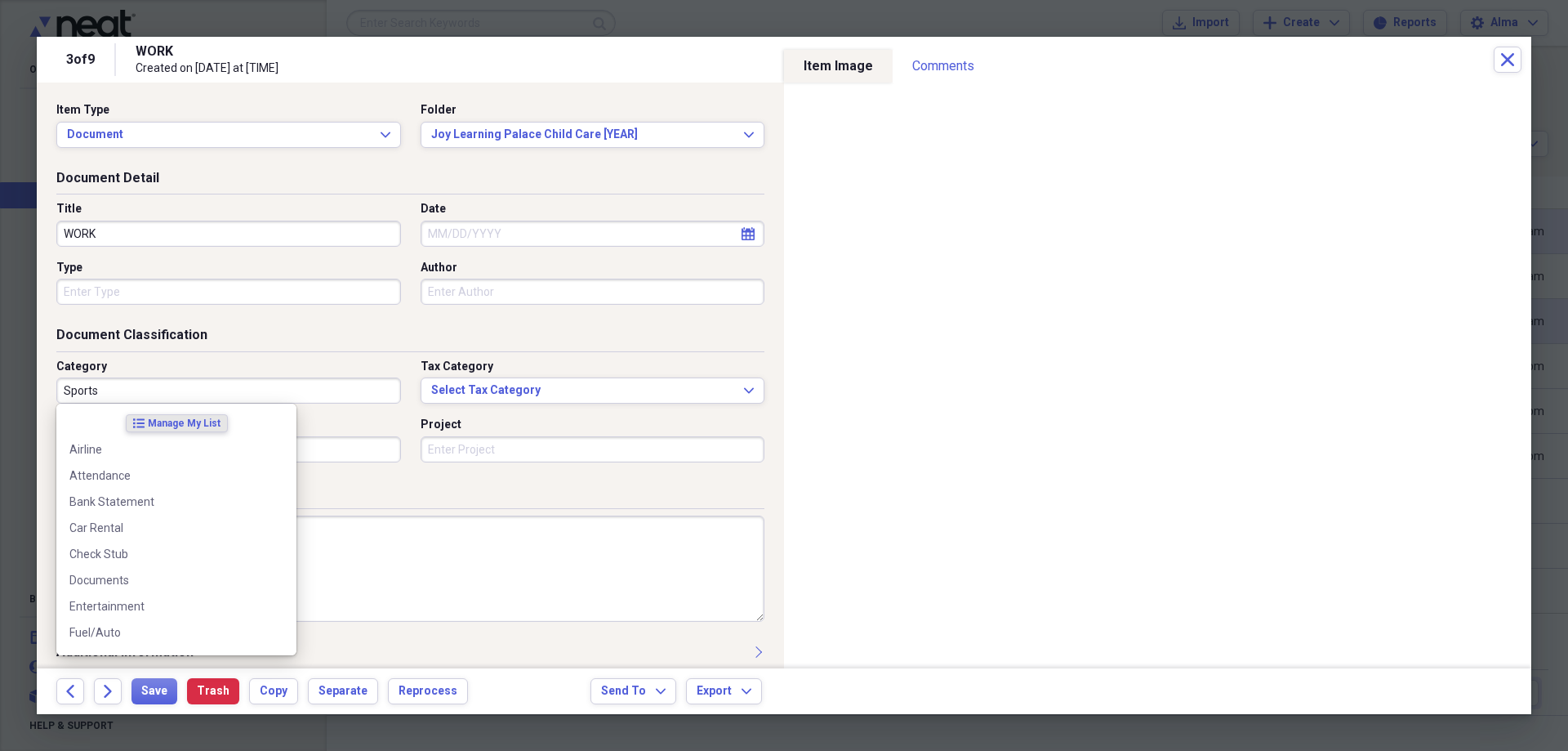 click on "Sports" at bounding box center [229, 391] 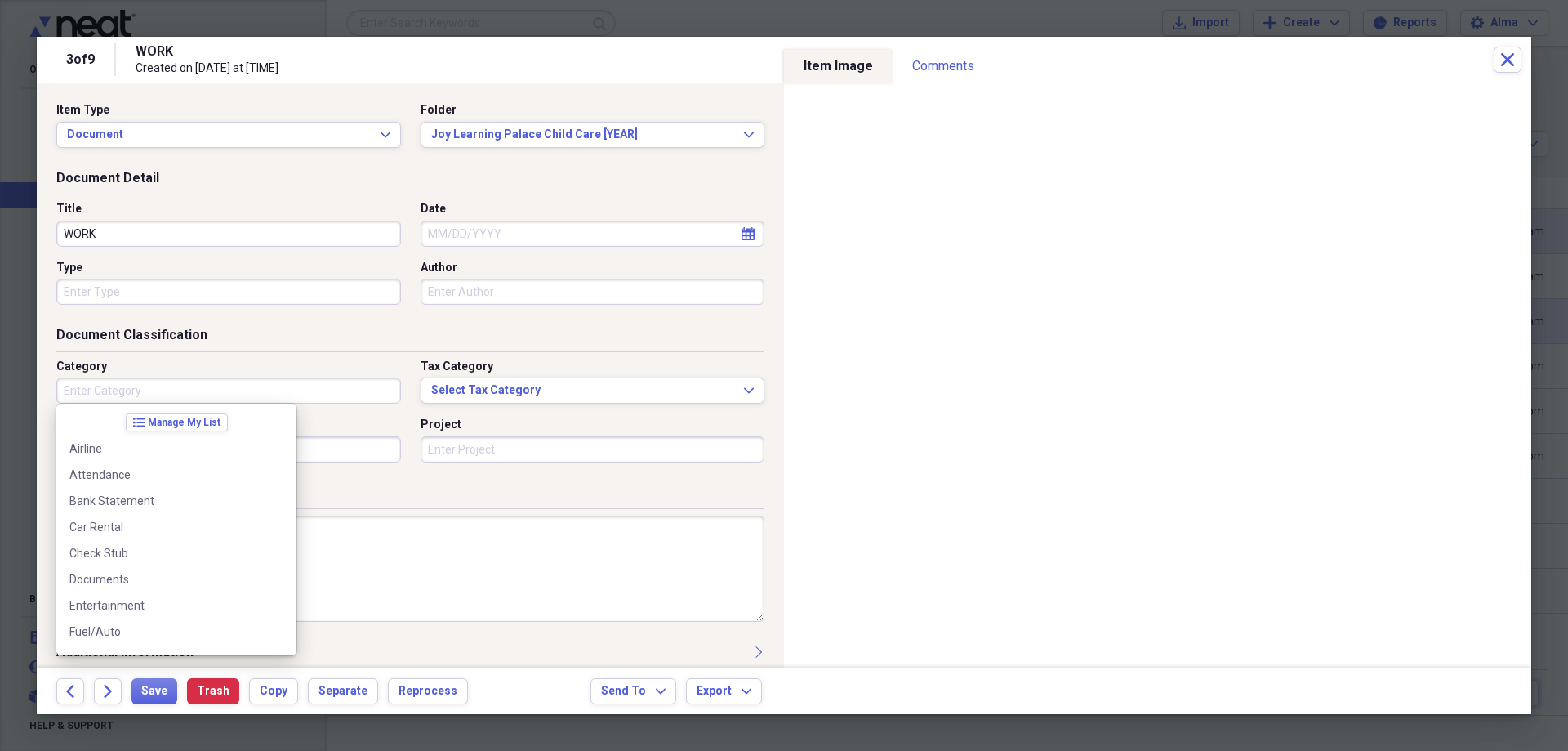 scroll, scrollTop: 0, scrollLeft: 0, axis: both 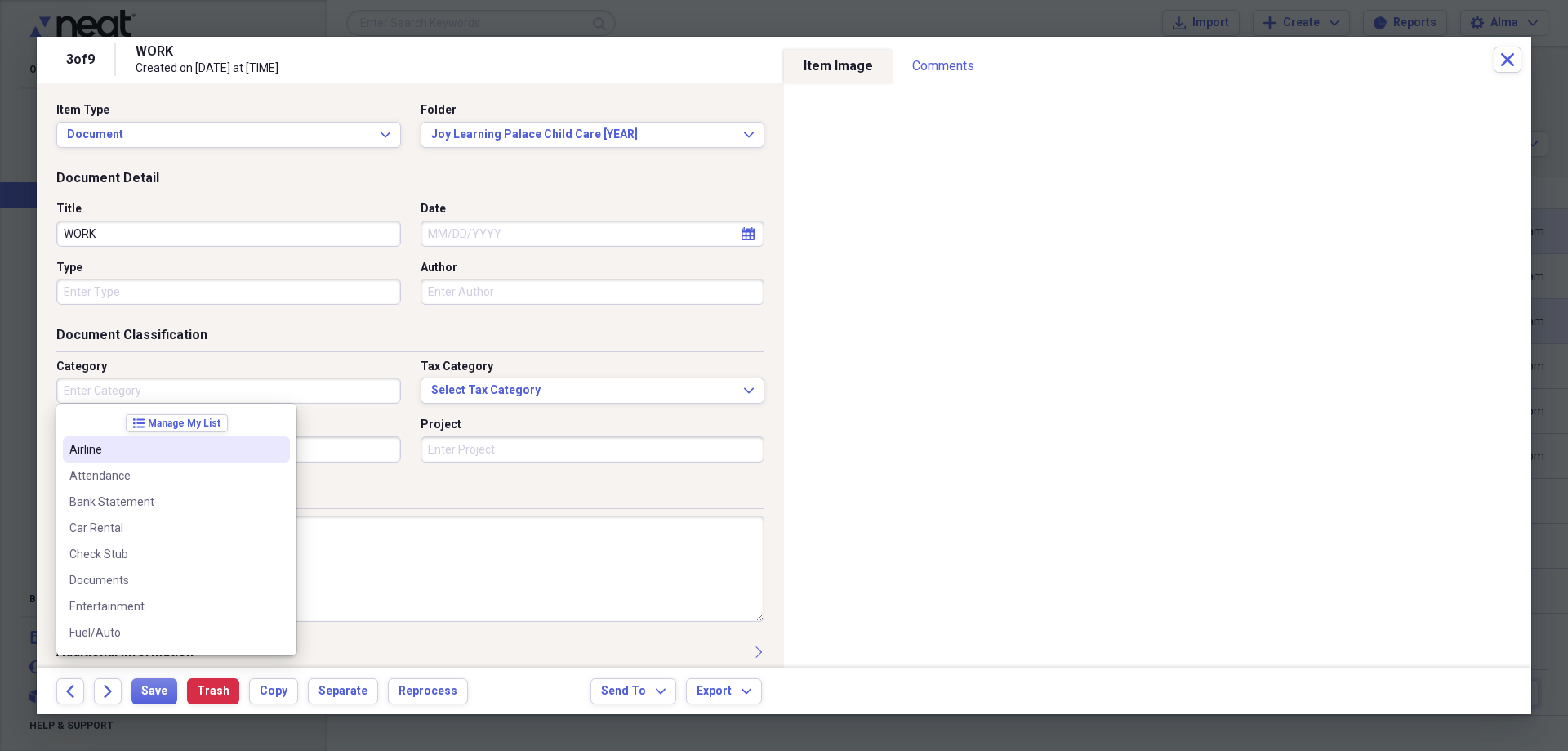click on "Category" at bounding box center [229, 391] 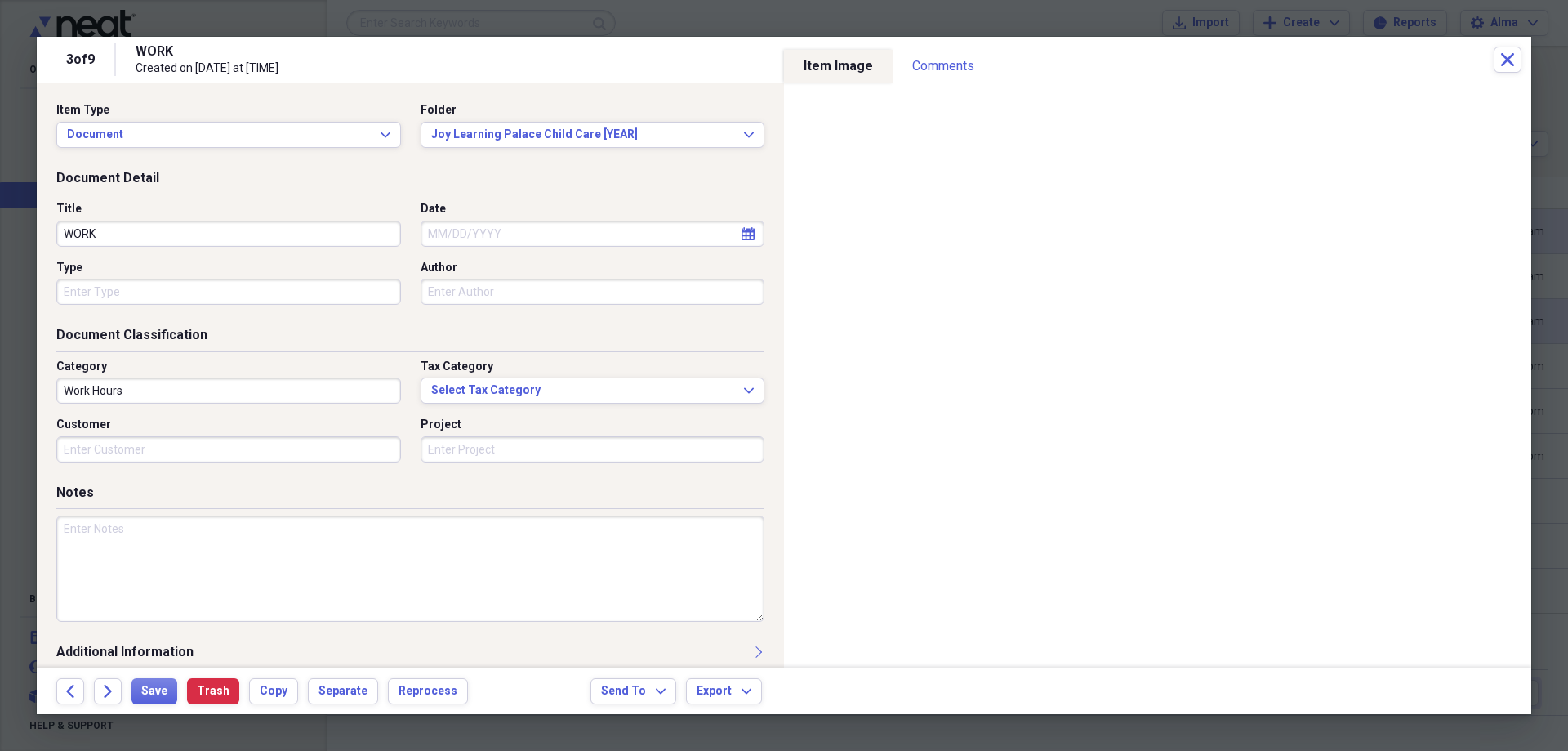 type on "Work Hours" 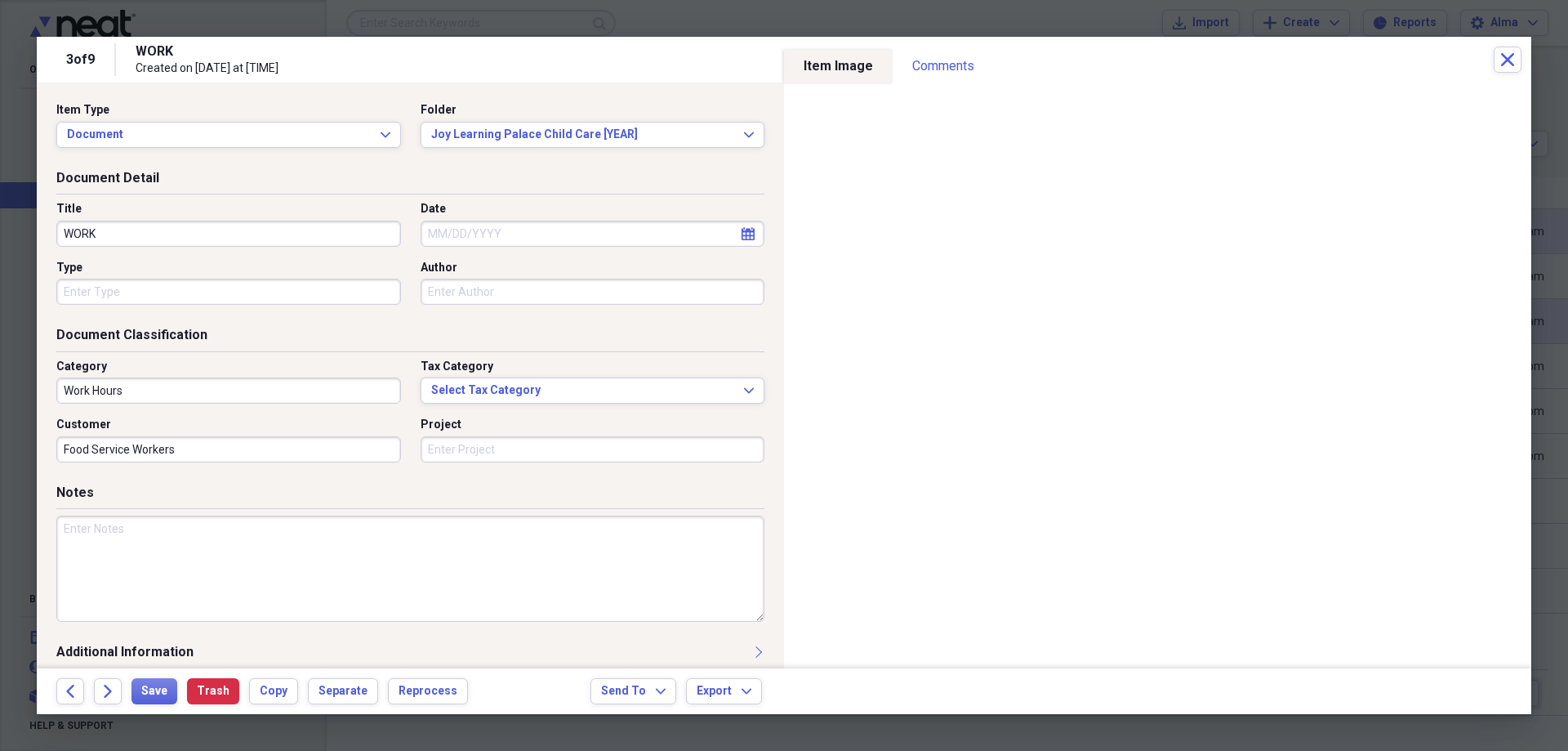 type on "Food Service Workers" 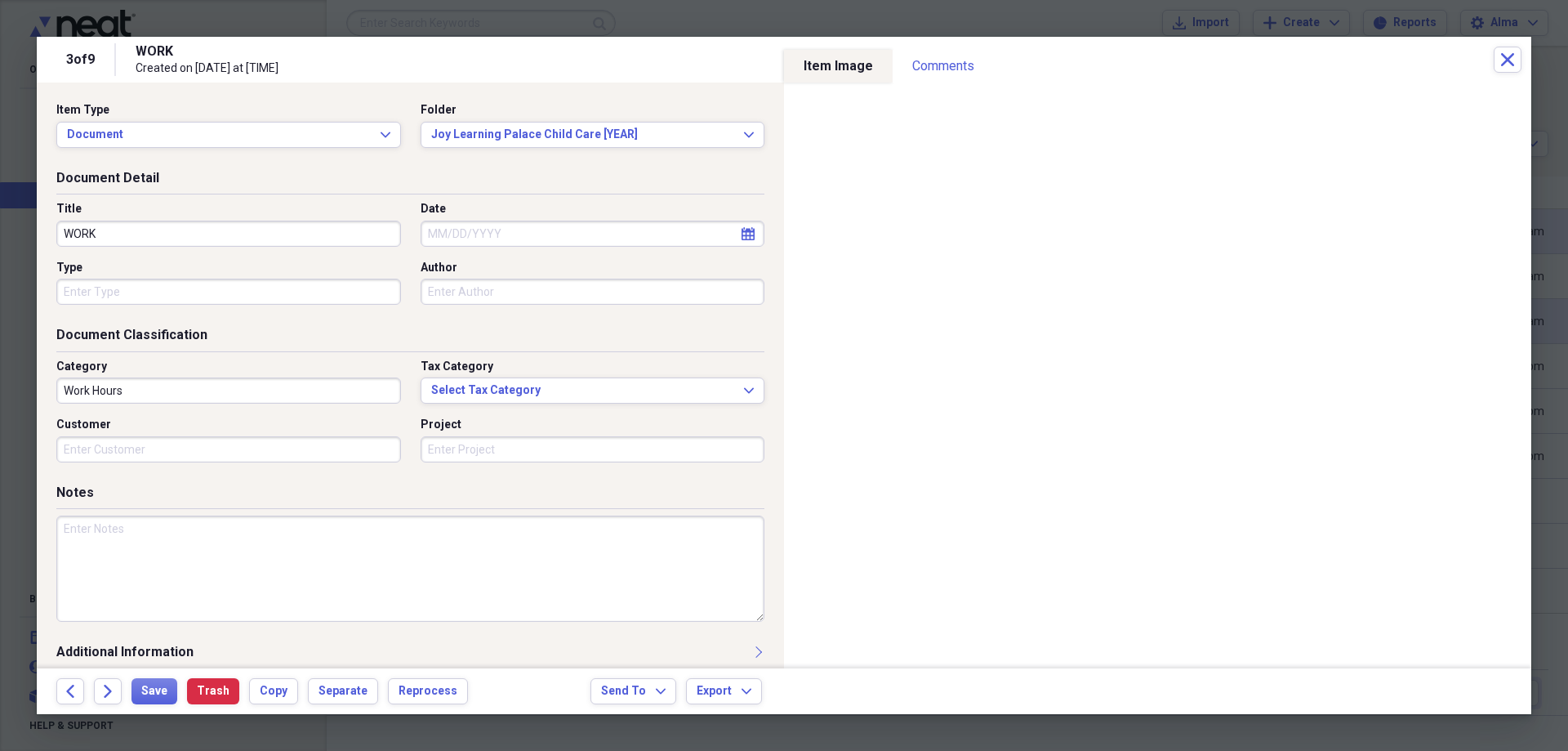 drag, startPoint x: 117, startPoint y: 234, endPoint x: 20, endPoint y: 223, distance: 97.62172 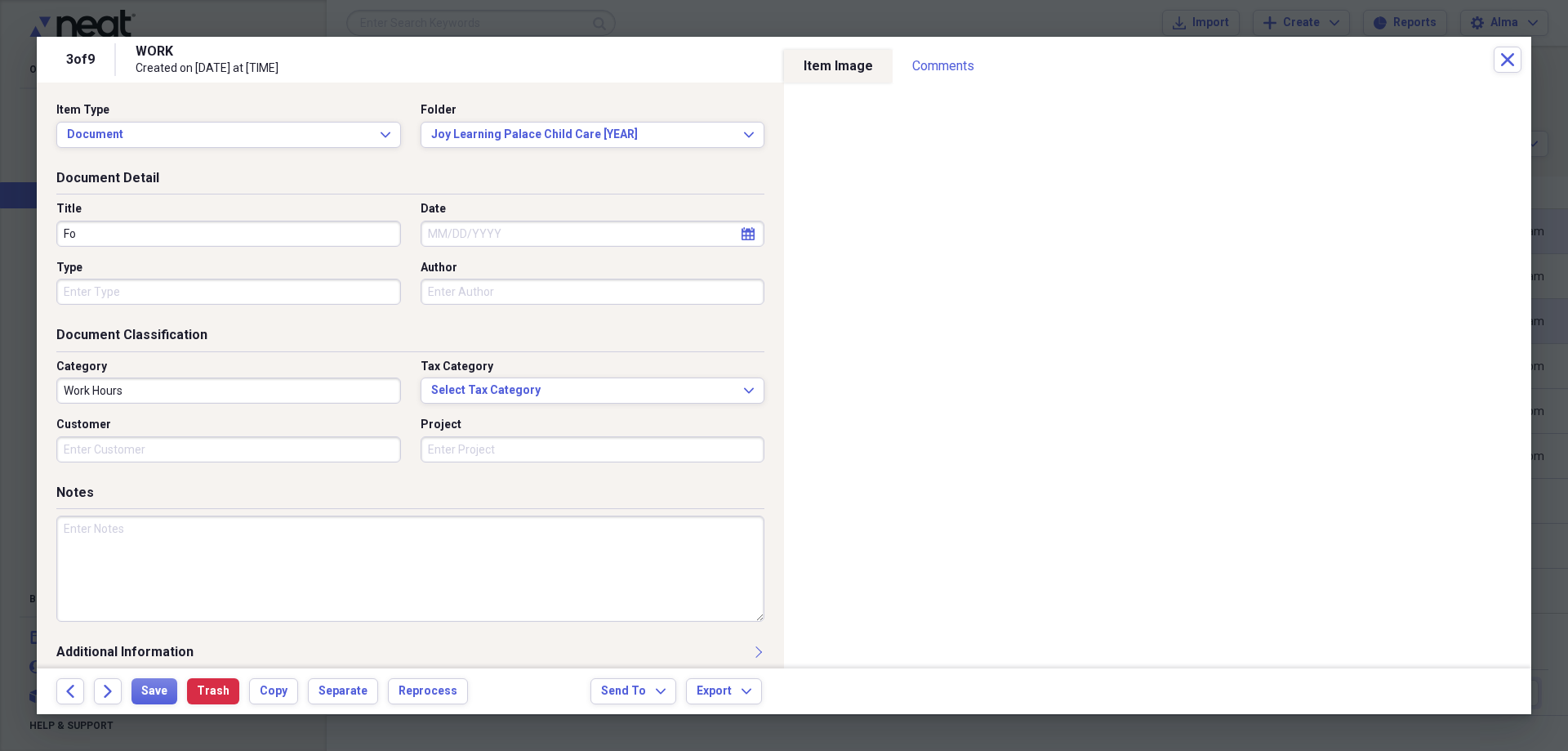 type on "F" 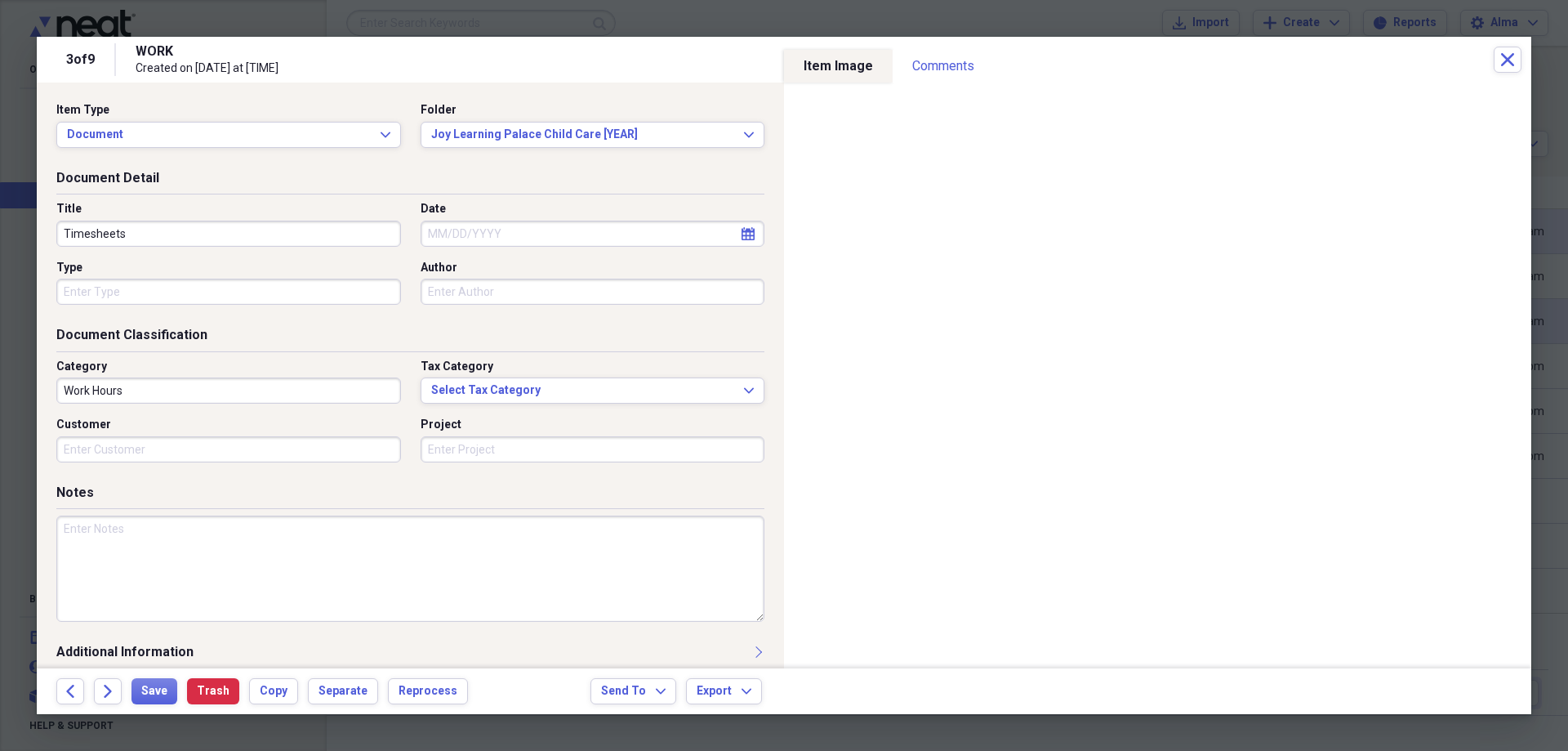 type on "Timesheets" 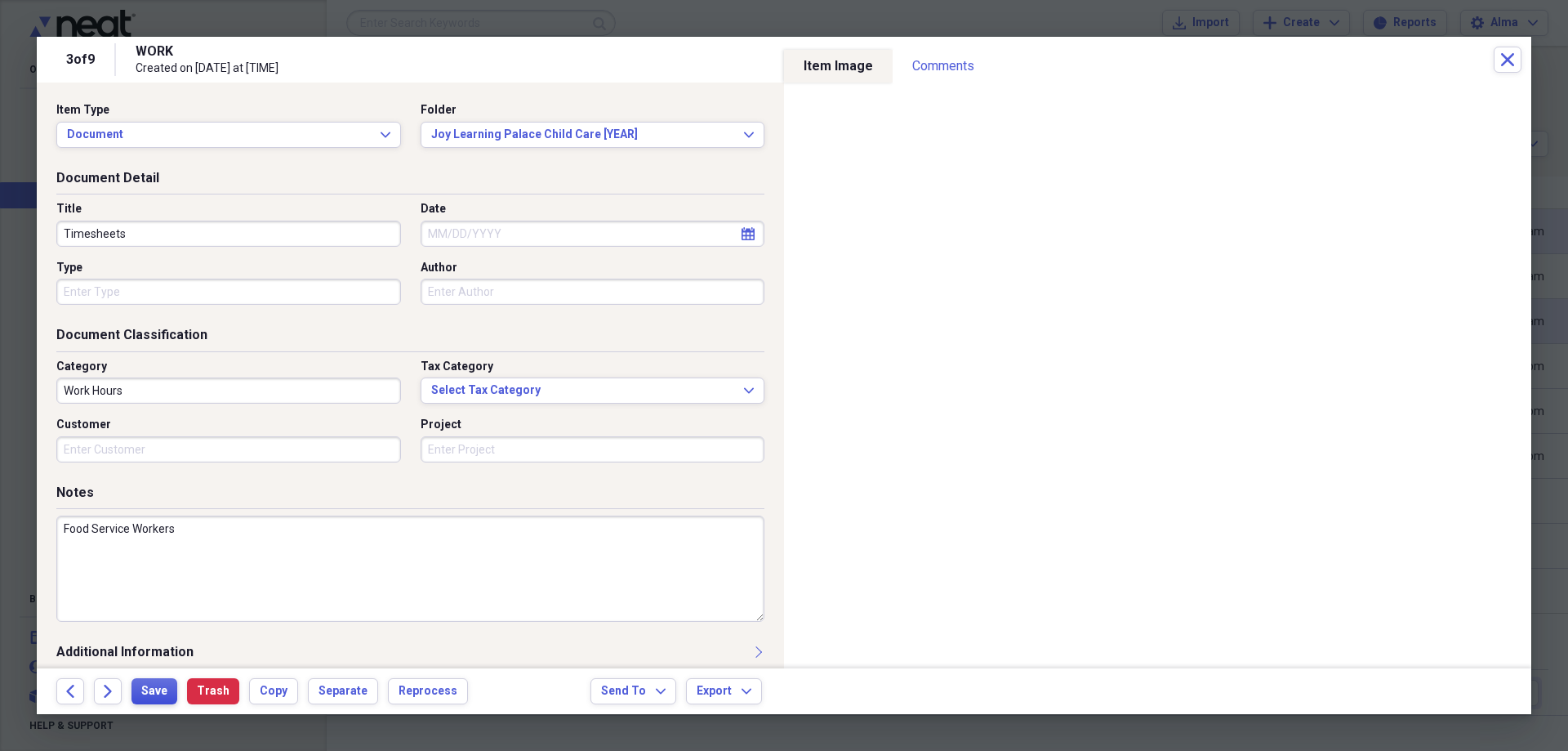 type on "Food Service Workers" 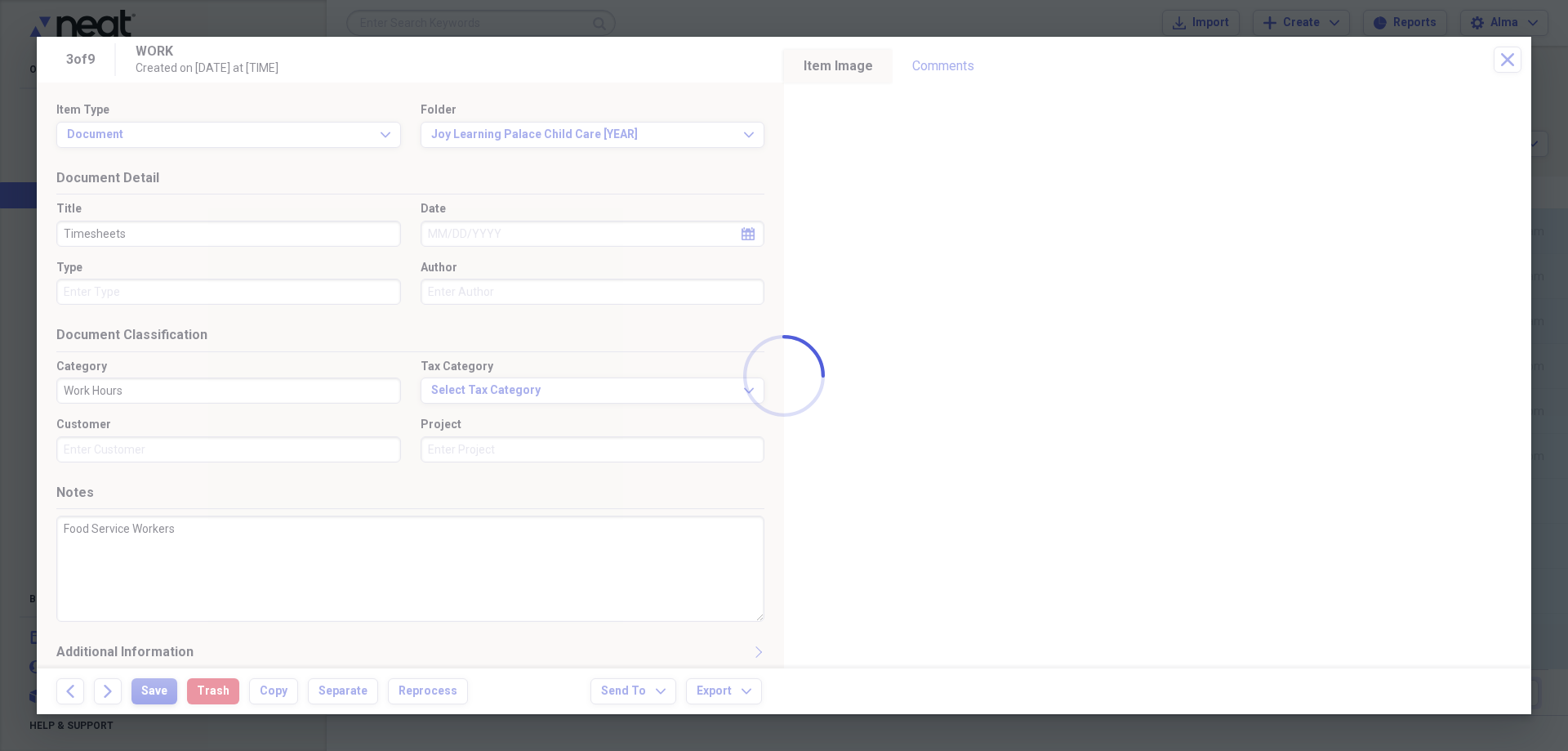 type on "Timesheets" 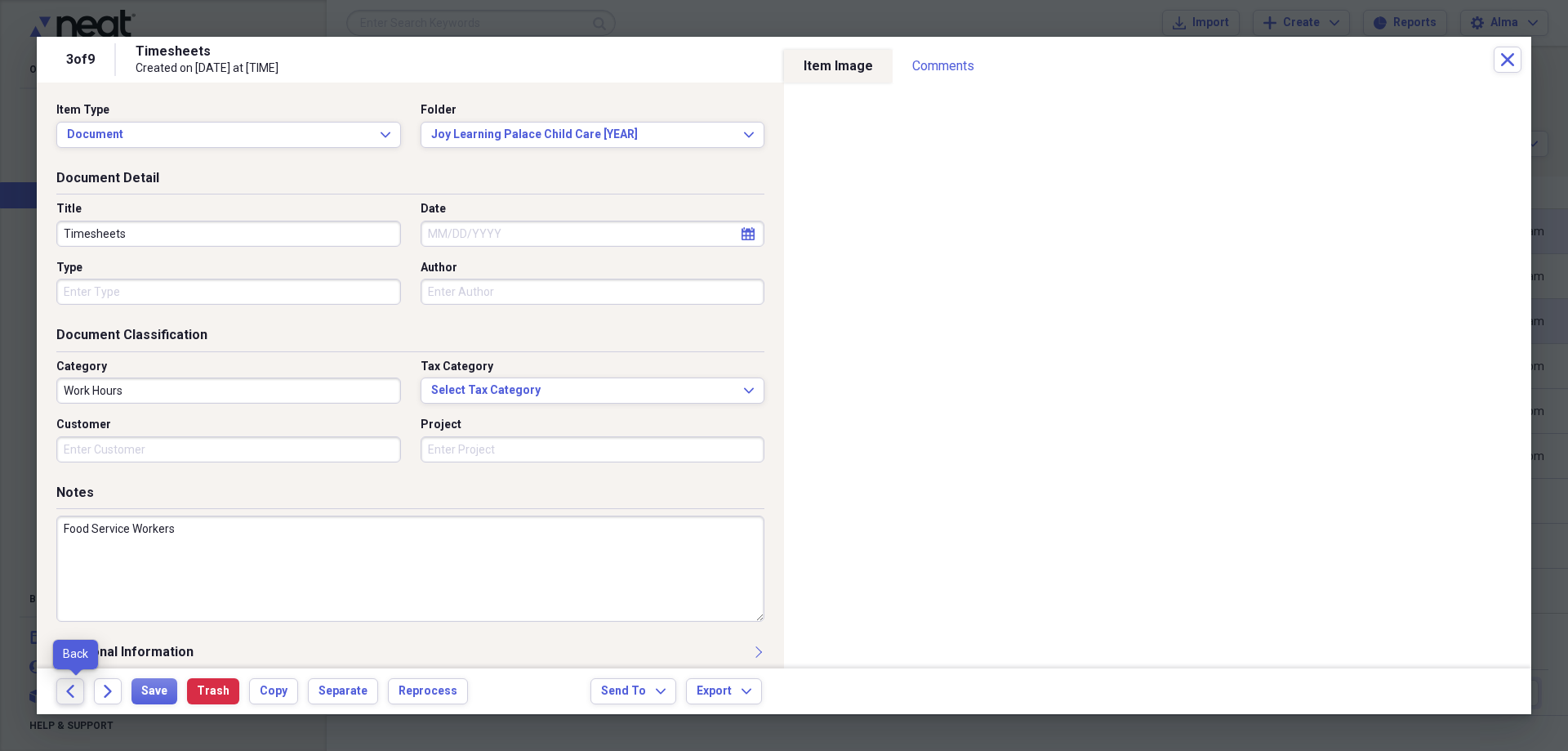 click 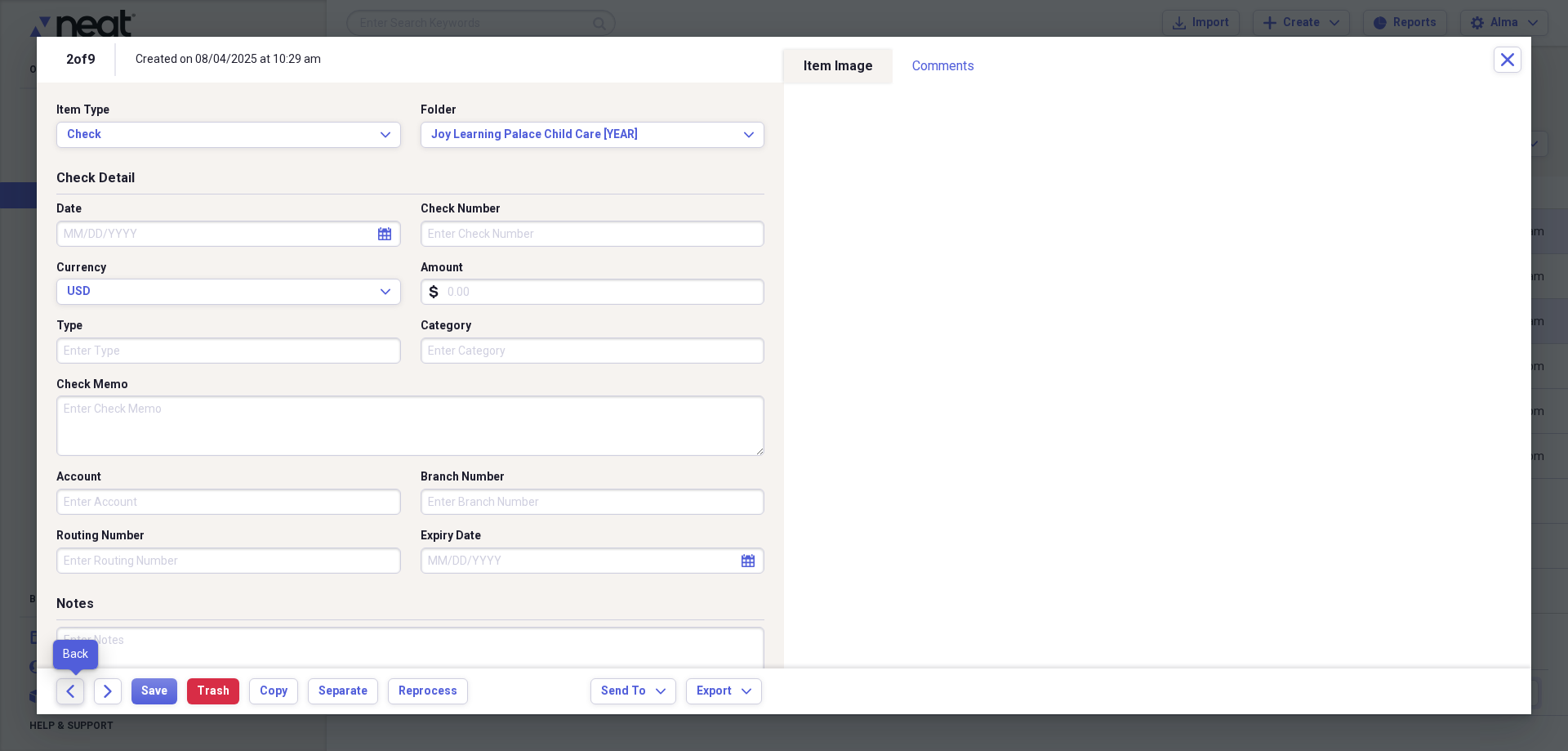 click 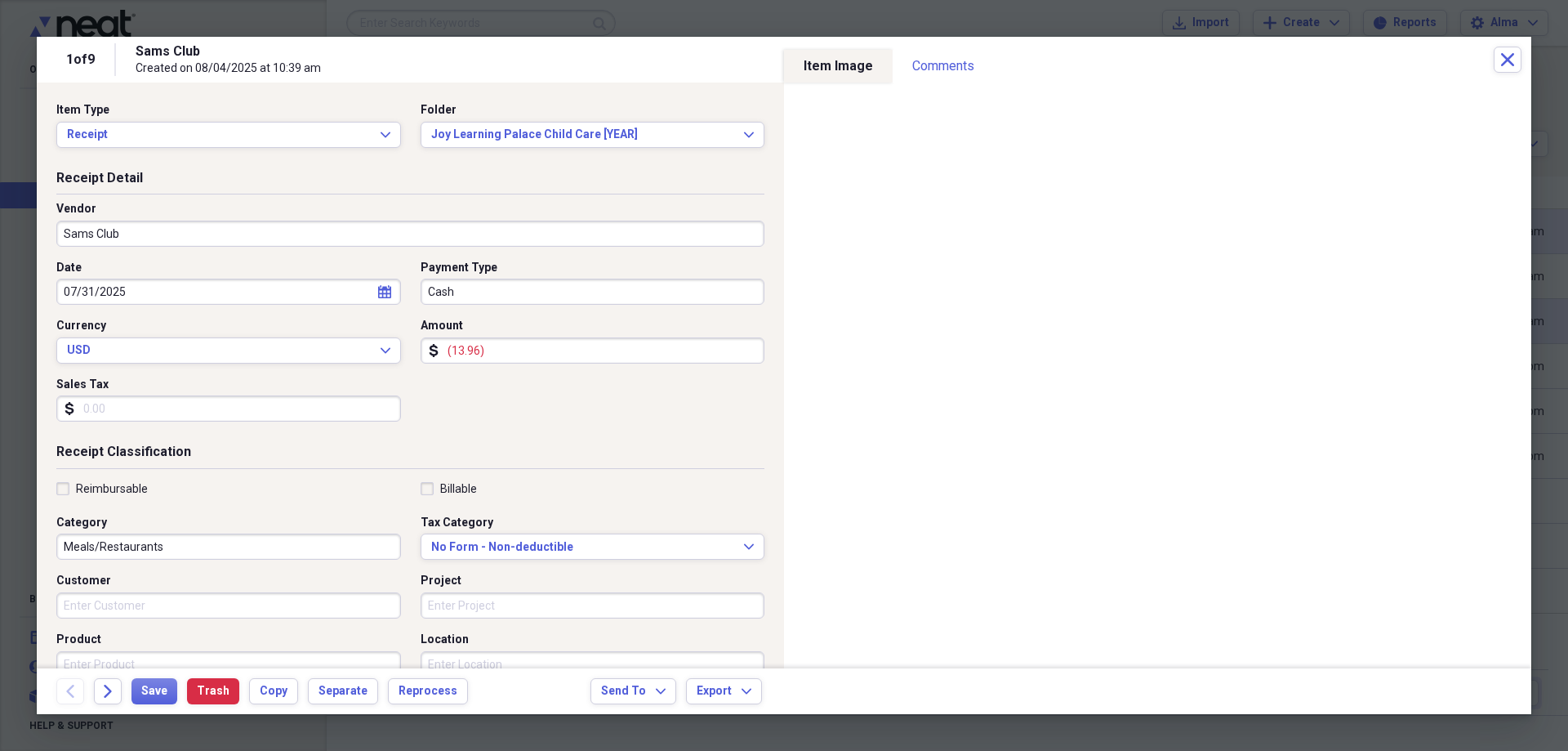 select on "6" 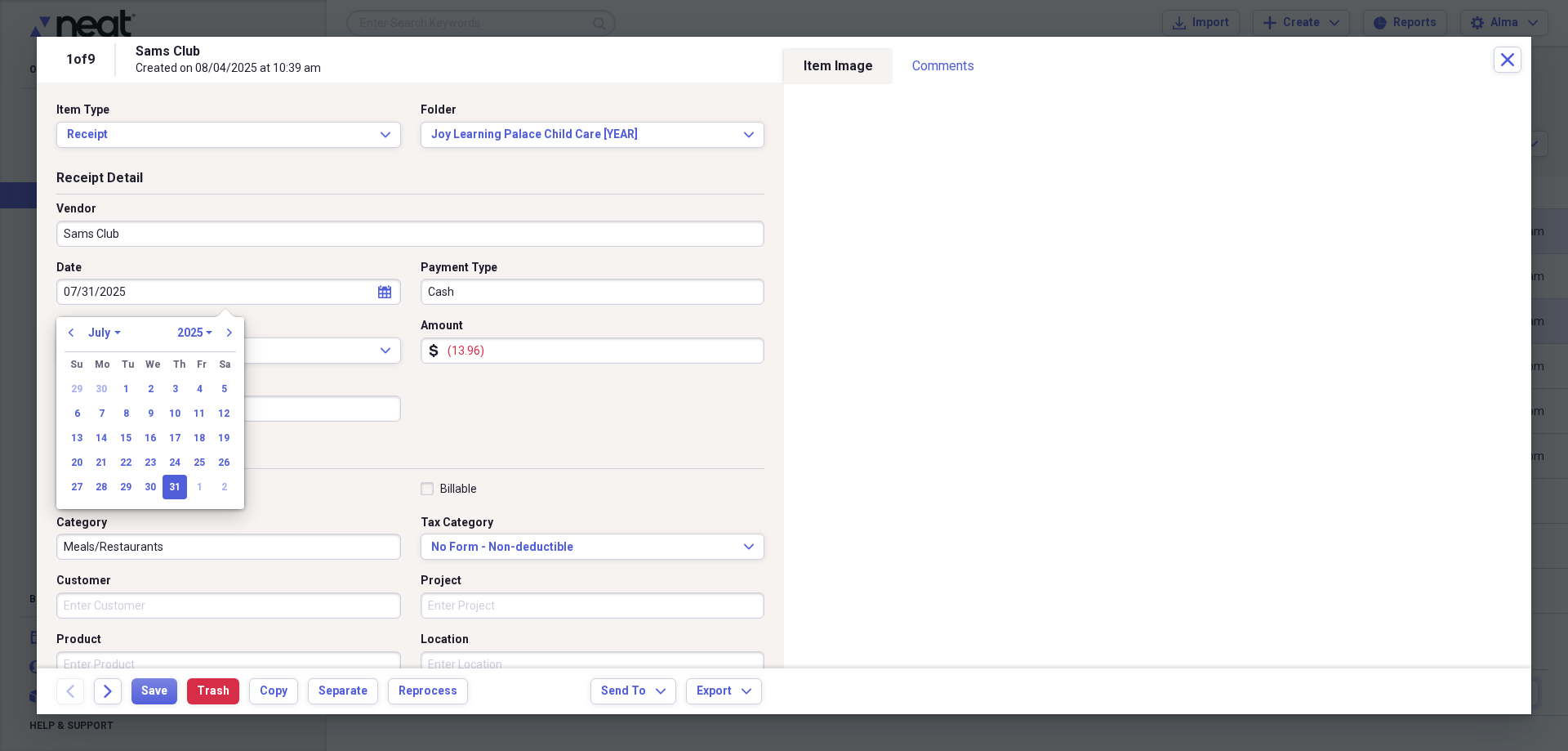 click on "07/31/2025" at bounding box center (229, 292) 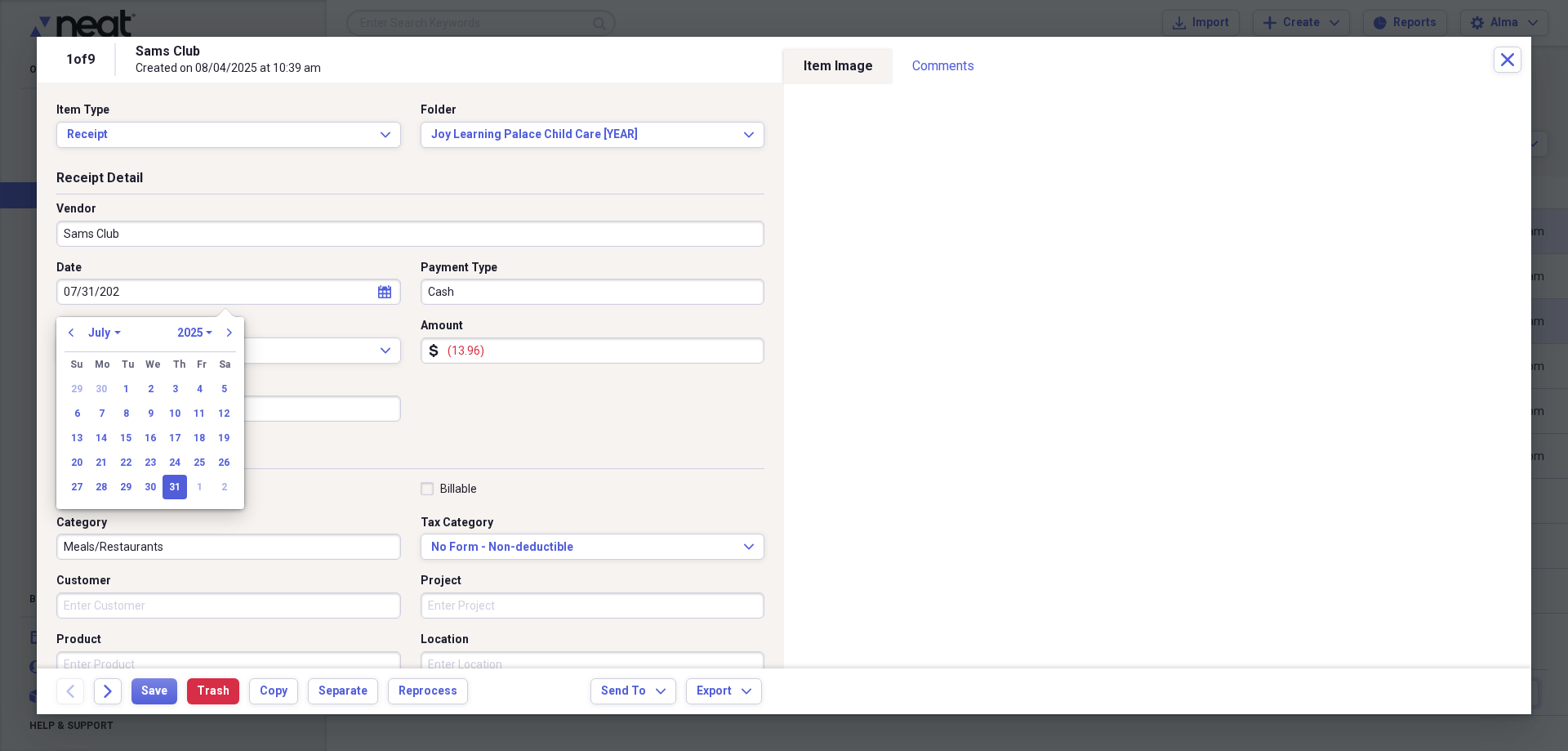 type on "07/31/2025" 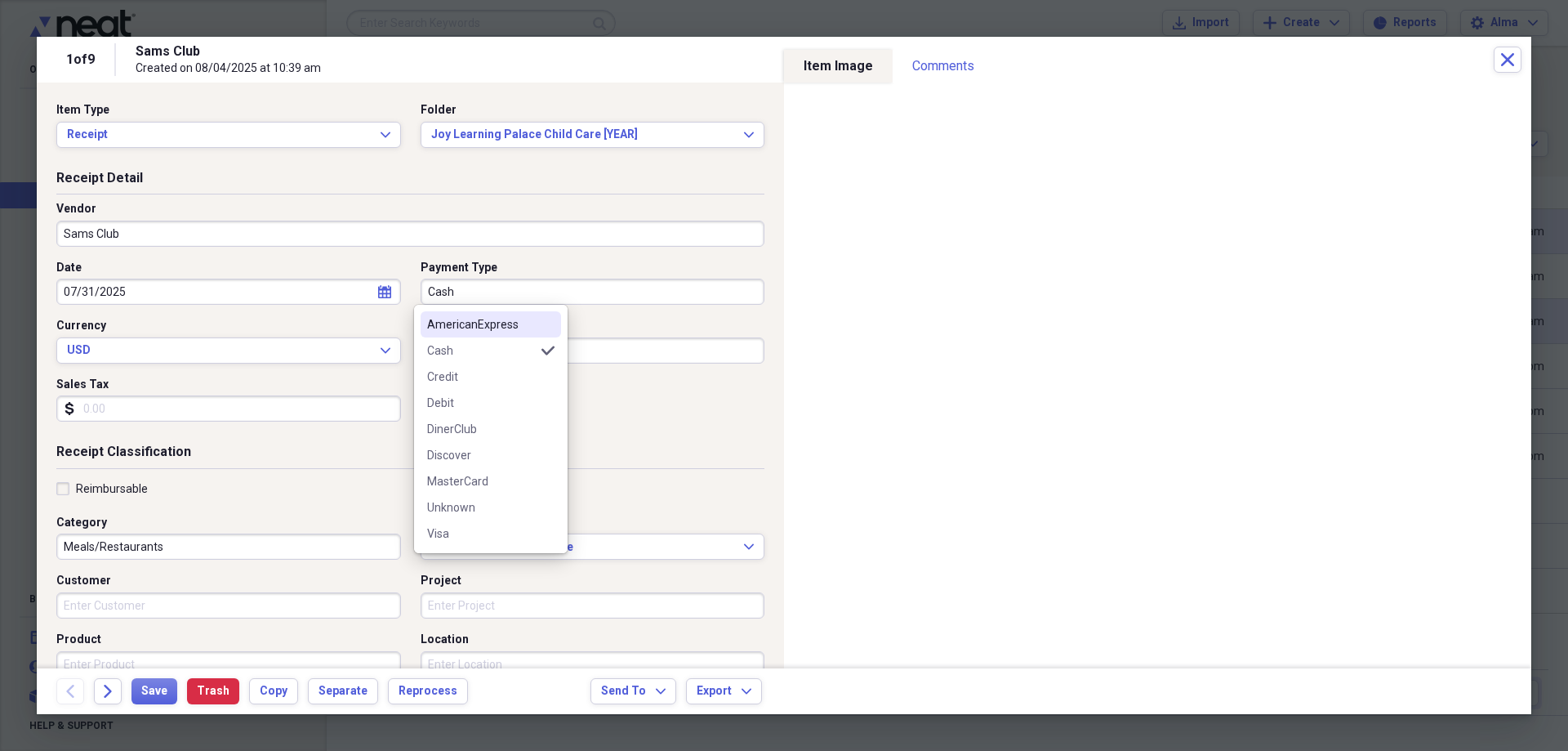 click on "Cash" at bounding box center [593, 292] 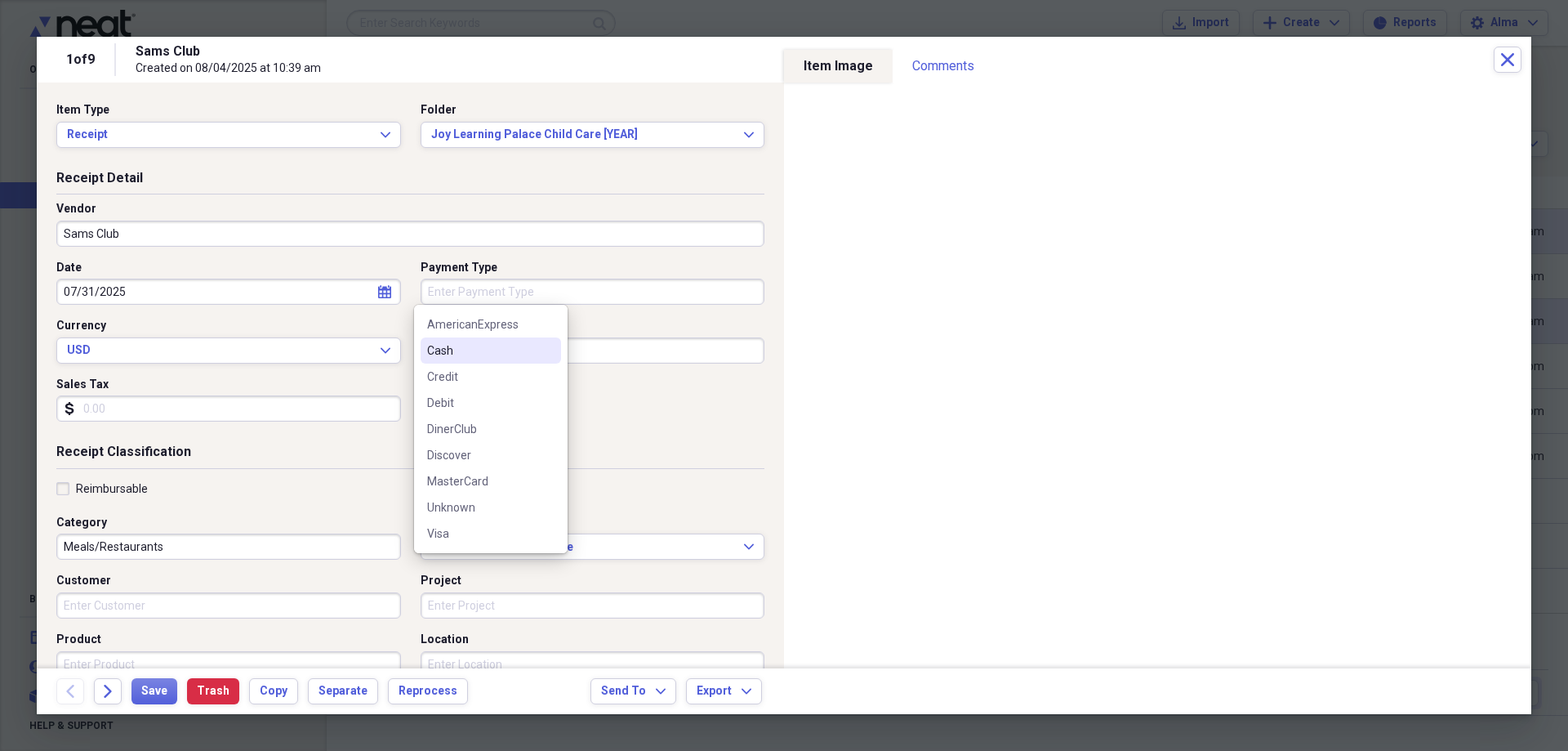 type 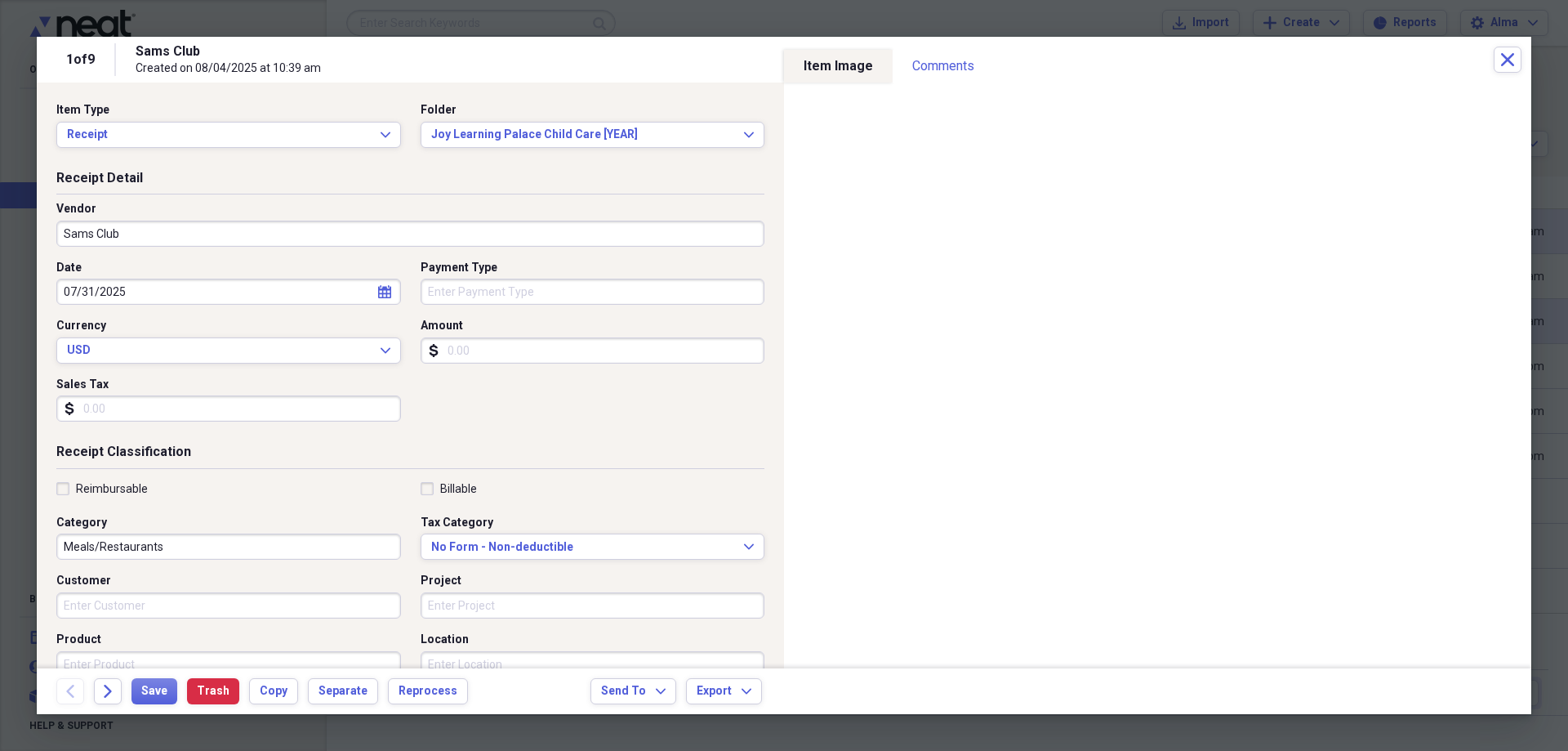 type 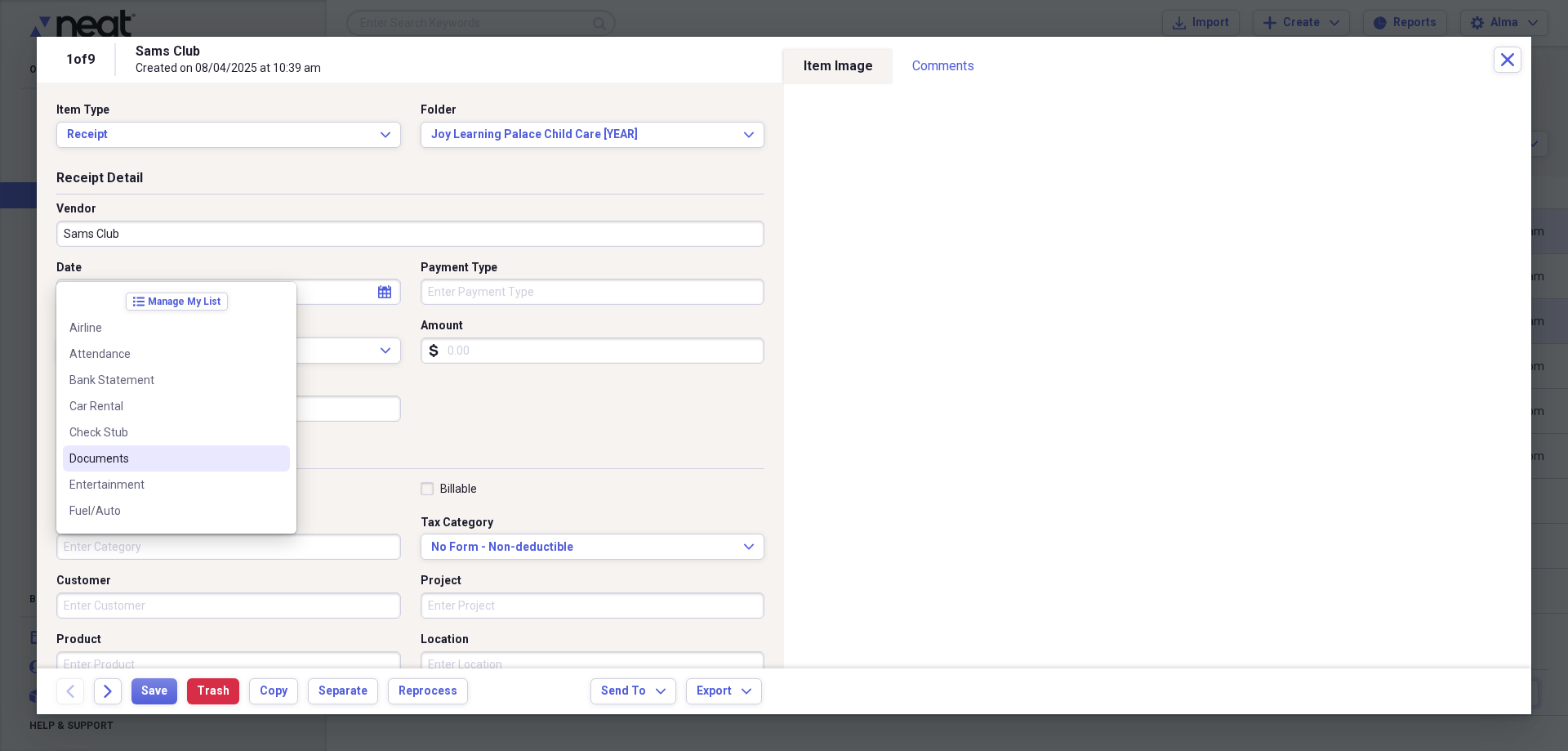 scroll, scrollTop: 327, scrollLeft: 0, axis: vertical 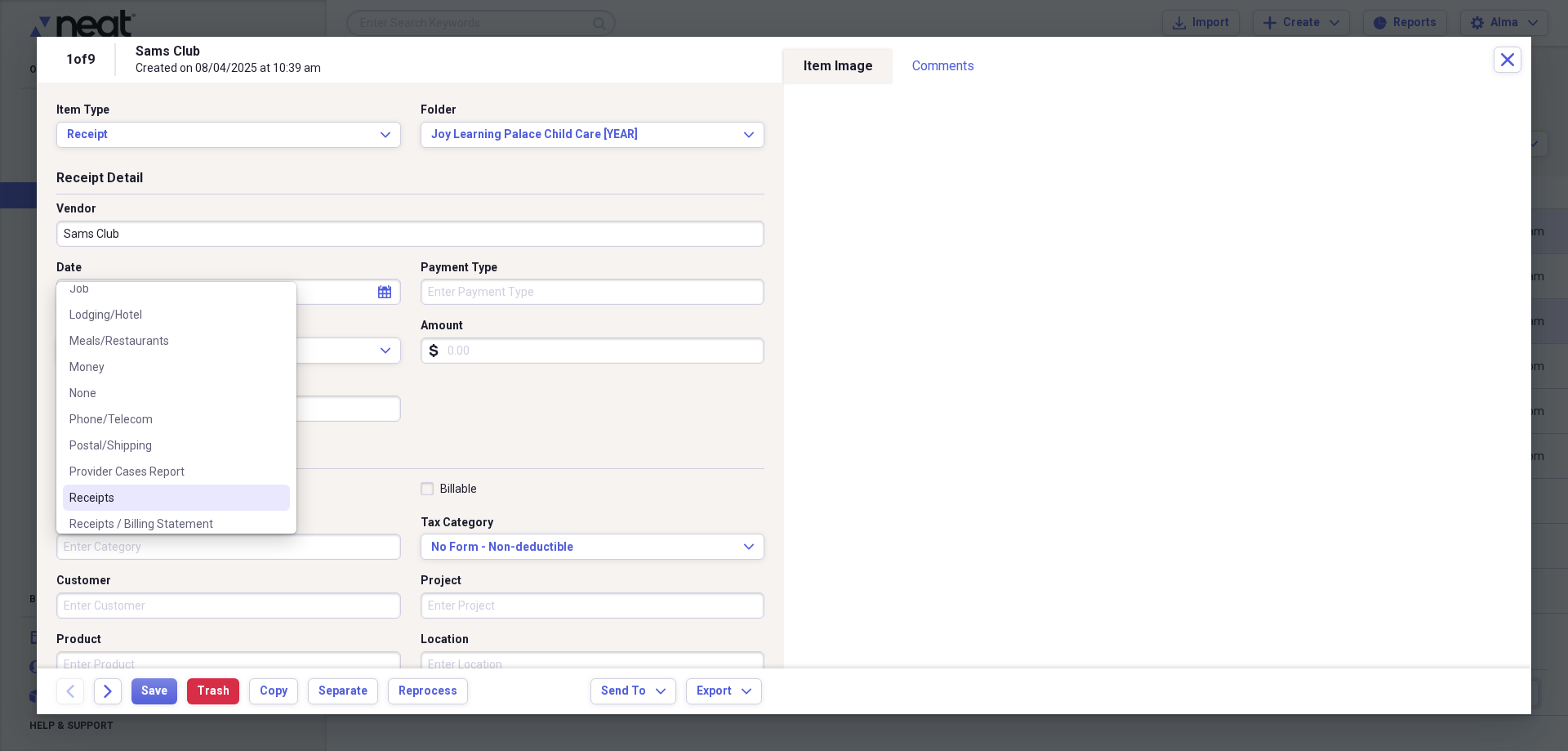 click on "Receipts" at bounding box center (167, 498) 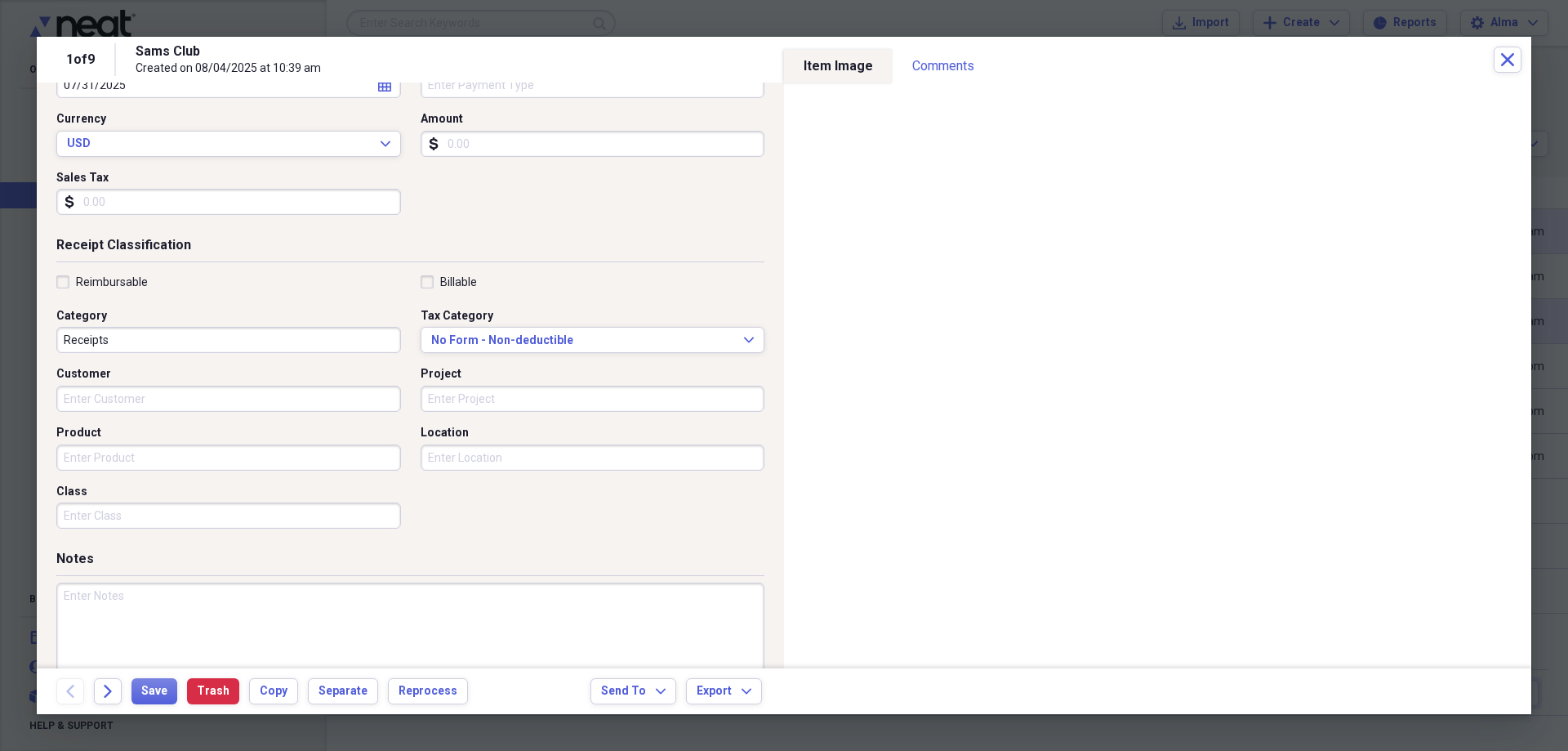 scroll, scrollTop: 248, scrollLeft: 0, axis: vertical 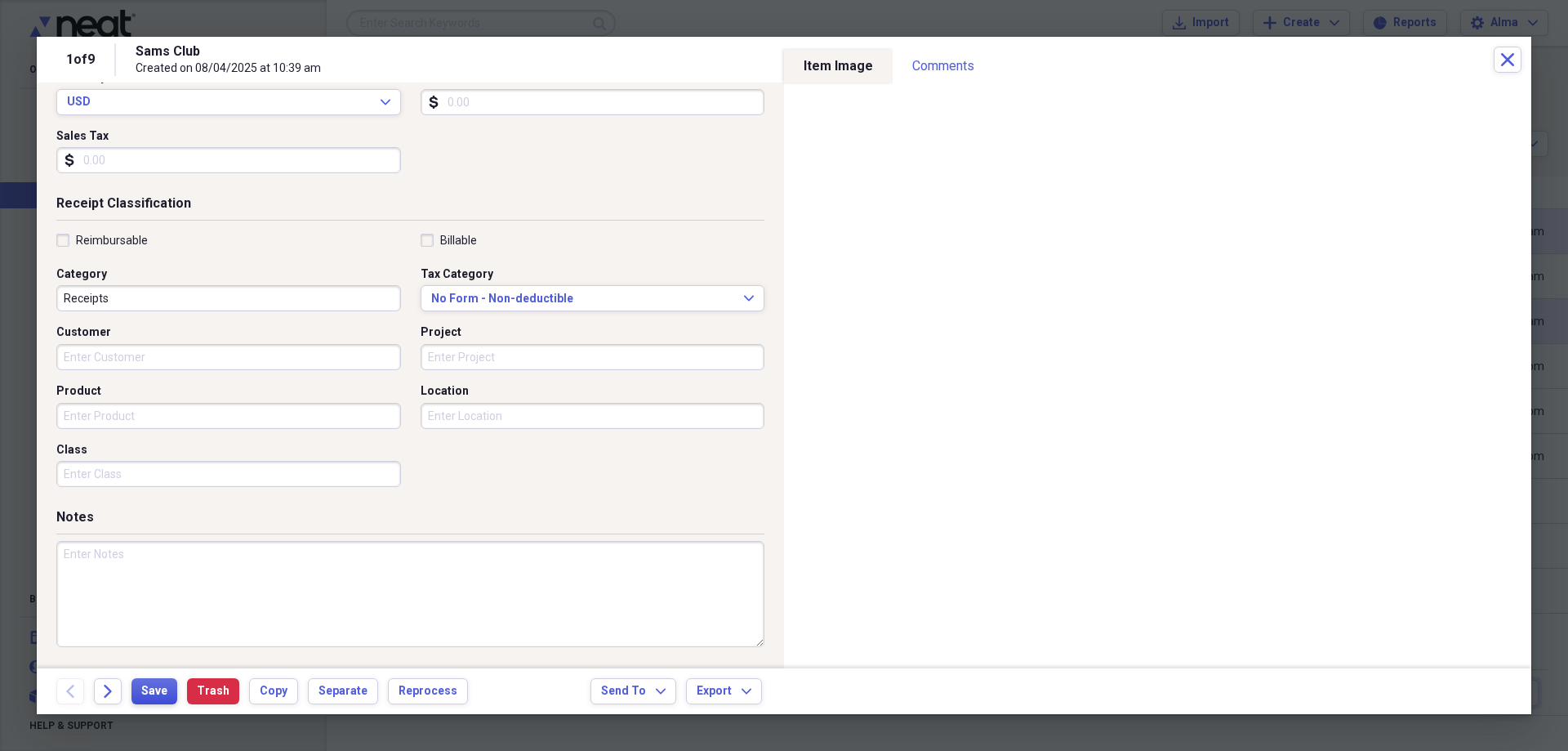 click on "Save" at bounding box center [154, 691] 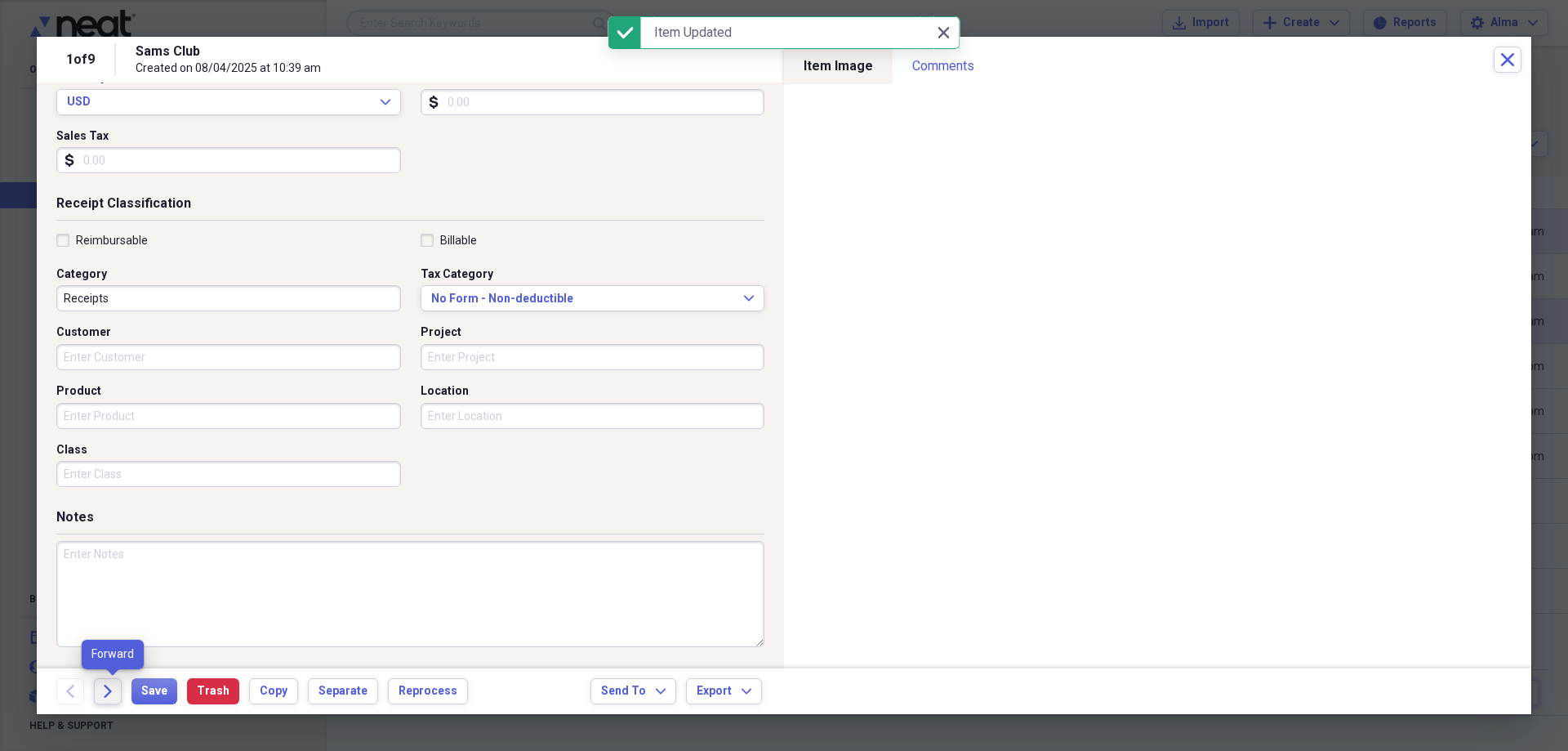 click 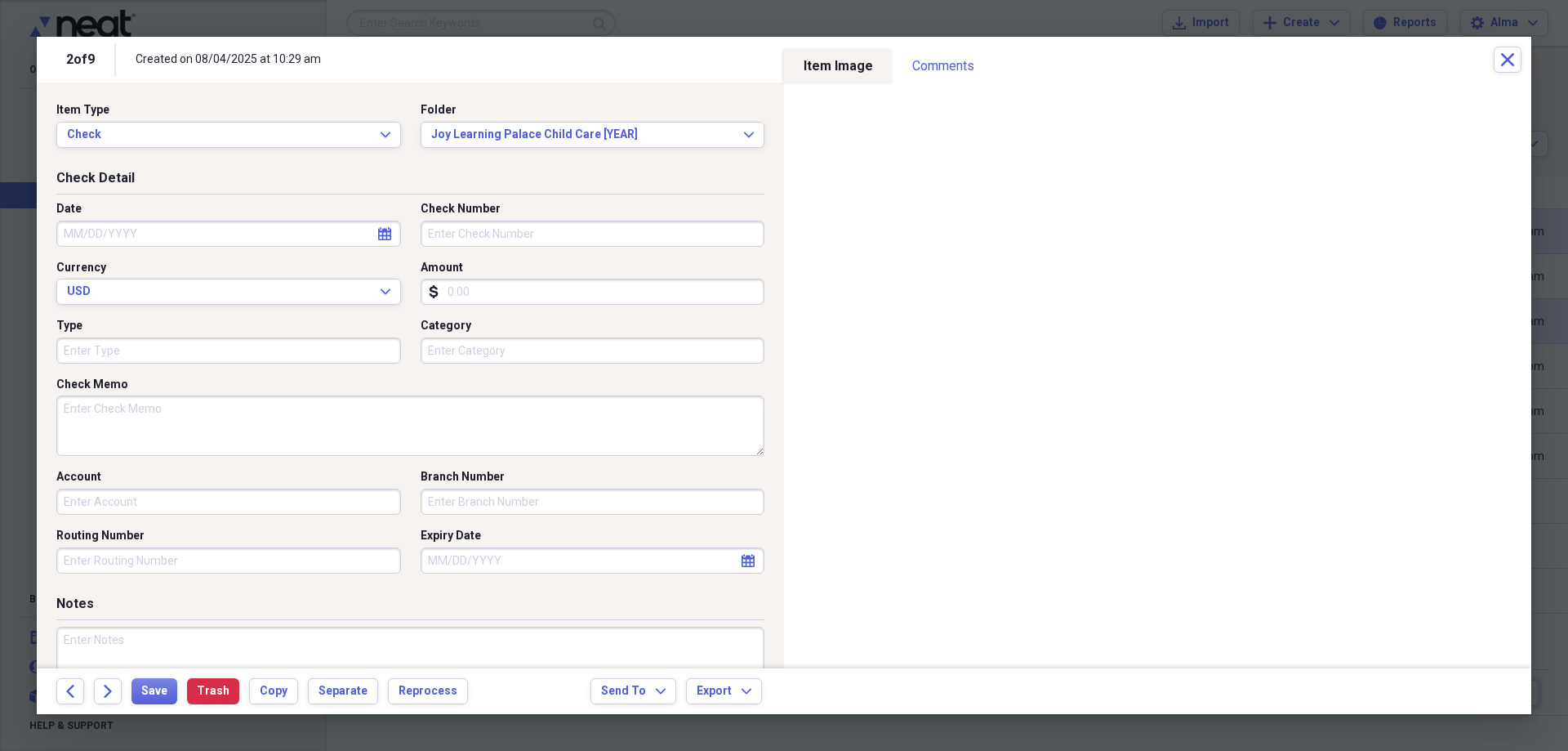 click on "Check Memo" at bounding box center [410, 426] 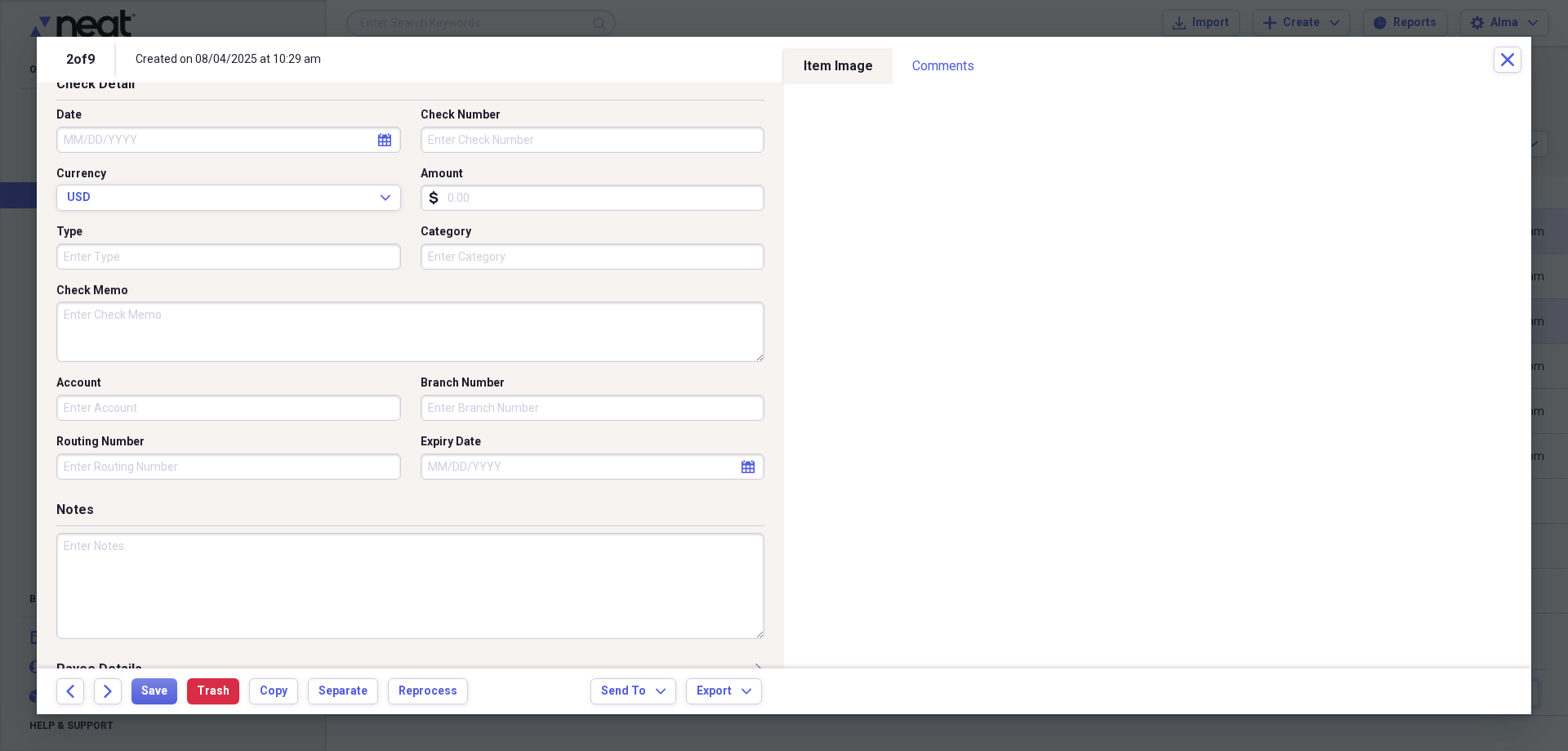 scroll, scrollTop: 207, scrollLeft: 0, axis: vertical 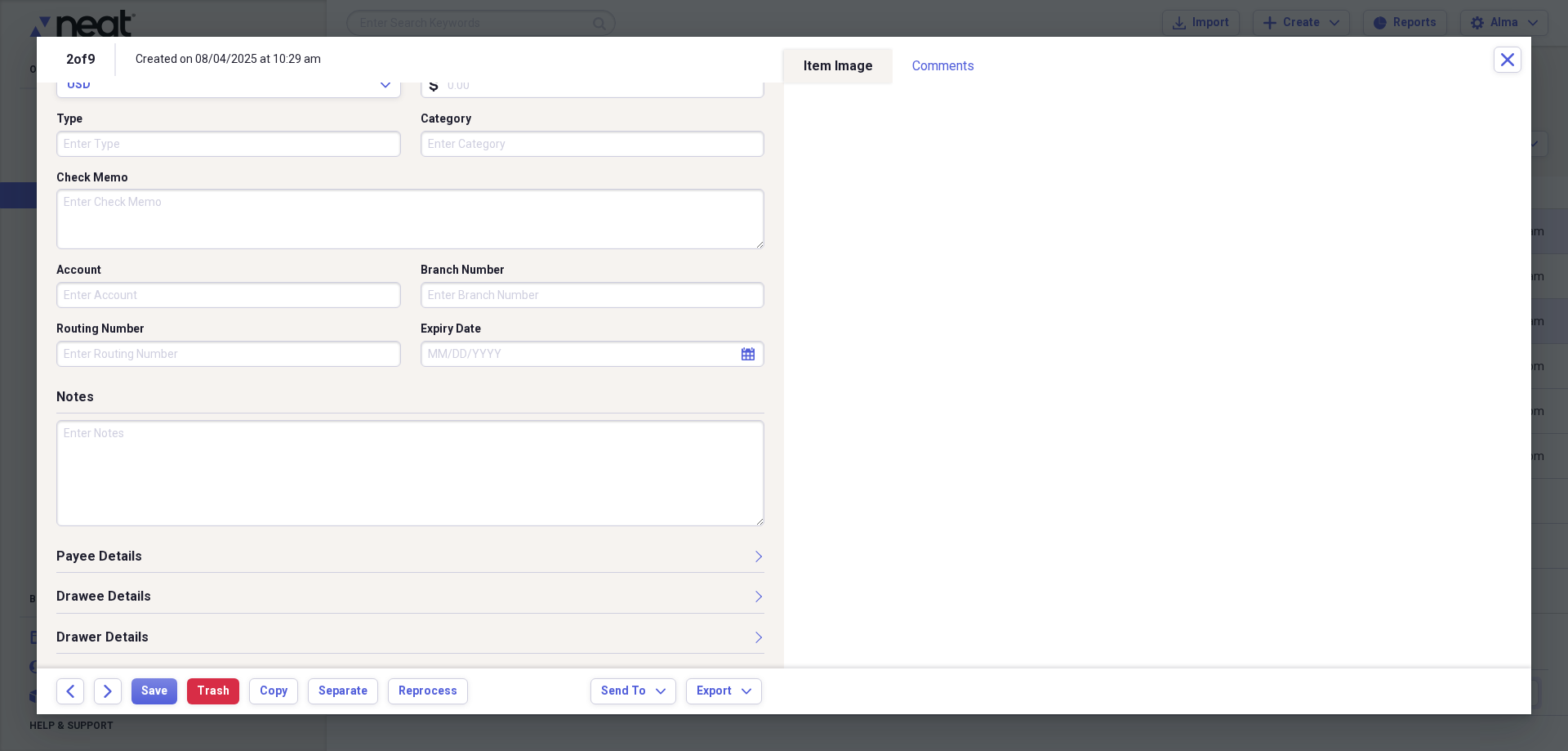 click at bounding box center (410, 473) 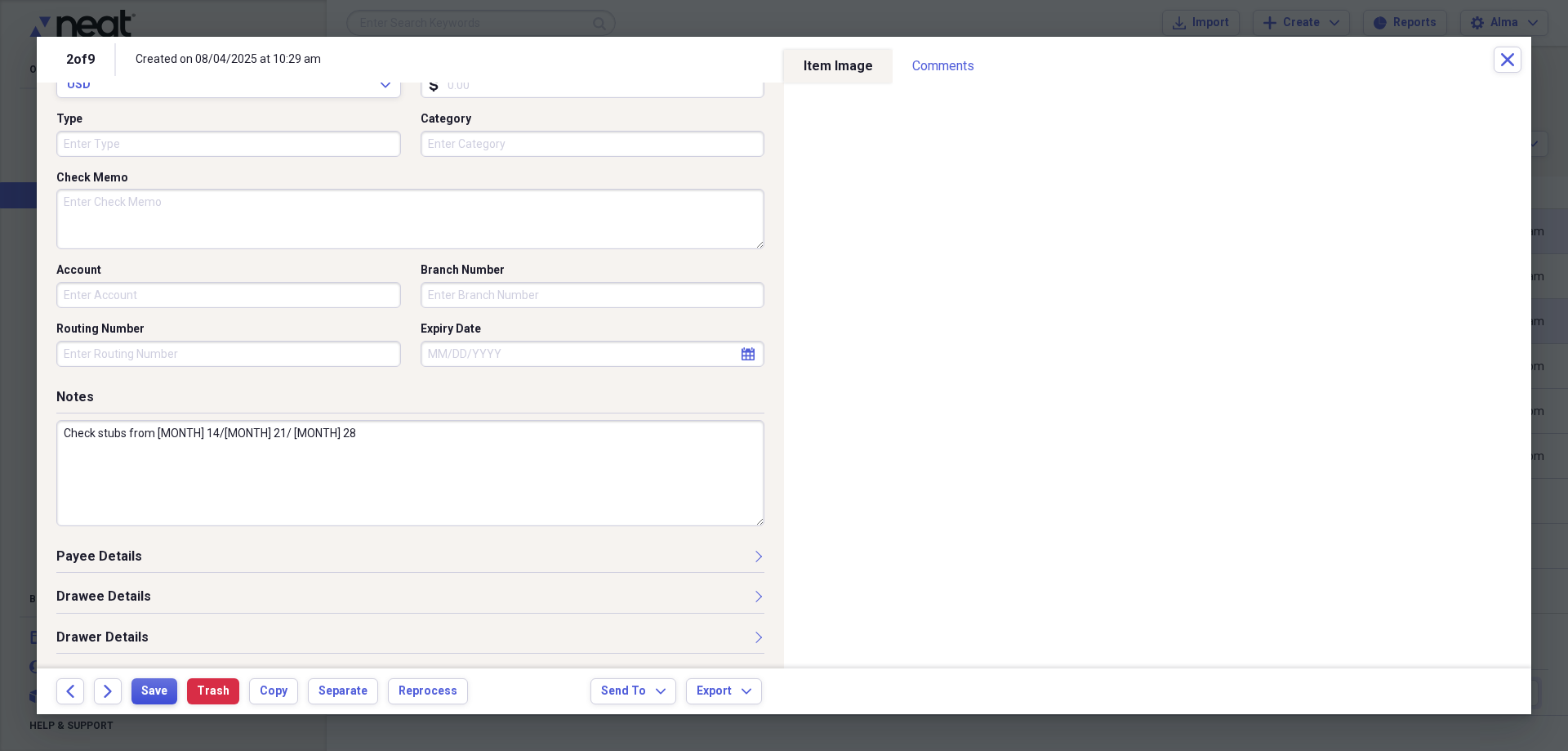 type on "Check stubs from [MONTH] 14/[MONTH] 21/ [MONTH] 28" 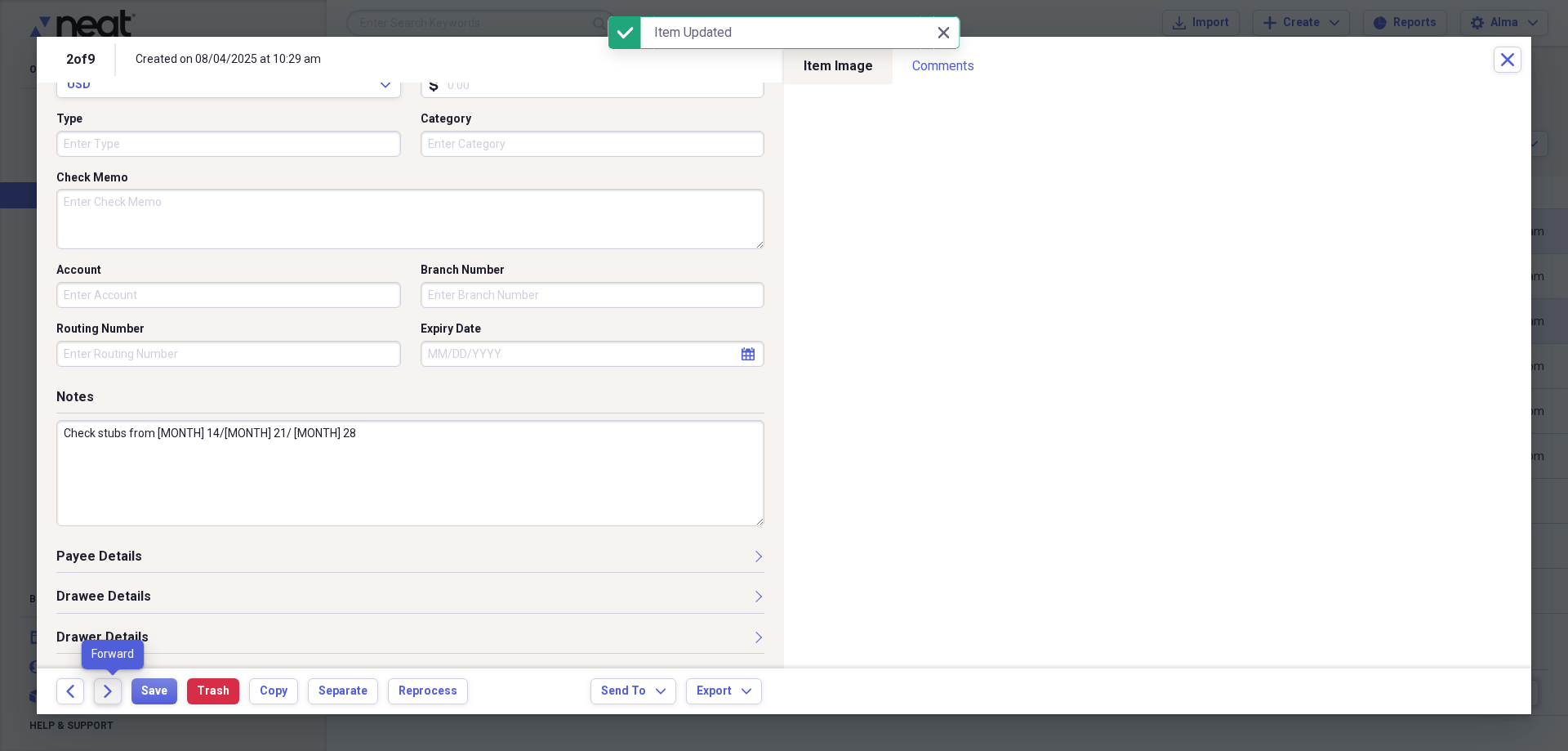 click on "Forward" at bounding box center [108, 691] 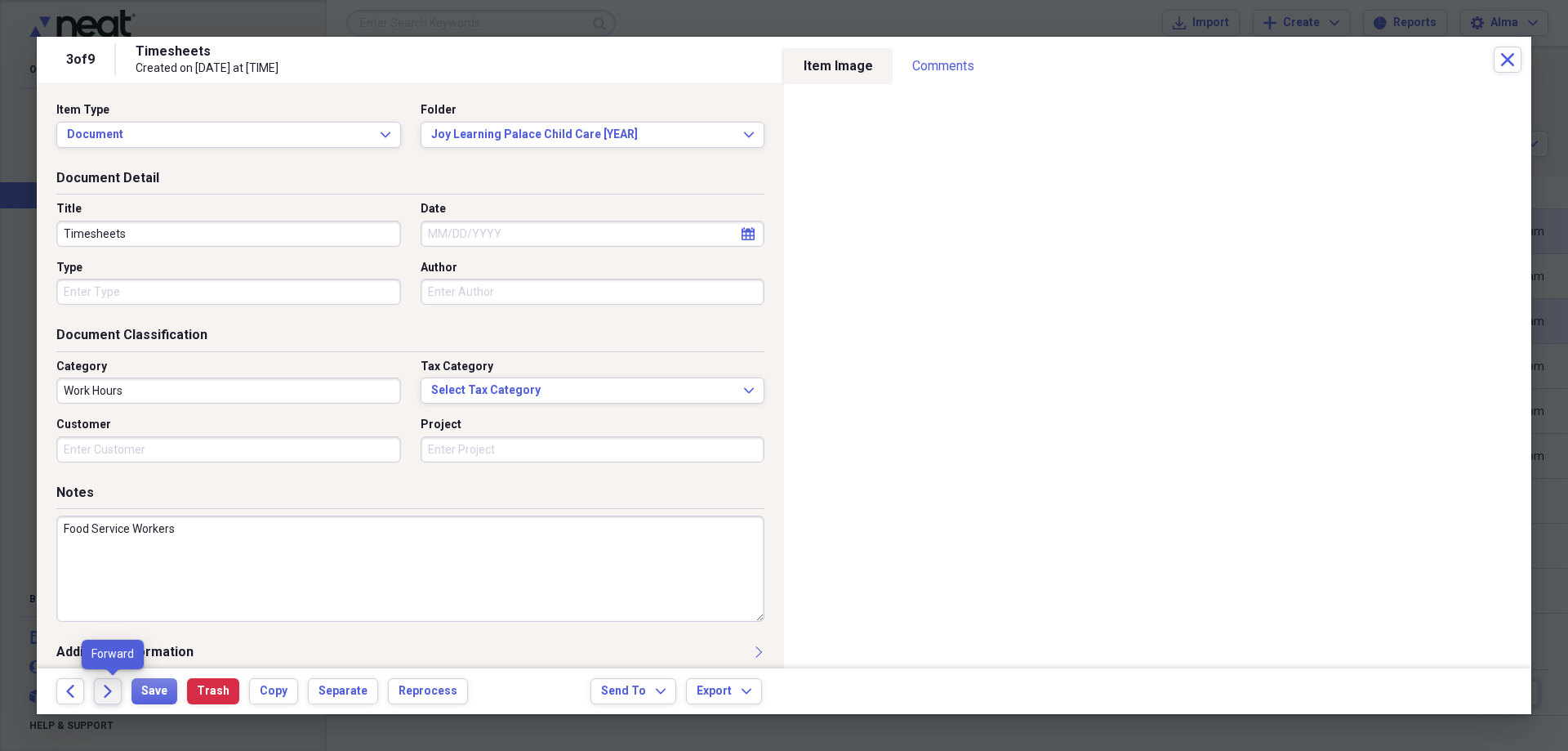 click on "Forward" at bounding box center [108, 691] 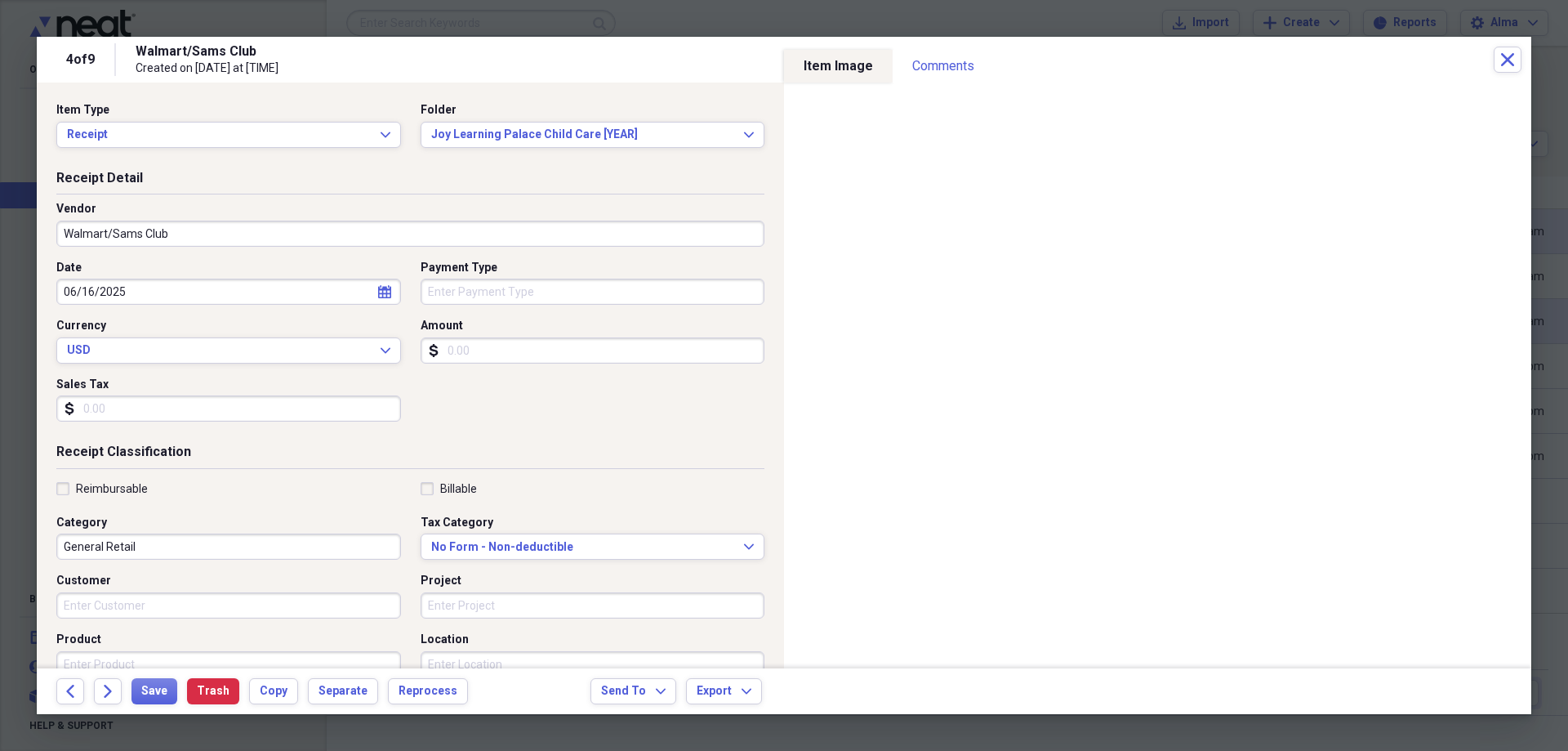 click on "06/16/2025" at bounding box center (229, 292) 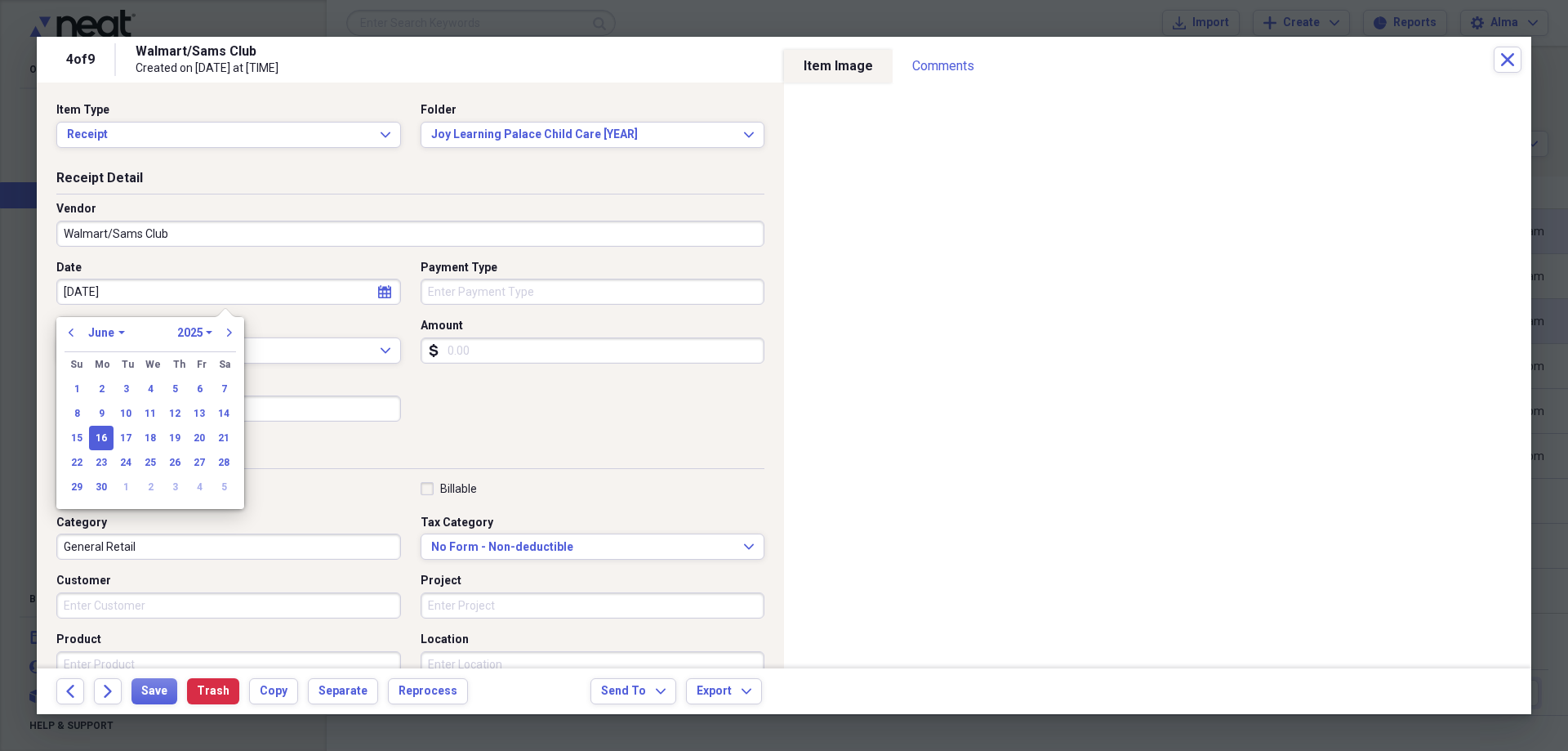 type on "[DATE]" 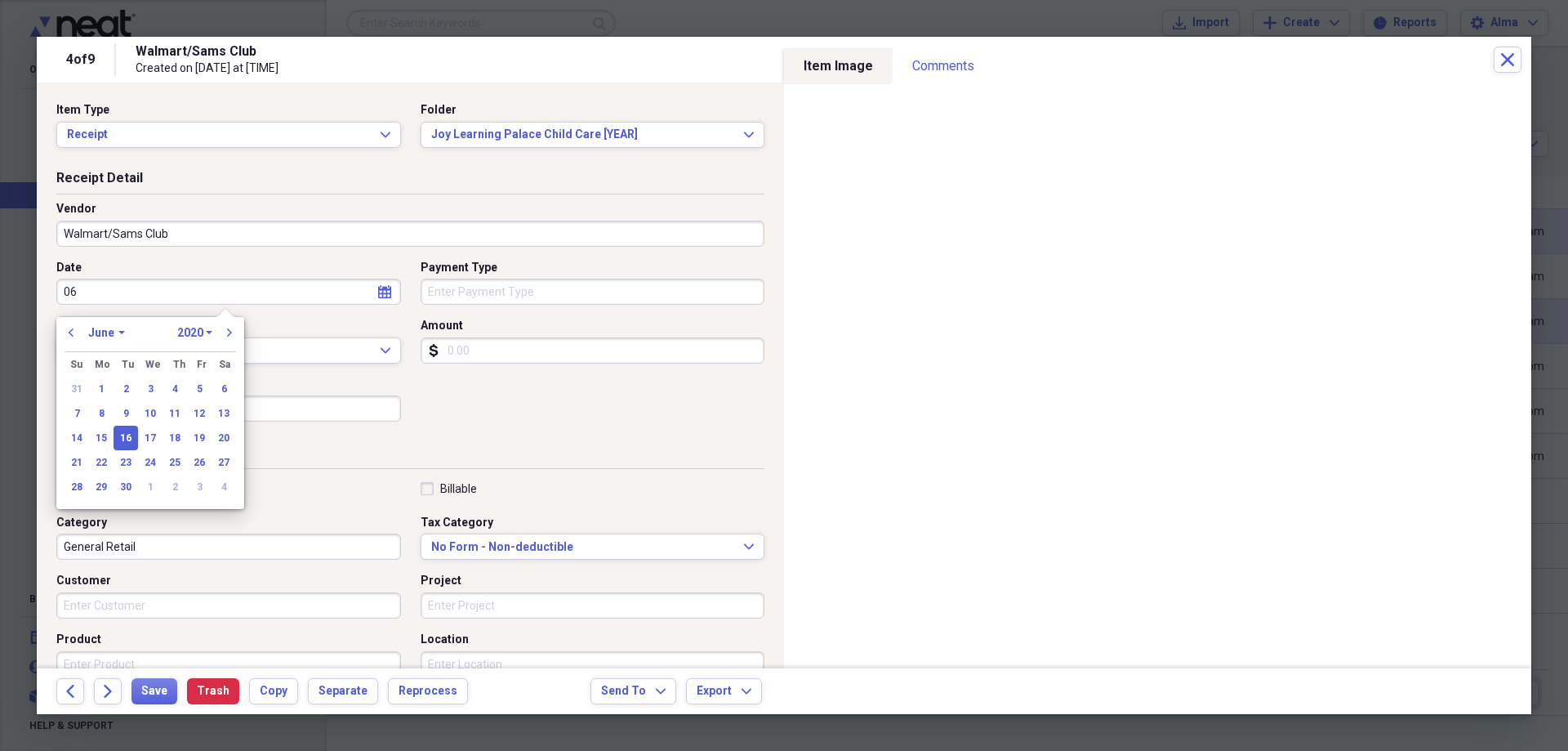 type on "0" 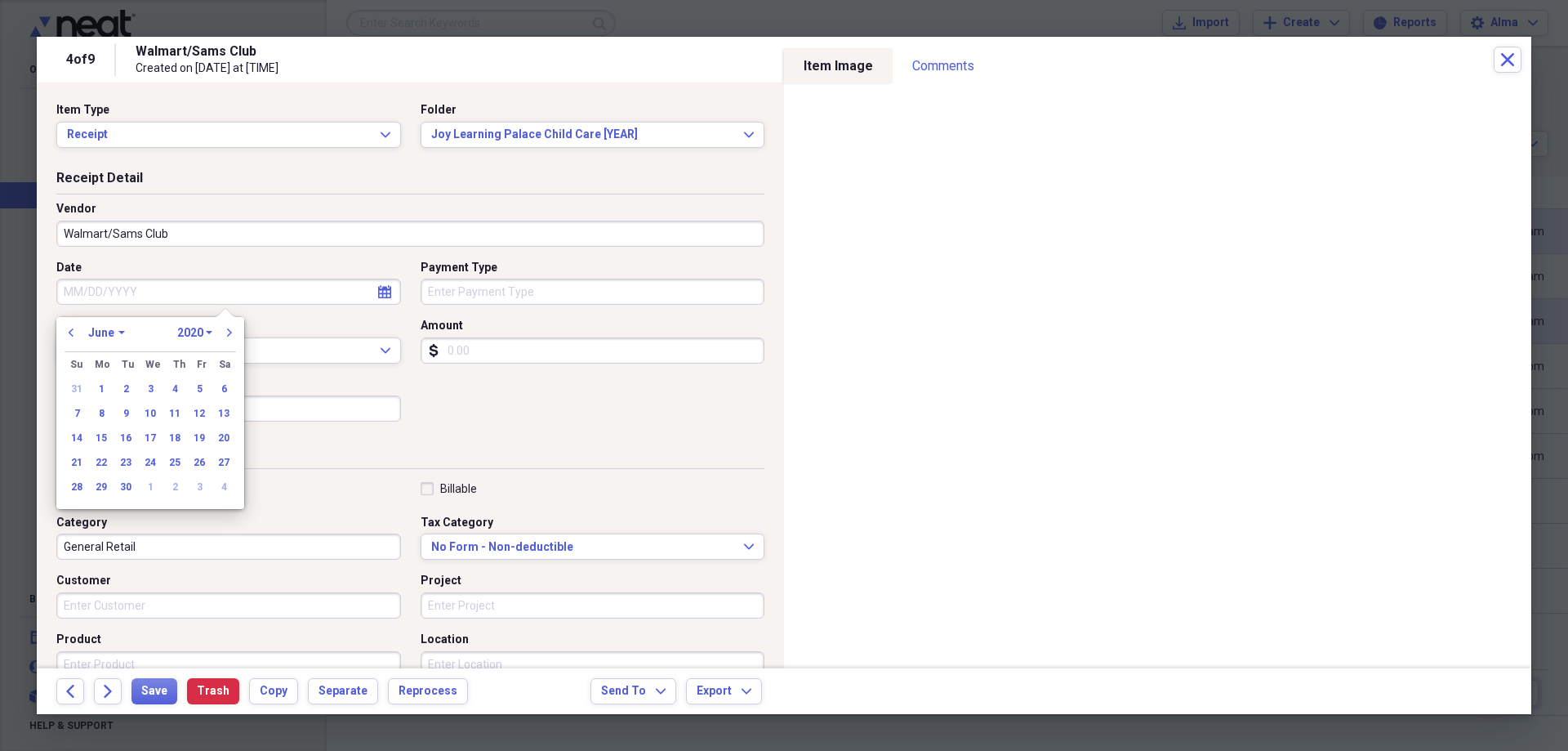 type 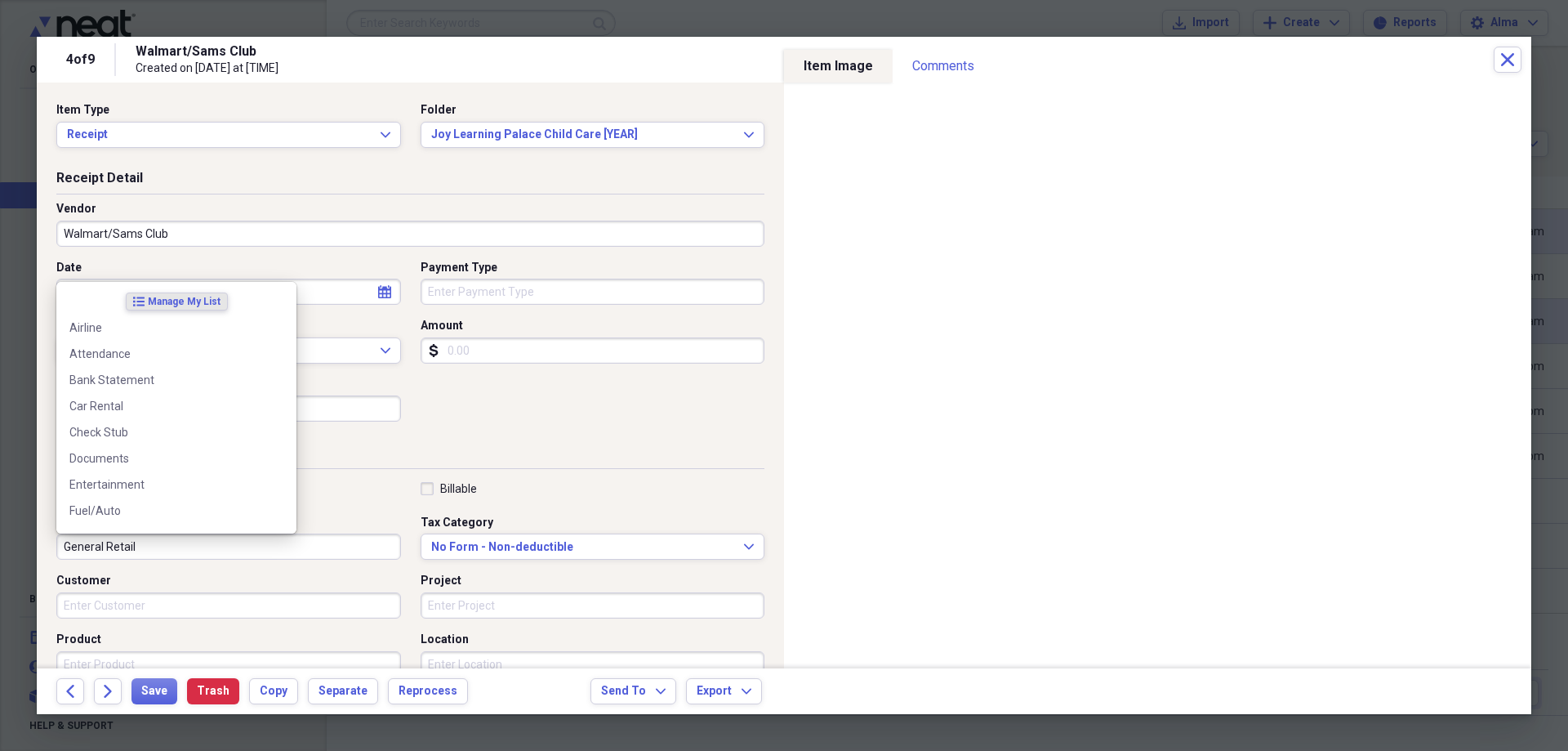 click on "General Retail" at bounding box center (229, 547) 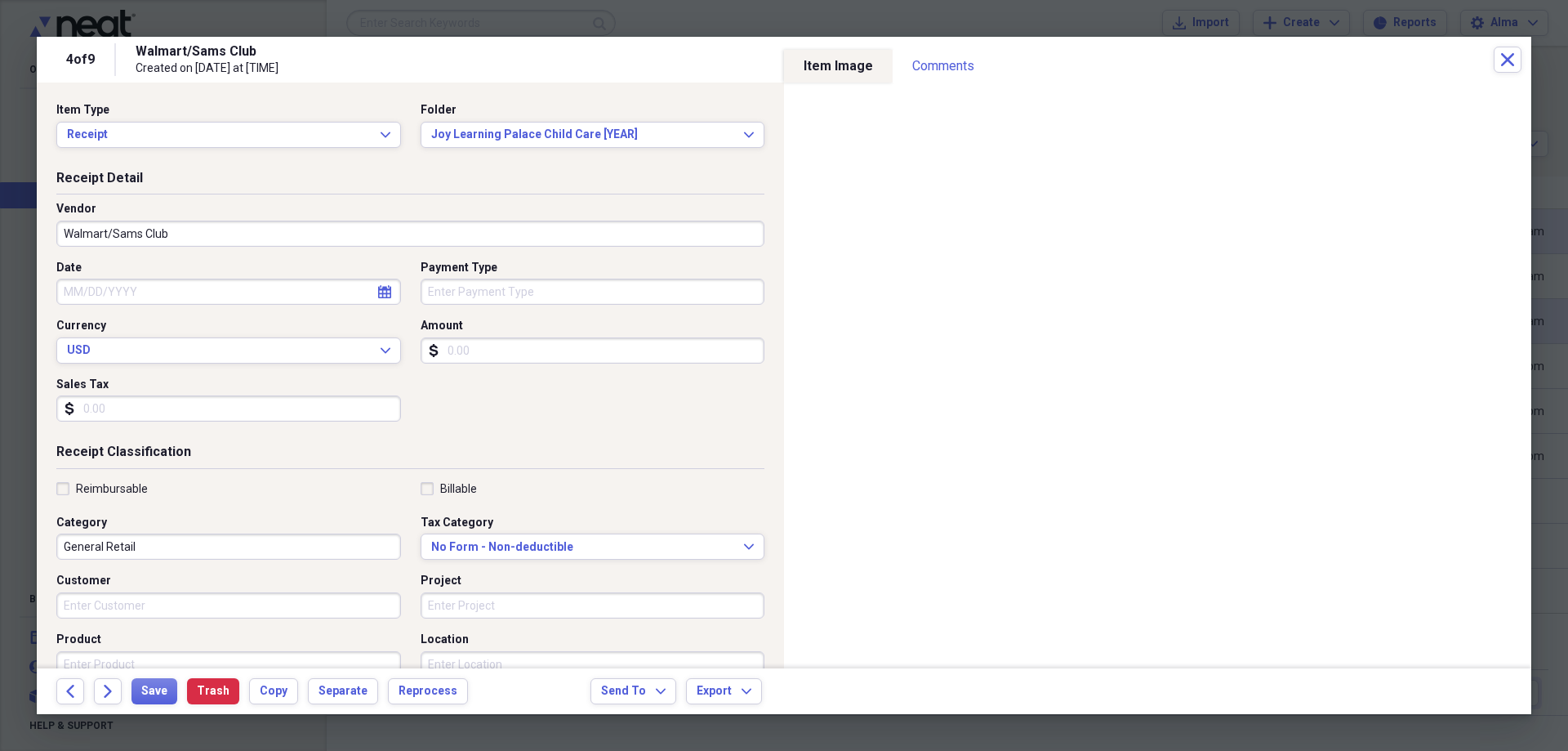 click on "Customer" at bounding box center [229, 606] 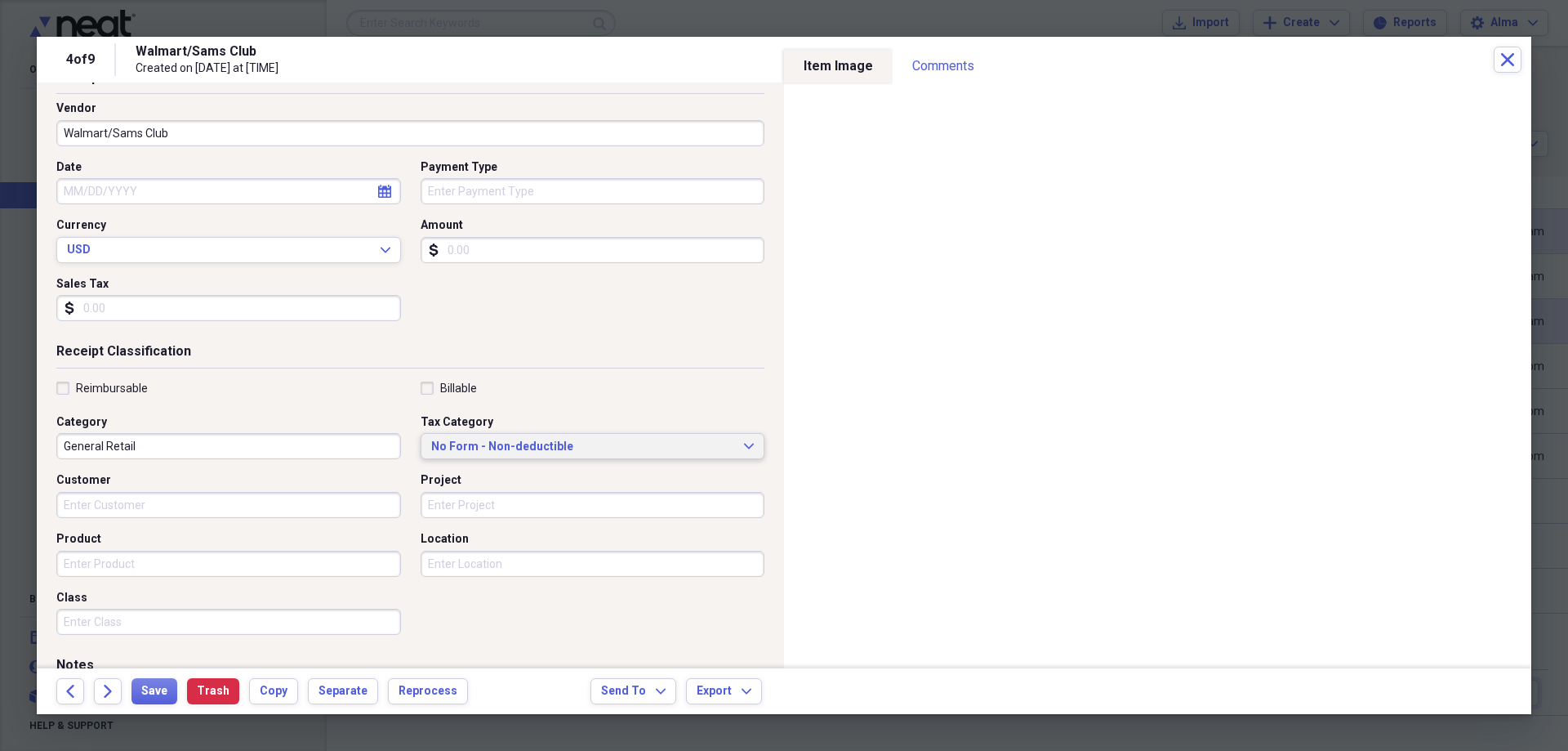 scroll, scrollTop: 0, scrollLeft: 0, axis: both 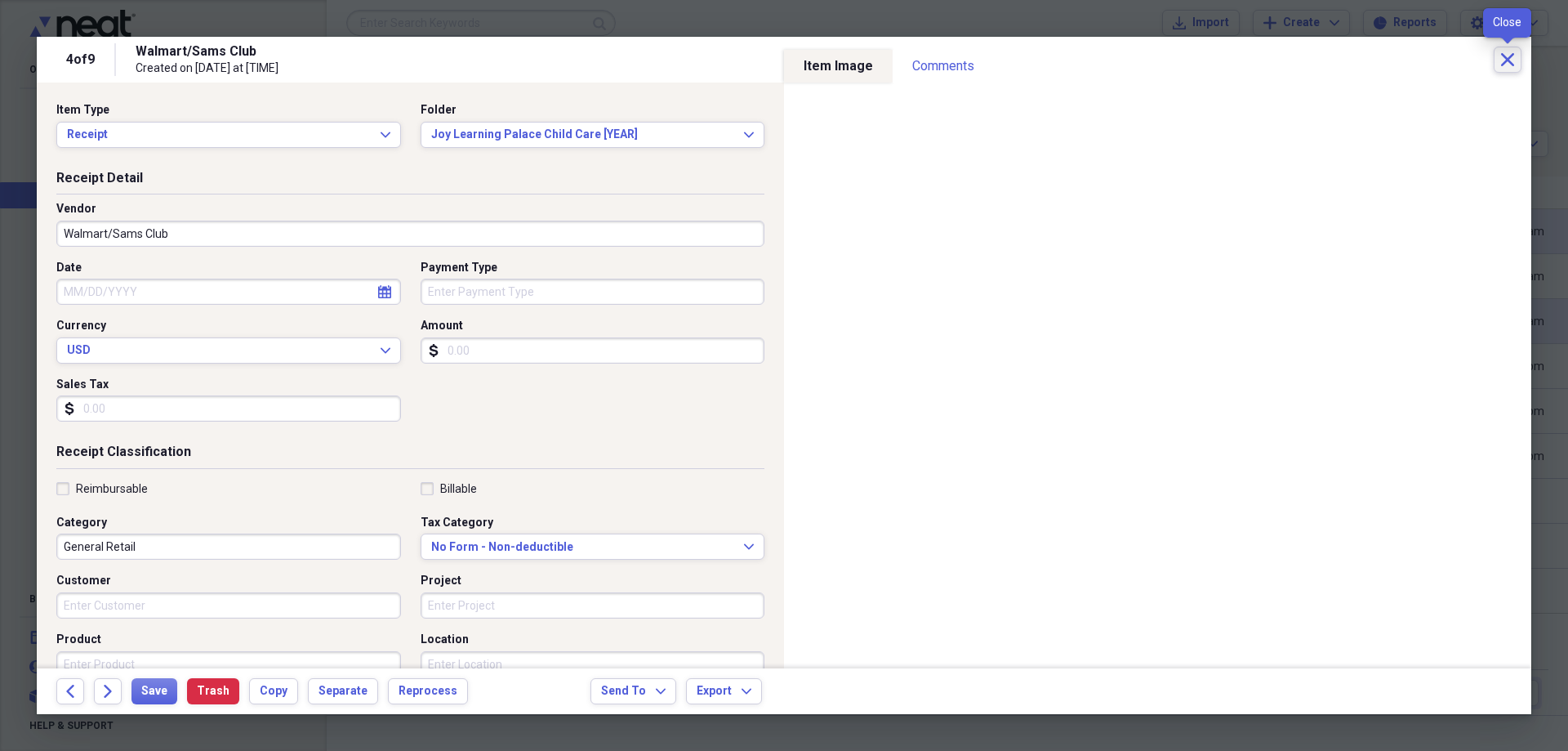 click on "Close" at bounding box center (1508, 60) 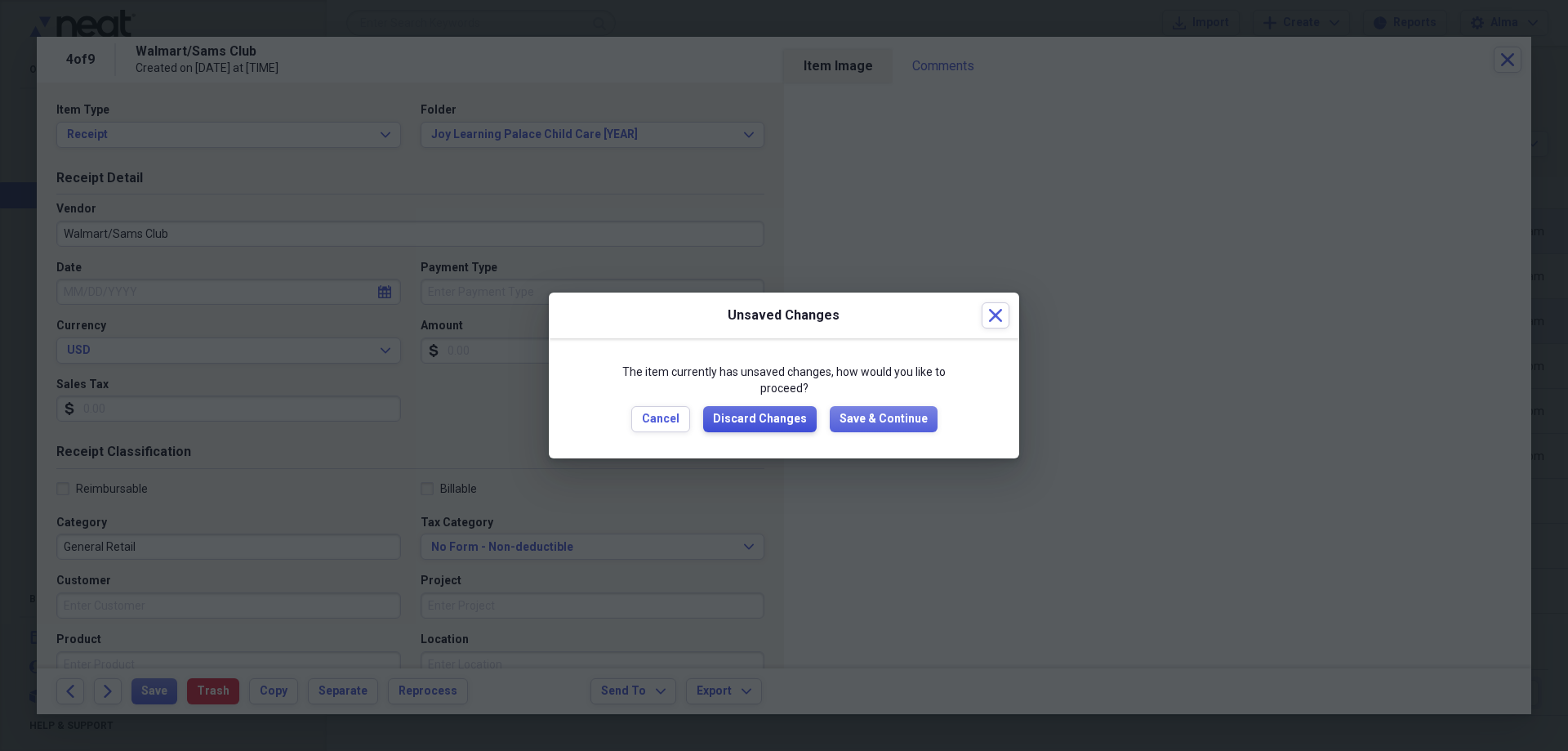 click on "Discard Changes" at bounding box center (760, 419) 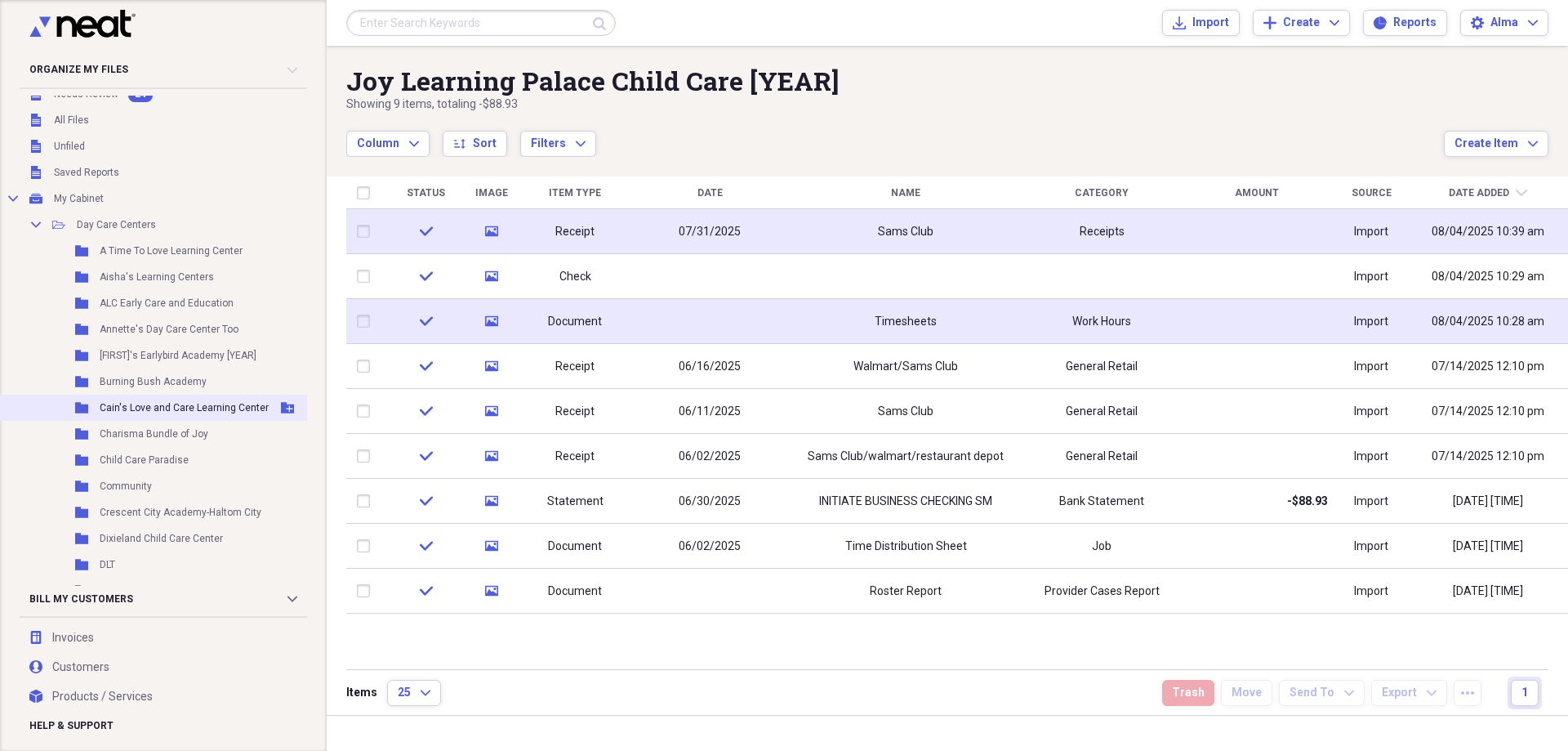 scroll, scrollTop: 0, scrollLeft: 0, axis: both 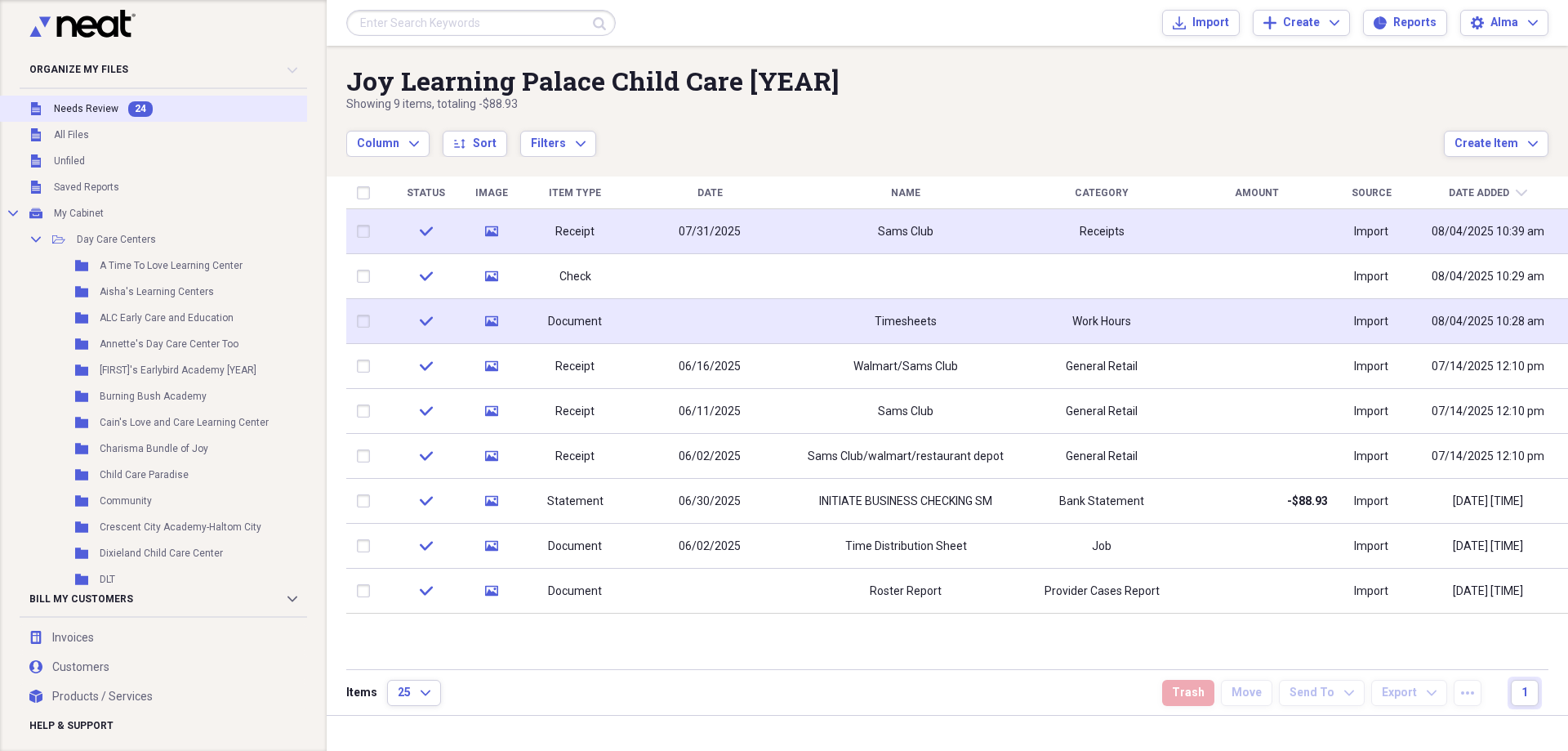 click on "Needs Review" at bounding box center [86, 109] 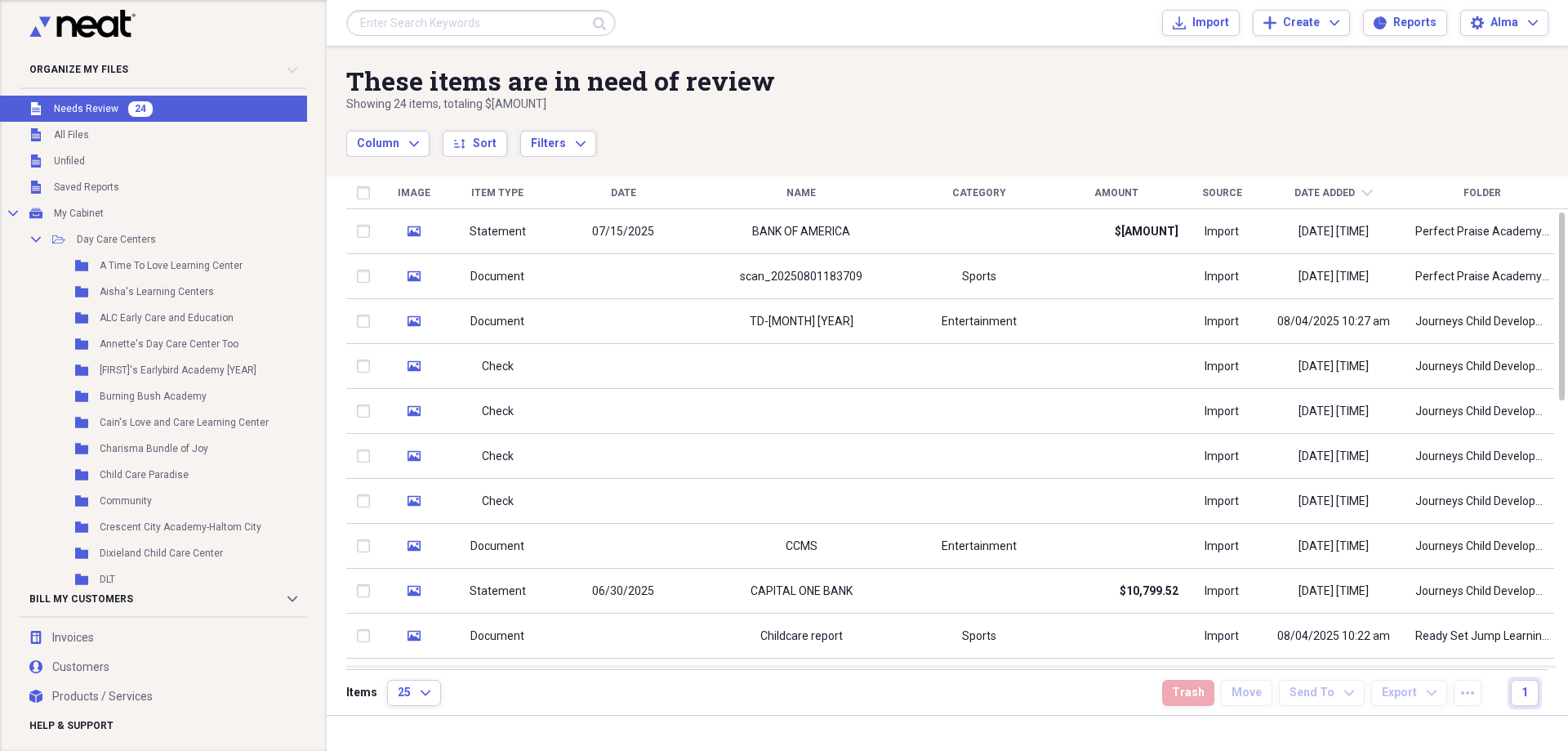 click on "Unfiled Needs Review 24" at bounding box center [173, 109] 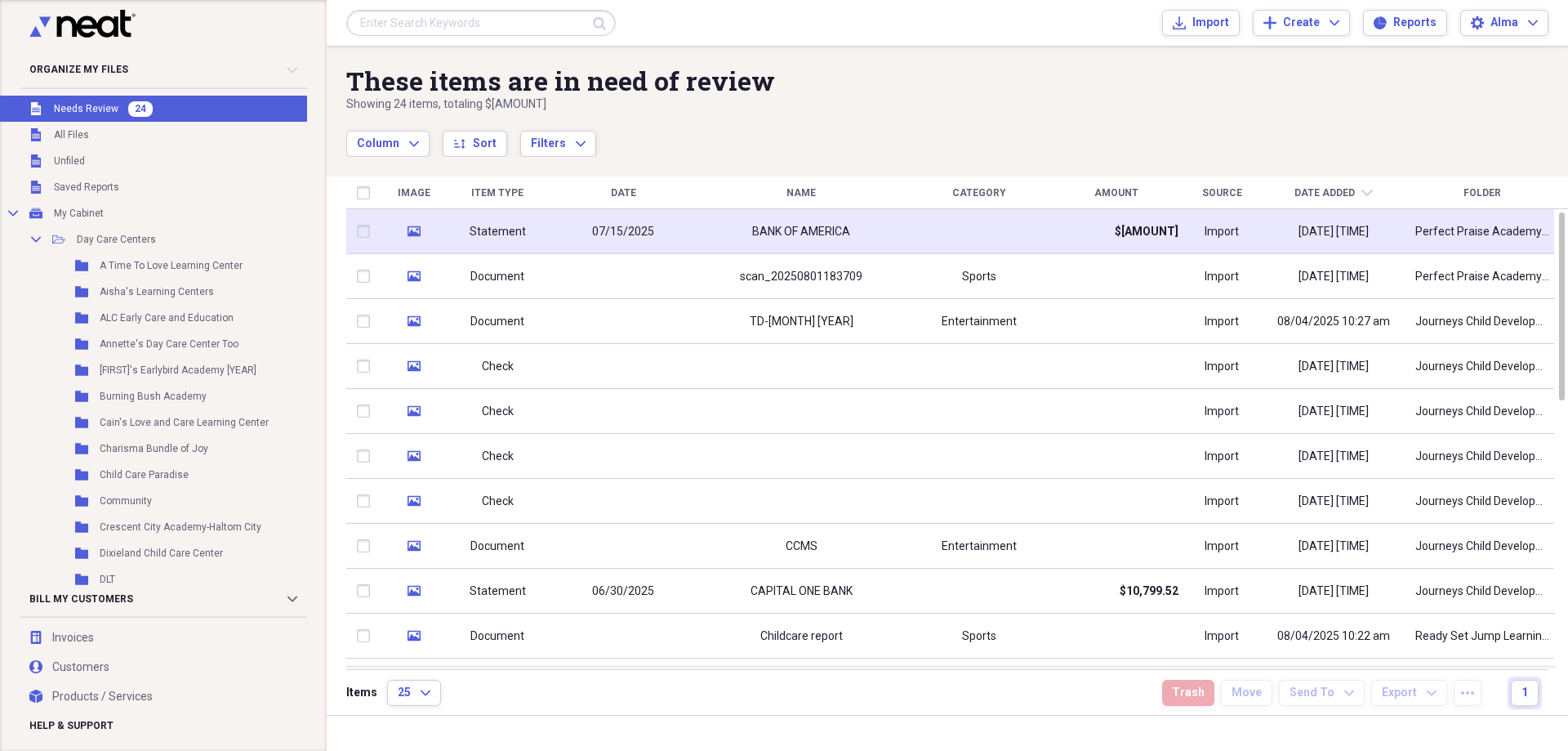 click on "Statement" at bounding box center (497, 232) 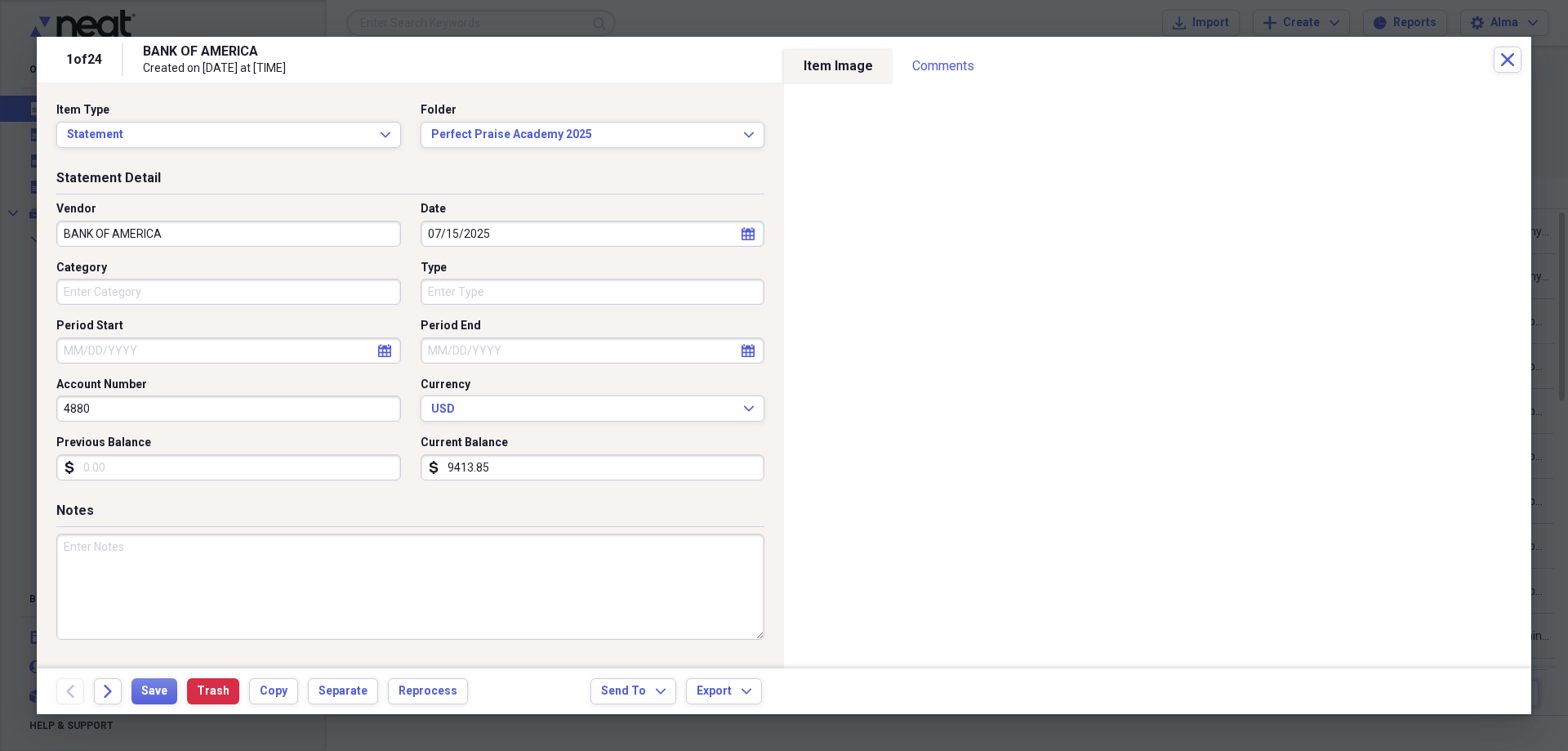 click on "4880" at bounding box center (229, 409) 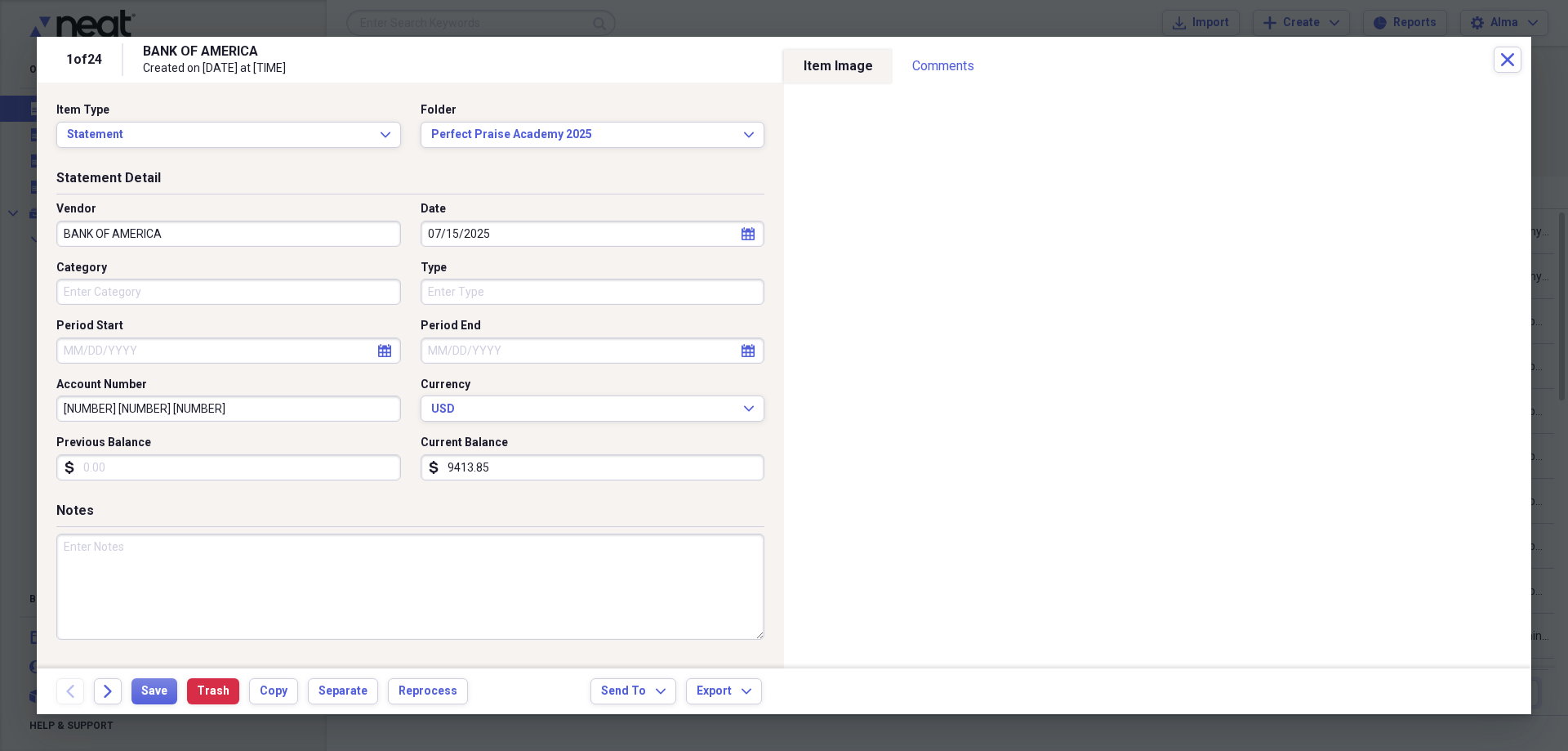 type on "[NUMBER] [NUMBER] [NUMBER]" 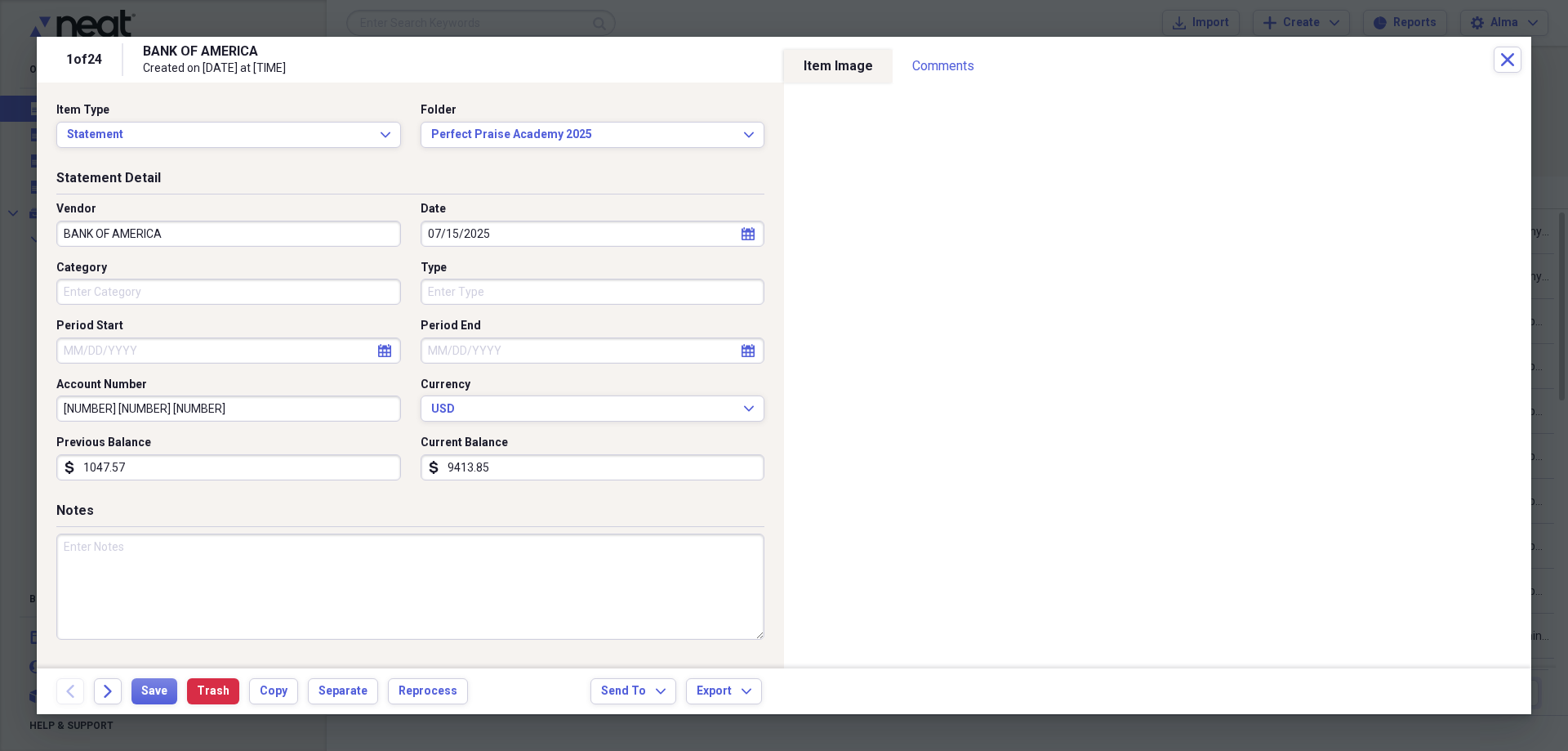 type on "1047.57" 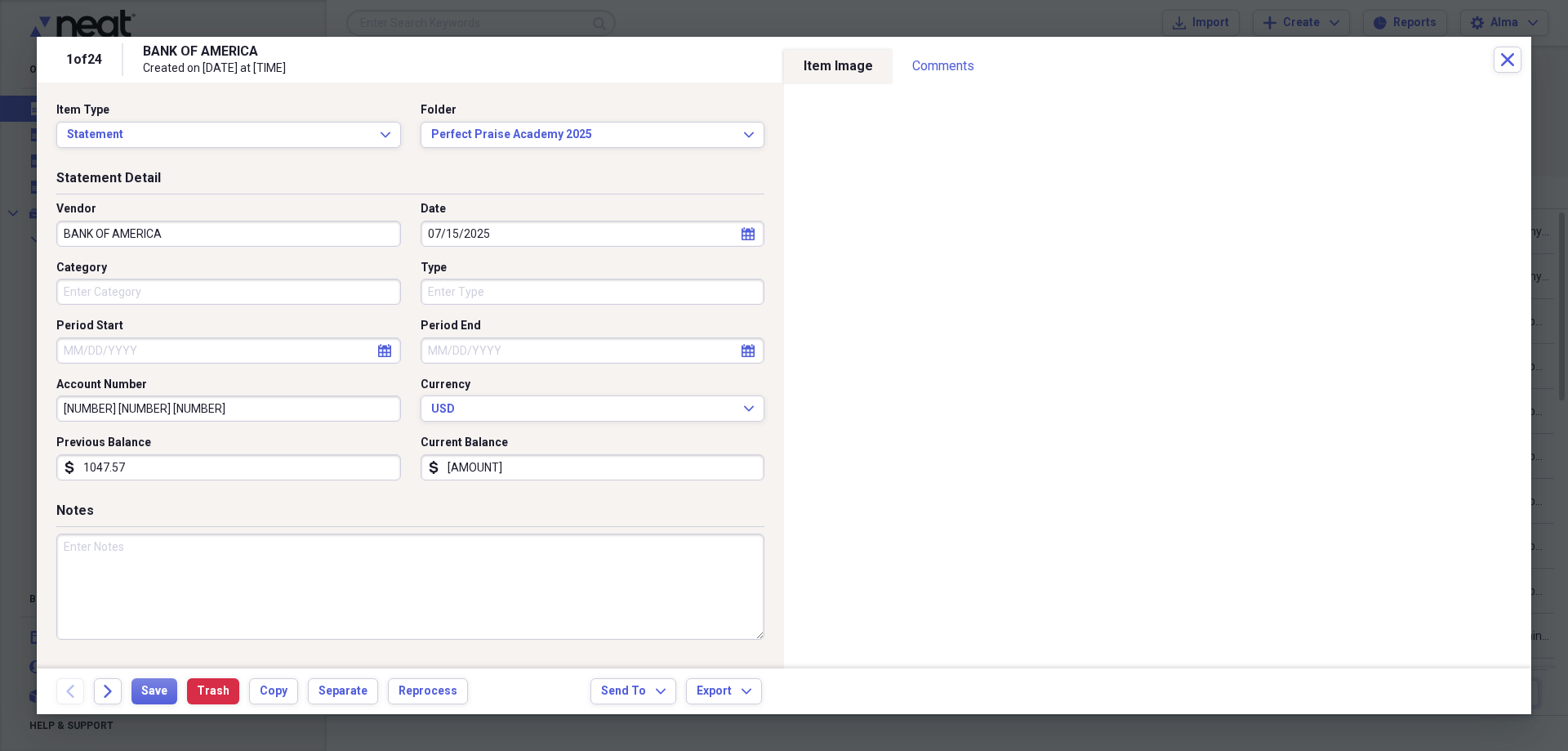 type on "[AMOUNT]" 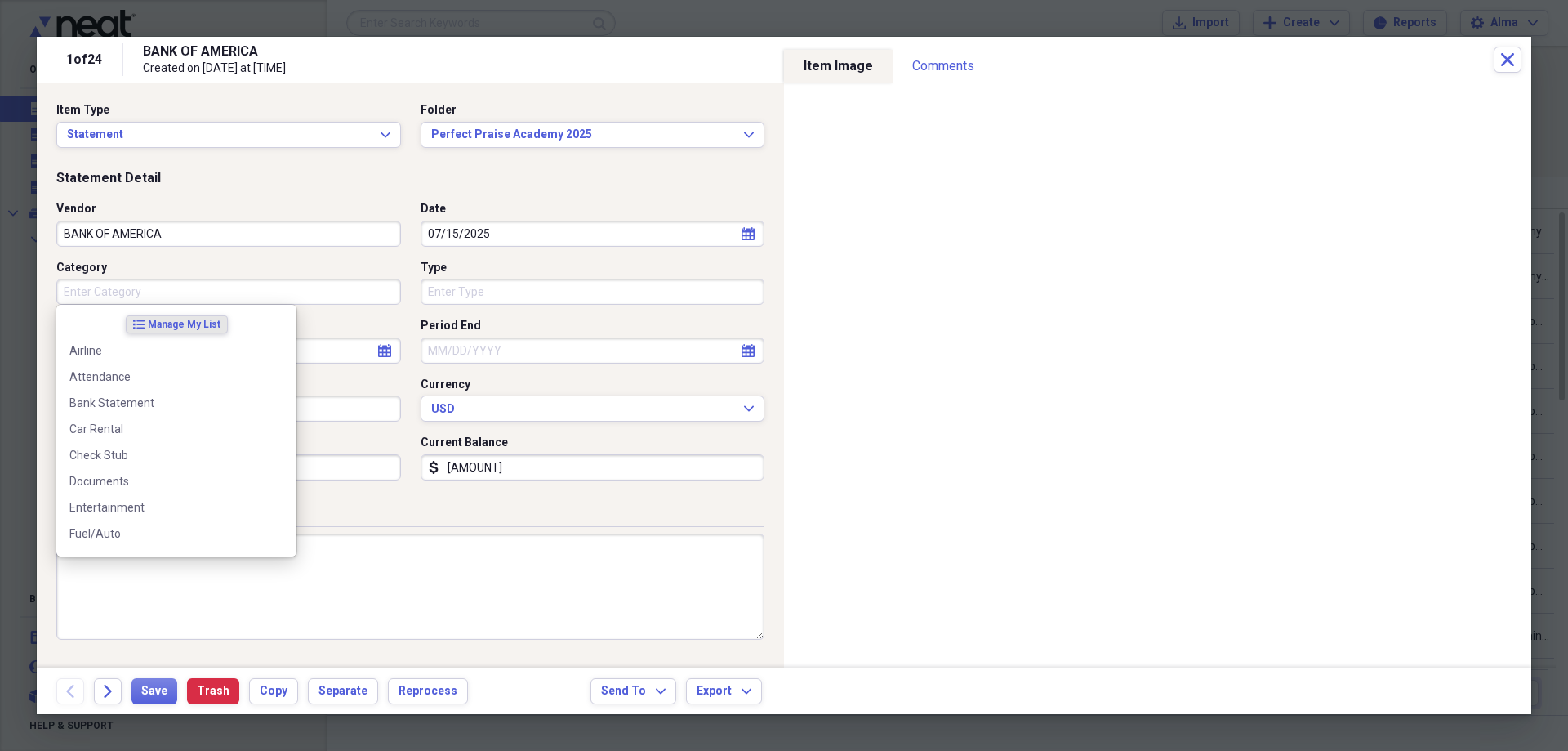 click on "Category" at bounding box center (229, 292) 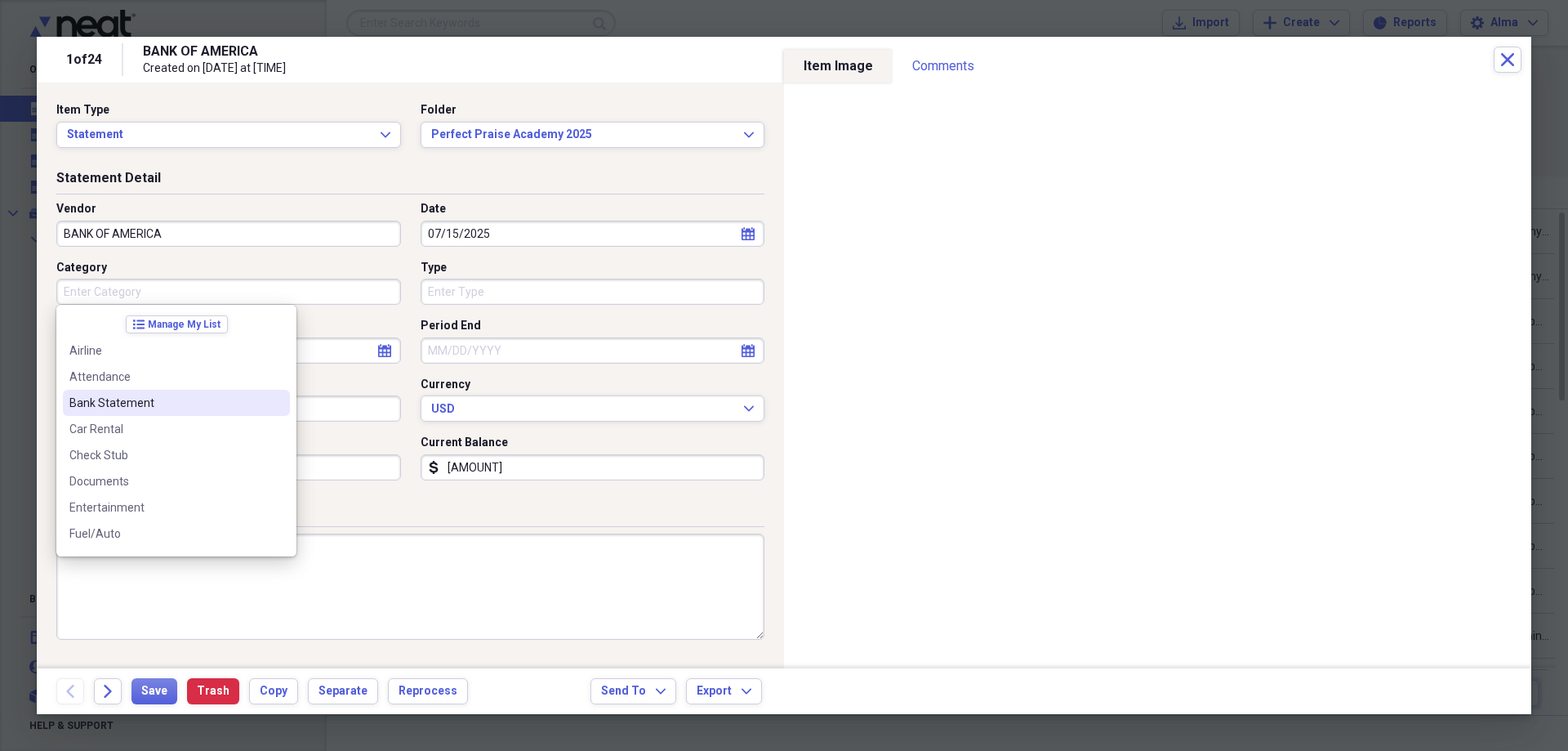 click on "Bank Statement" at bounding box center (167, 403) 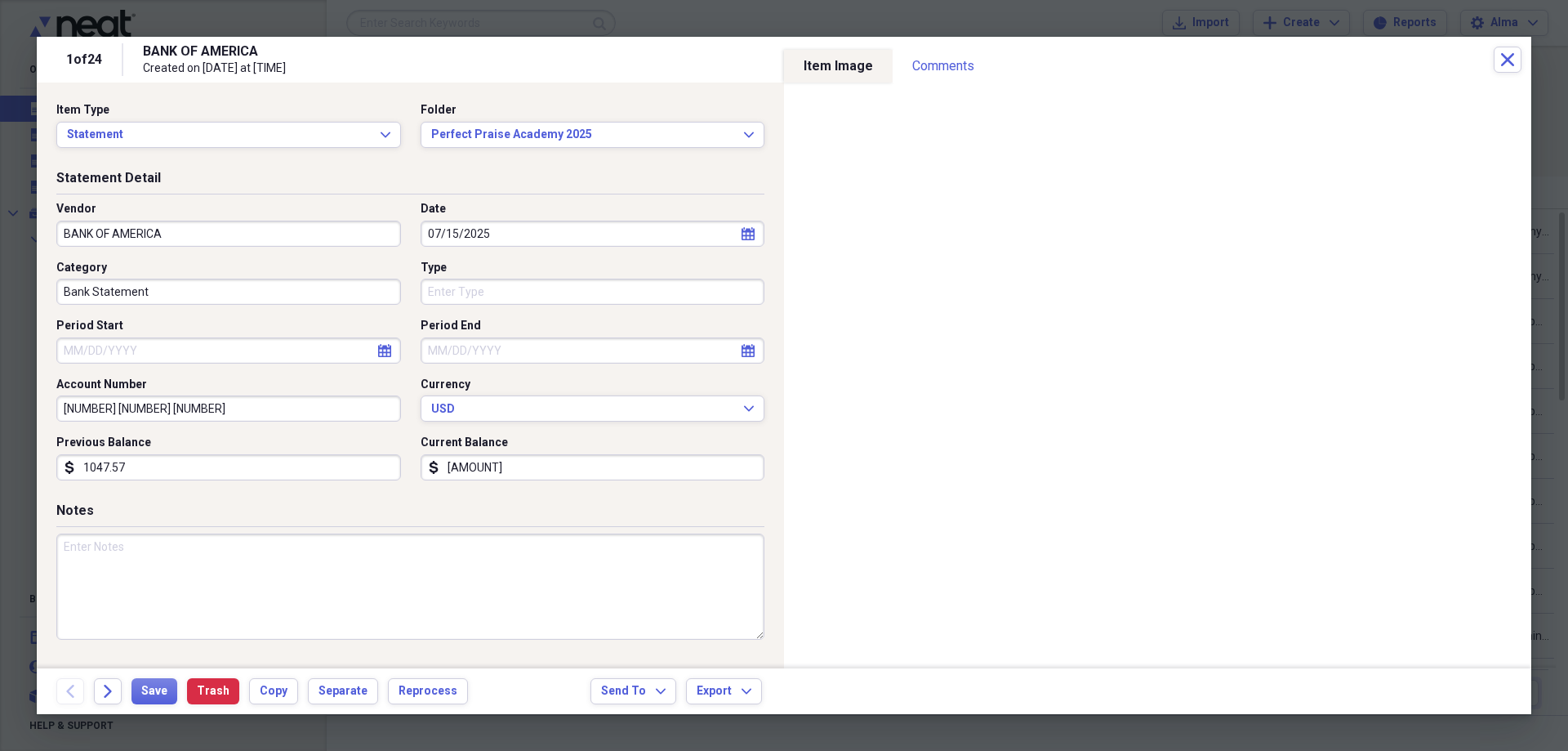 click 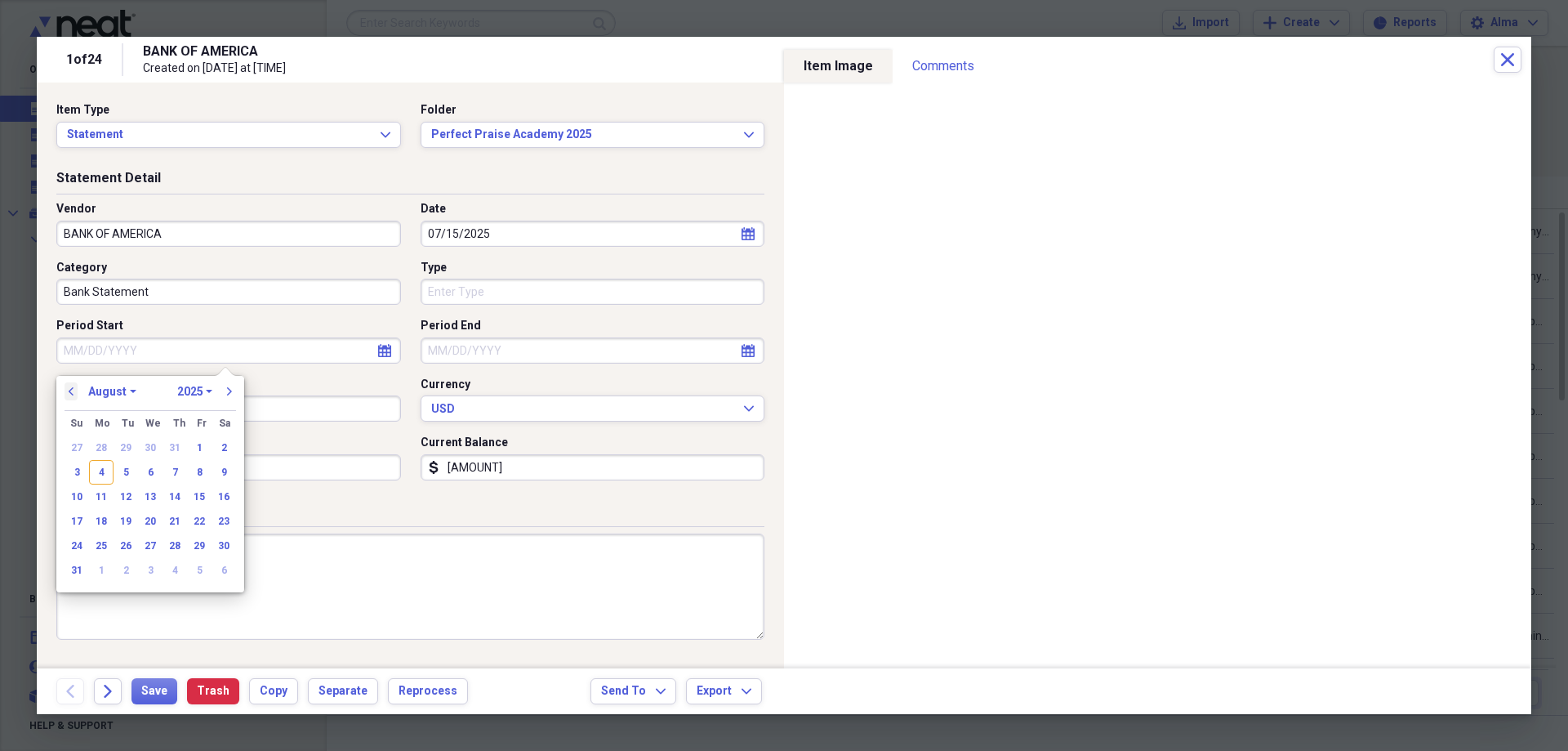 click on "previous" at bounding box center [71, 391] 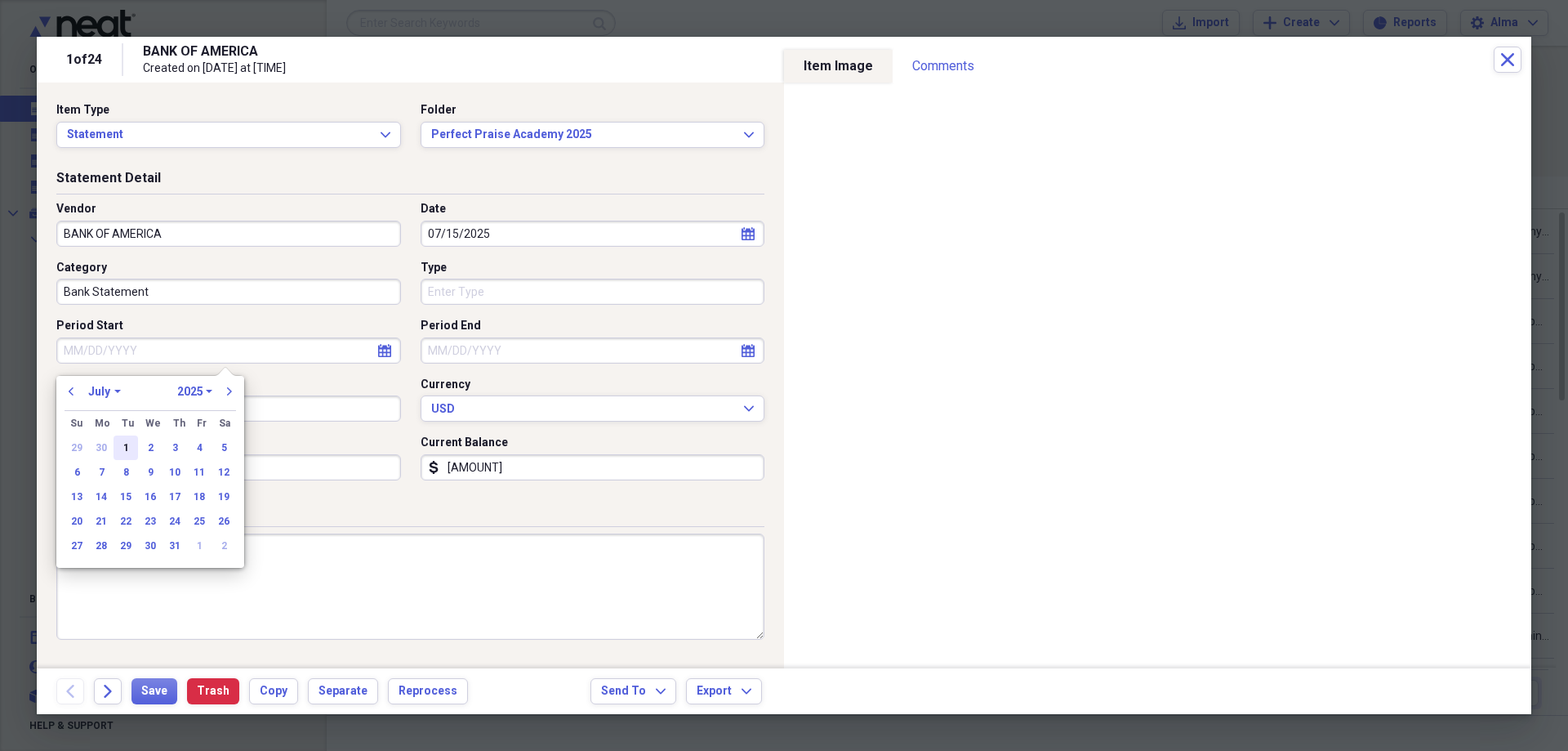 click on "1" at bounding box center (126, 448) 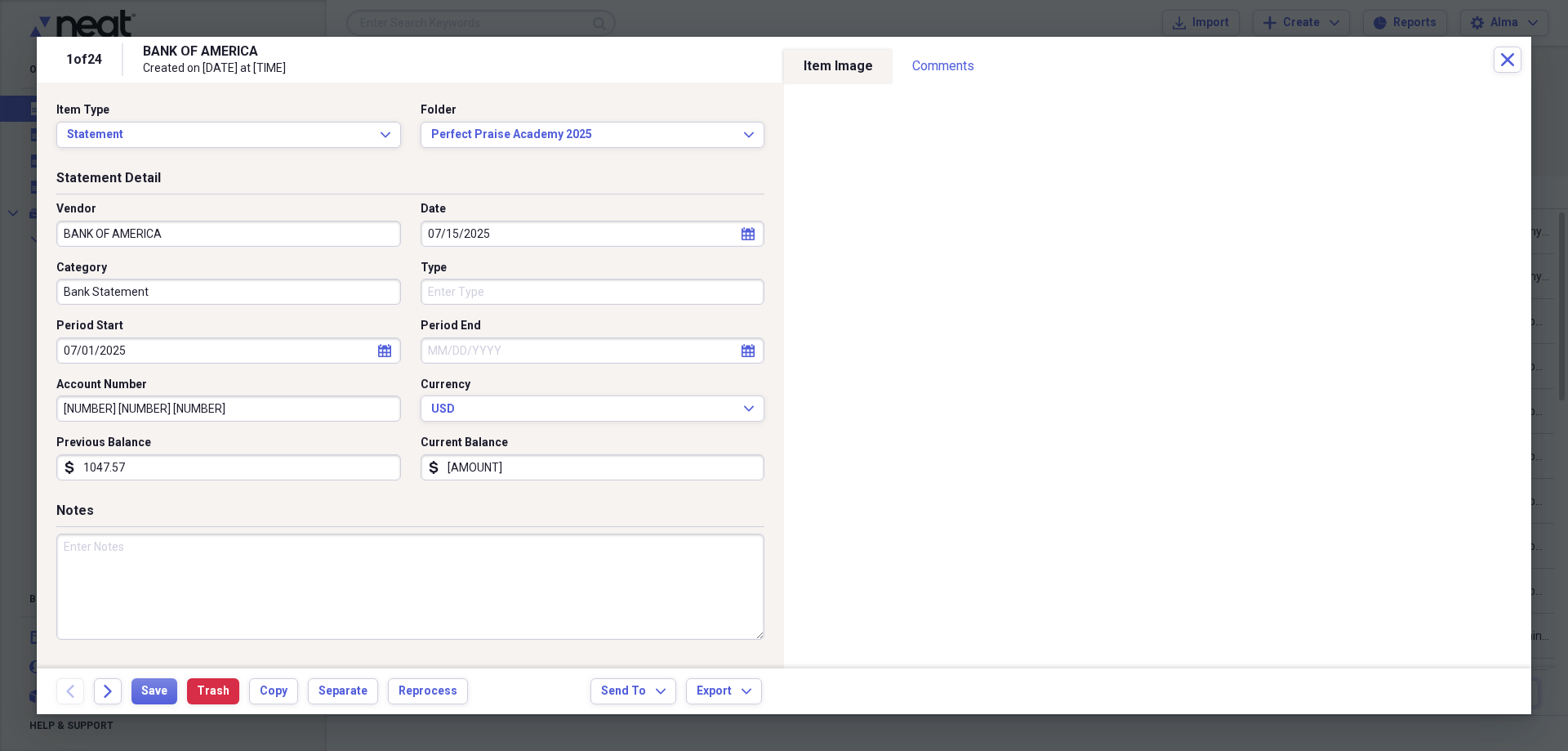 click 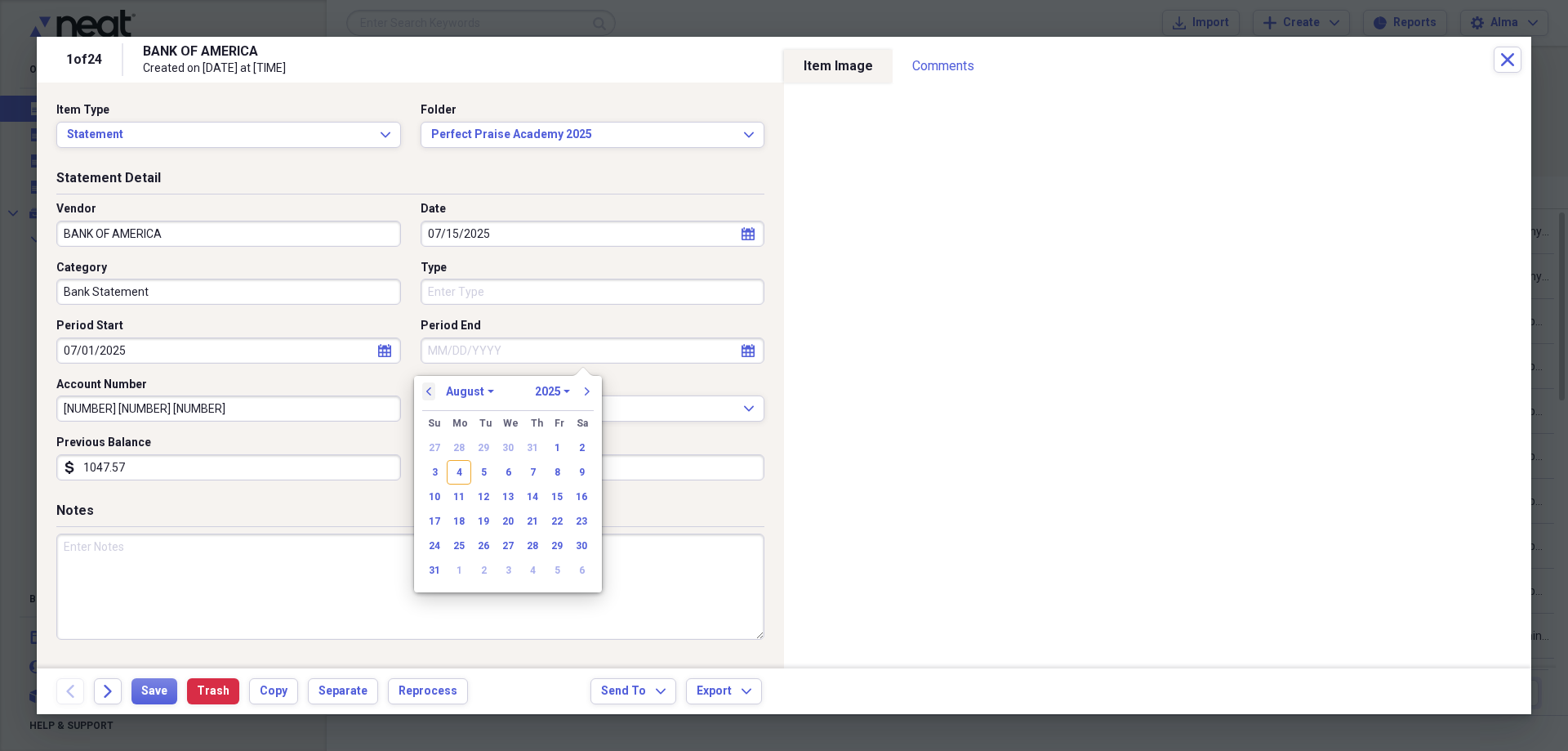 click on "previous" at bounding box center [429, 391] 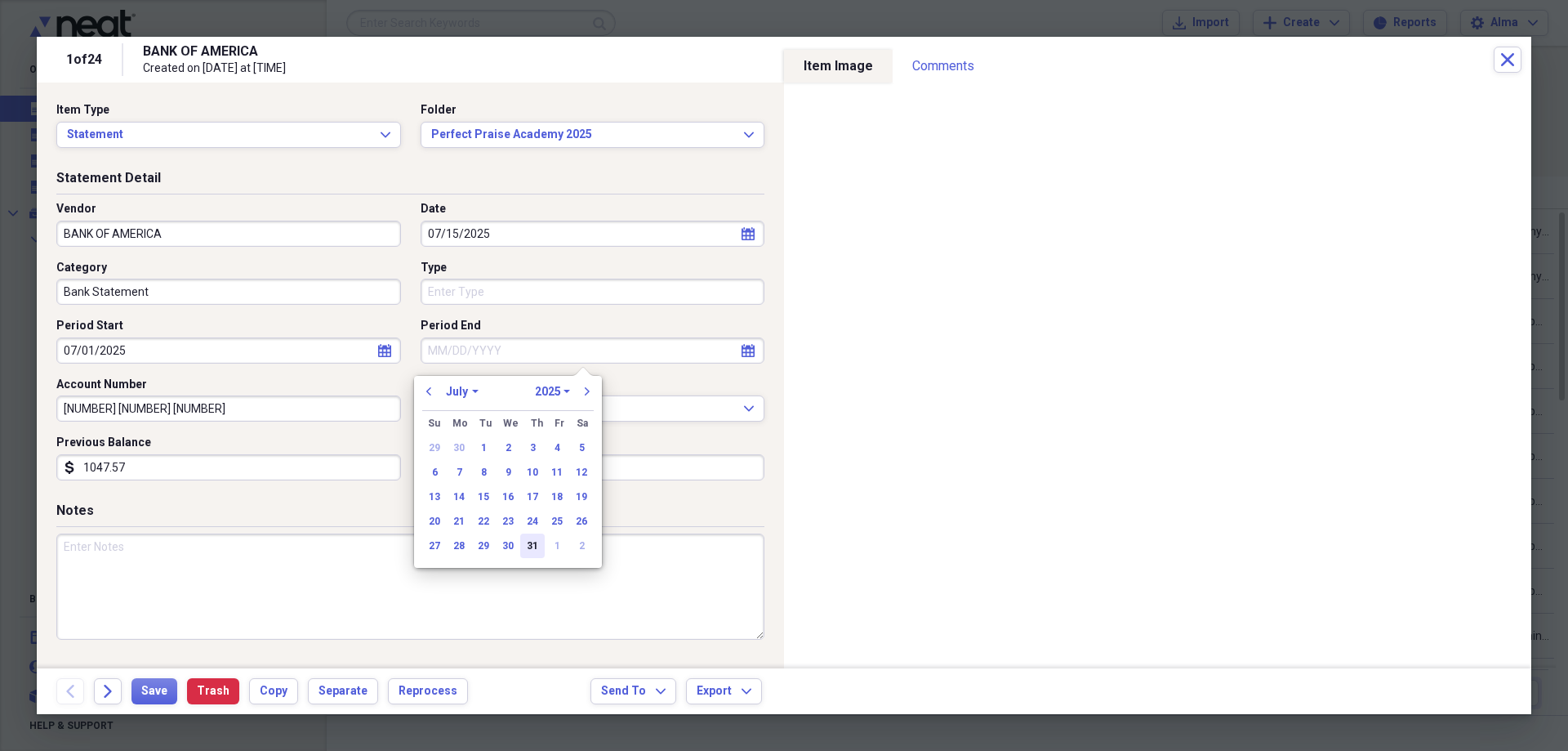 click on "31" at bounding box center [532, 546] 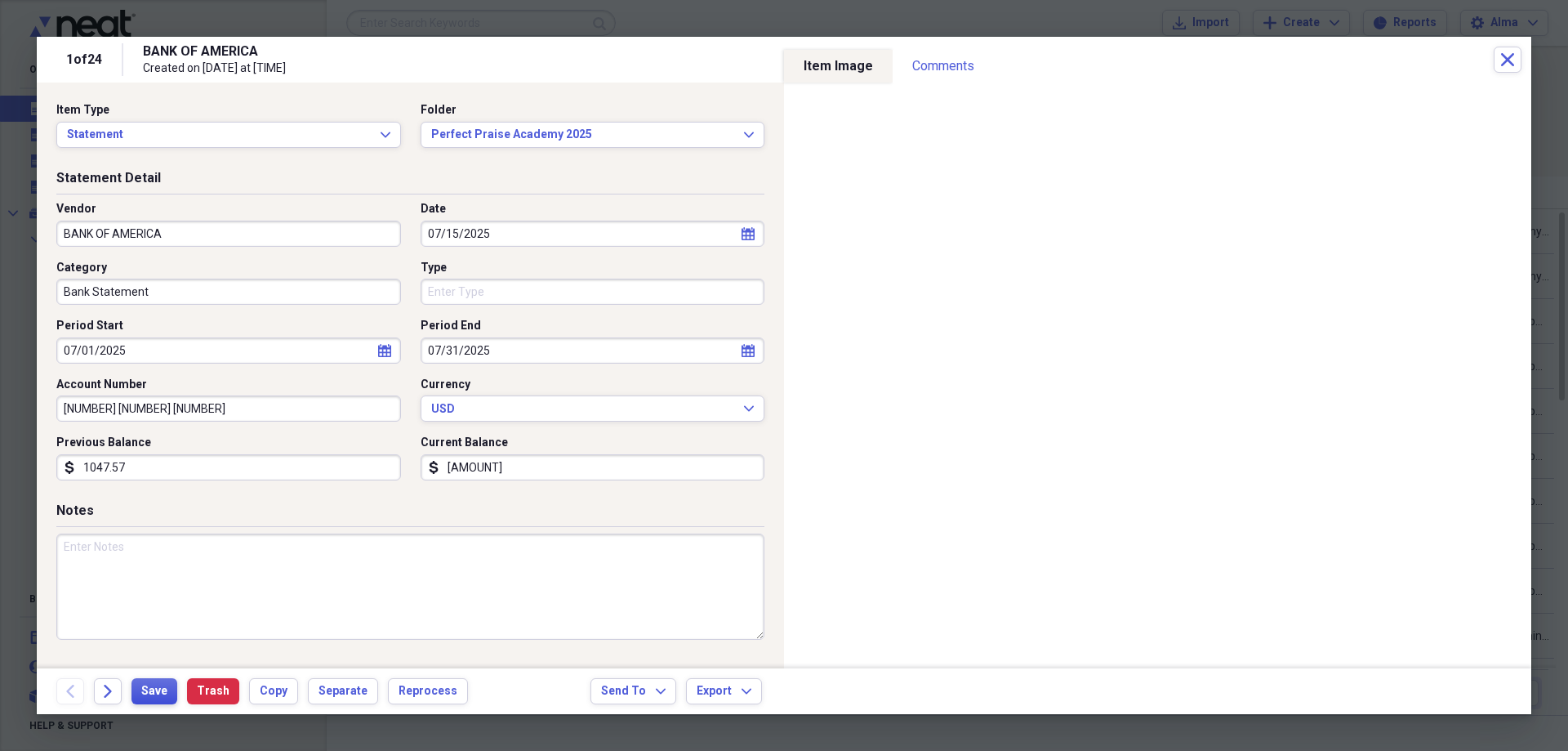 click on "Save" at bounding box center (154, 691) 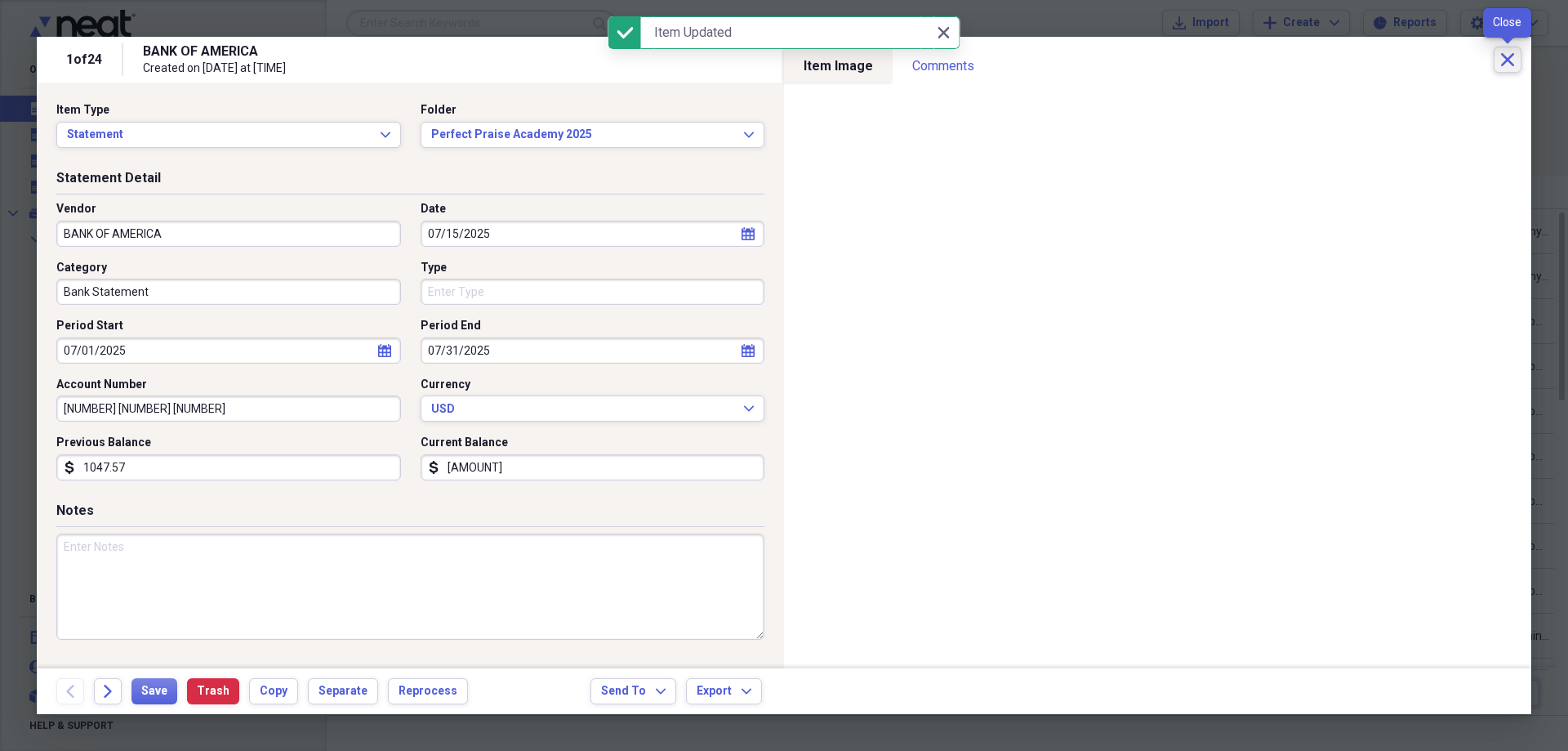click 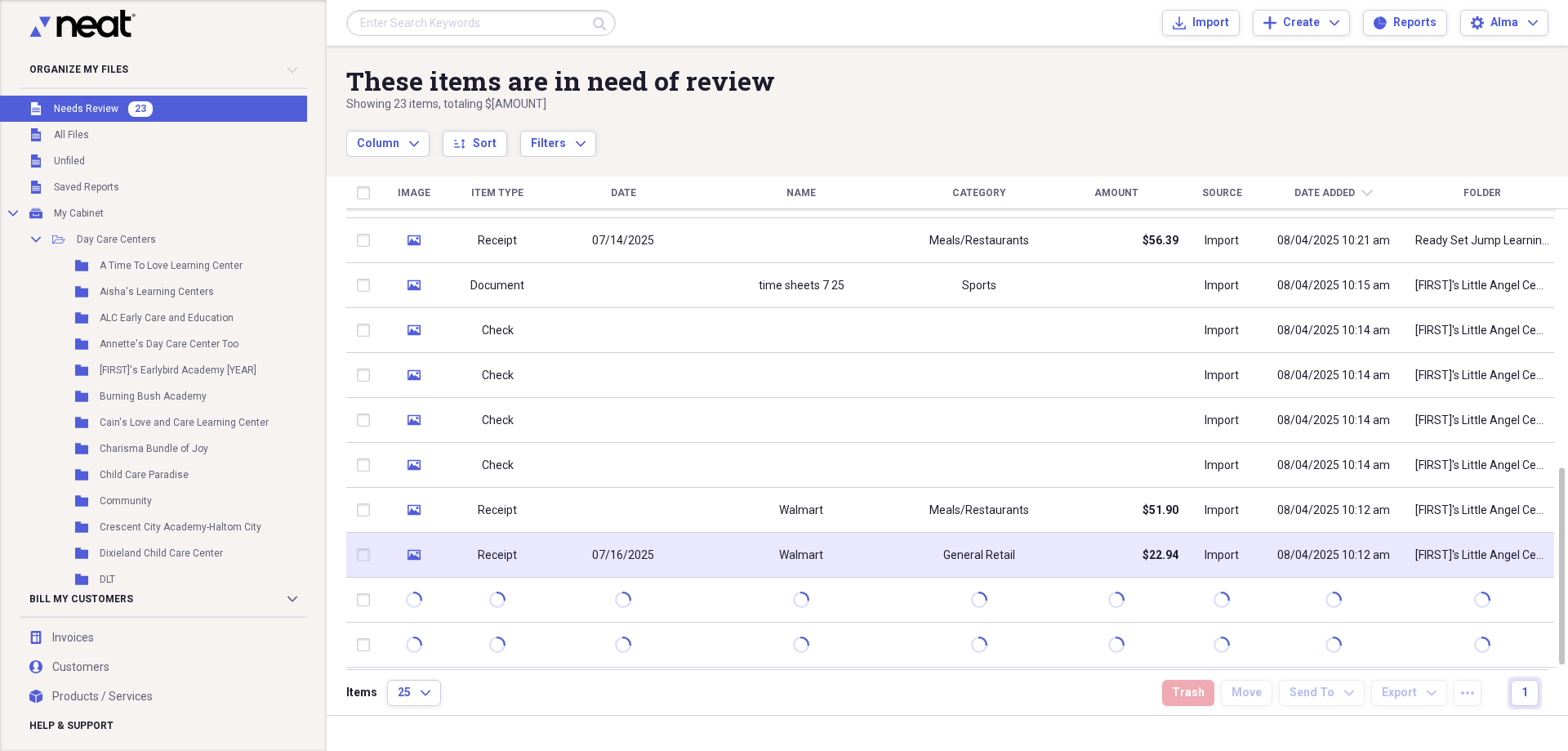 click on "Receipt" at bounding box center [497, 555] 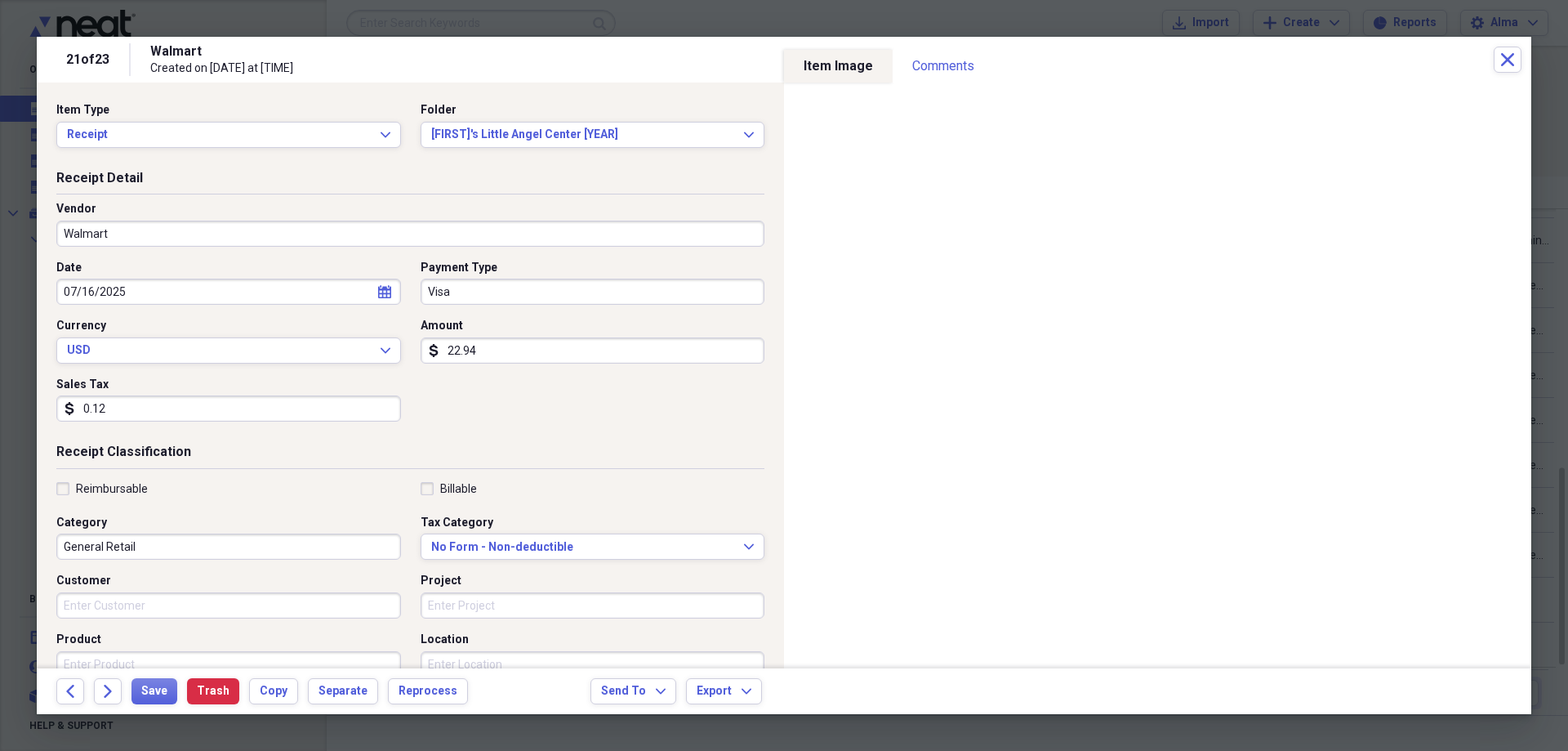 click on "07/16/2025" at bounding box center [229, 292] 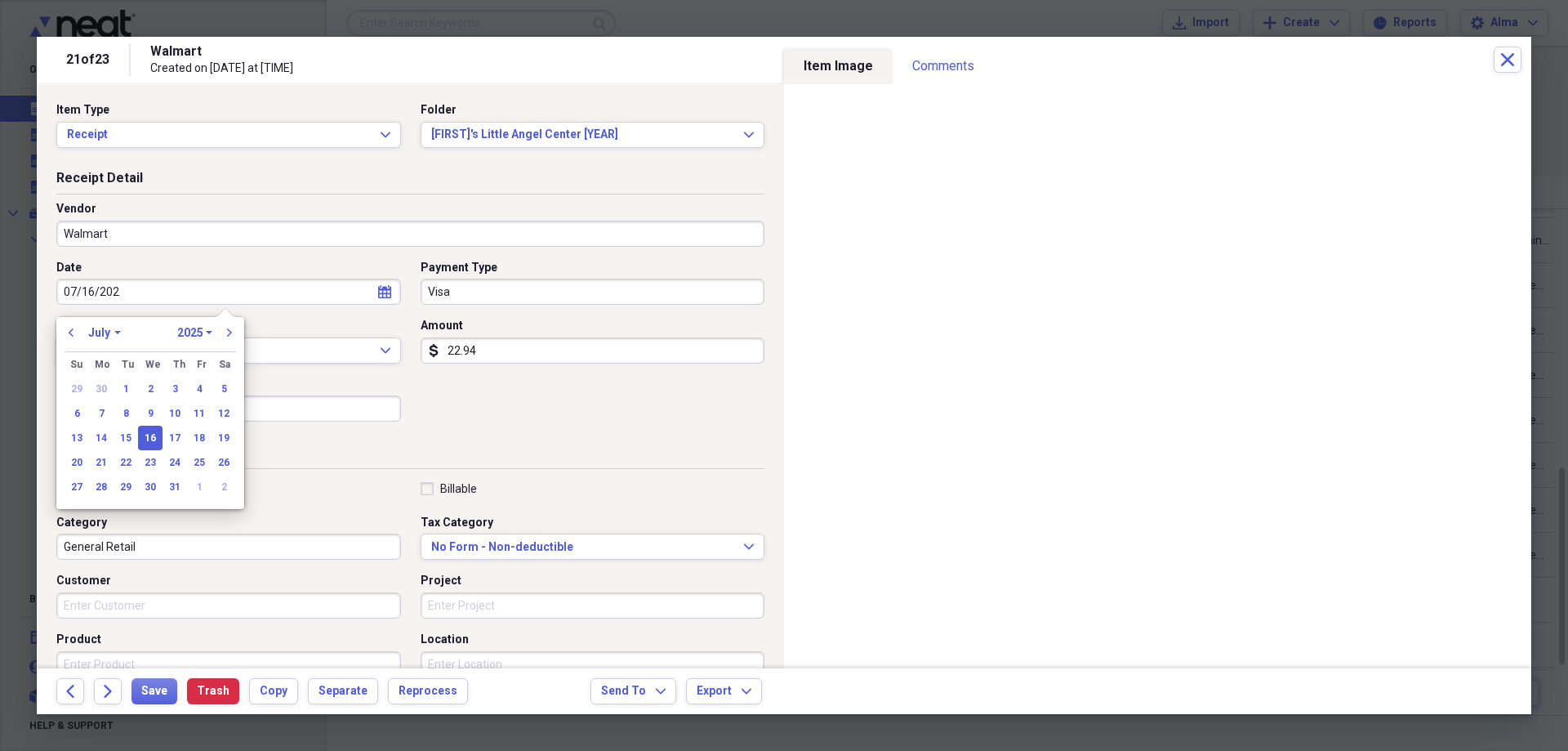 type on "07/16/20" 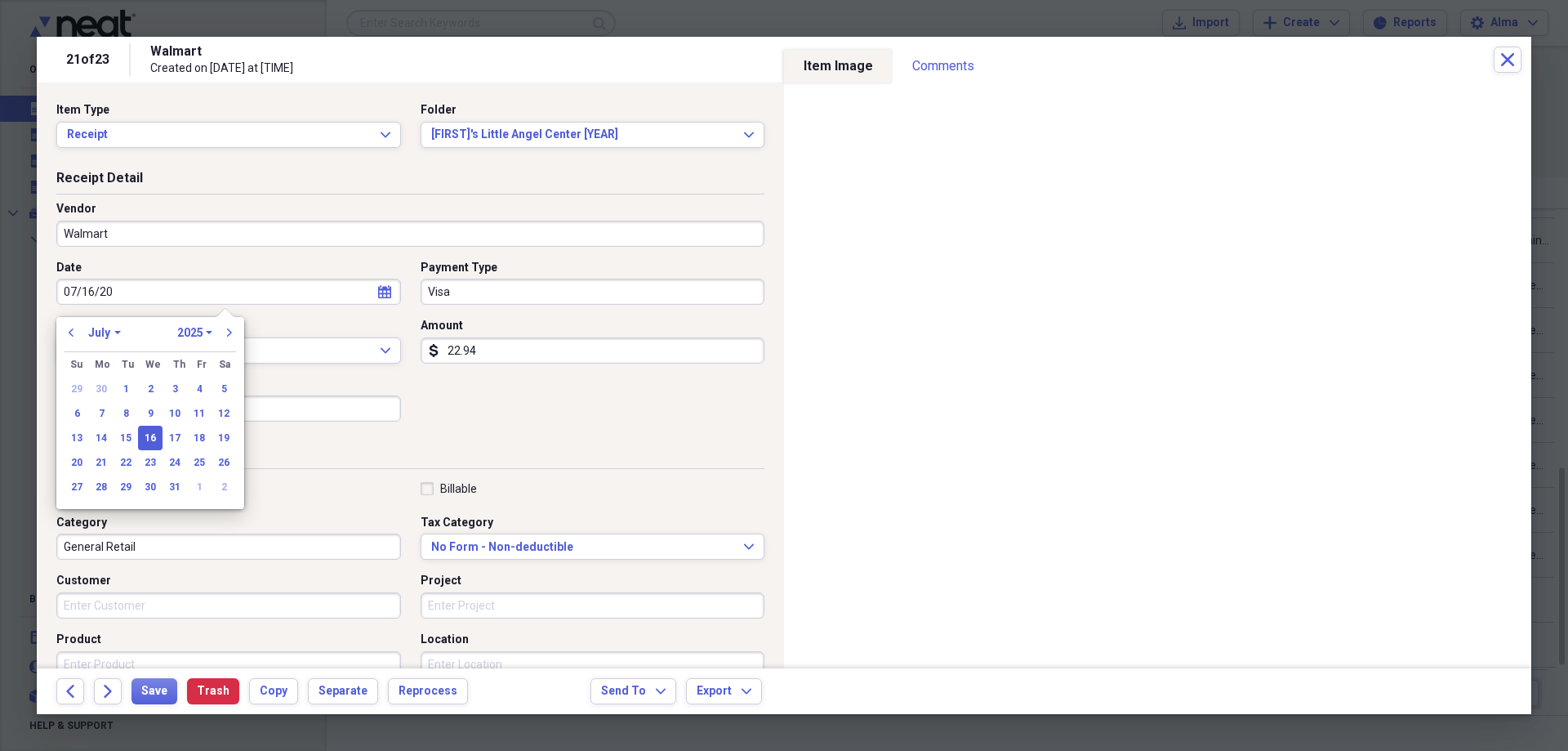select on "2020" 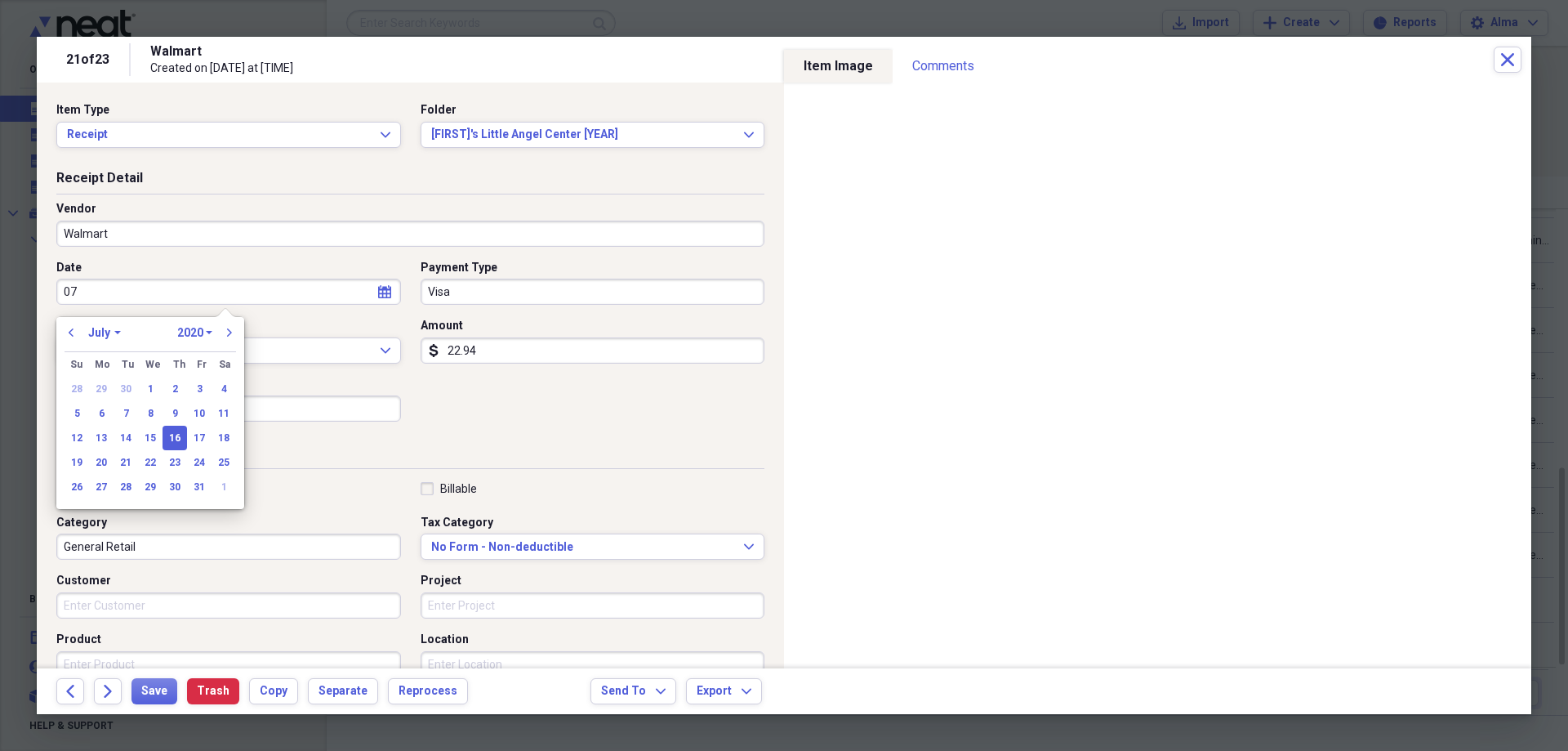 type on "0" 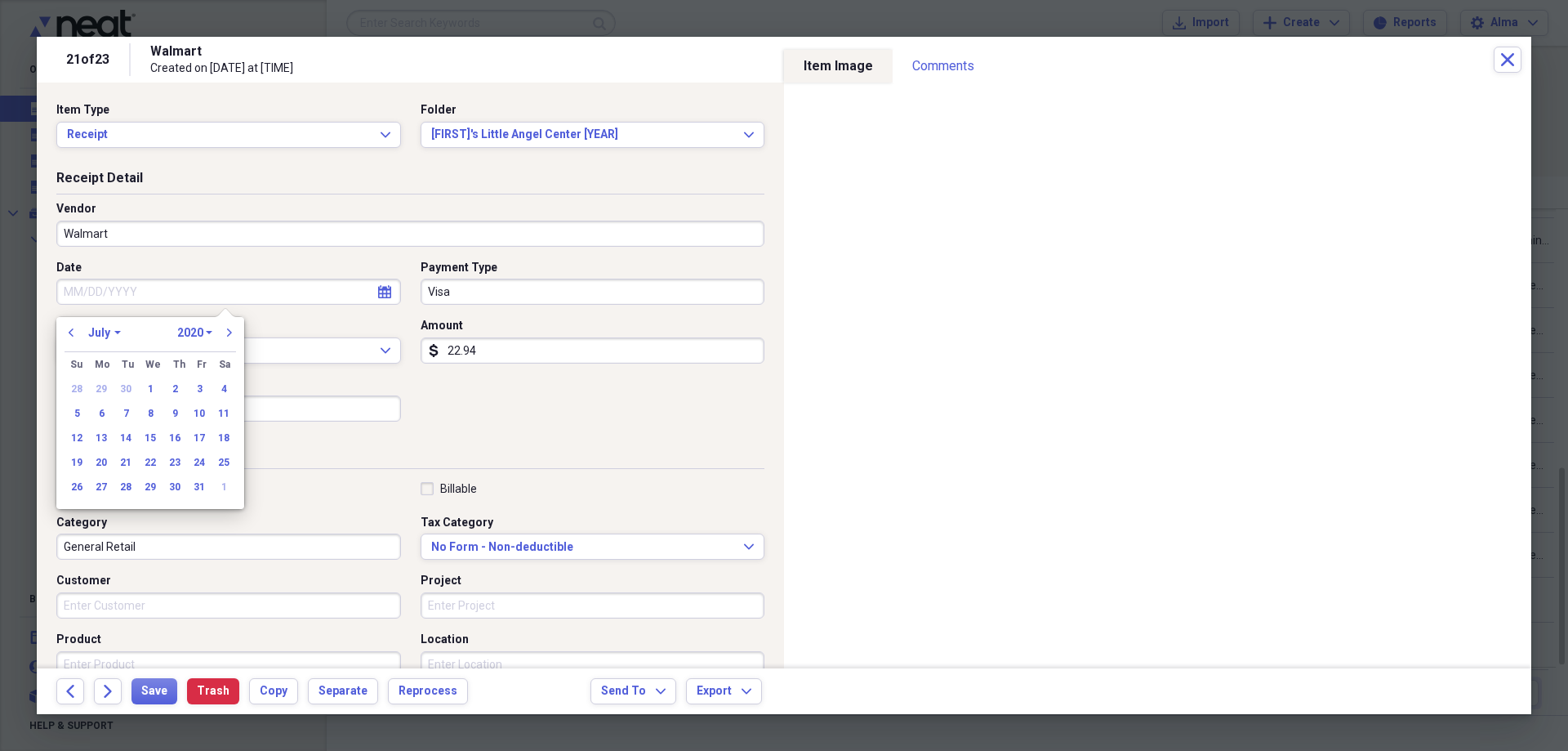 type 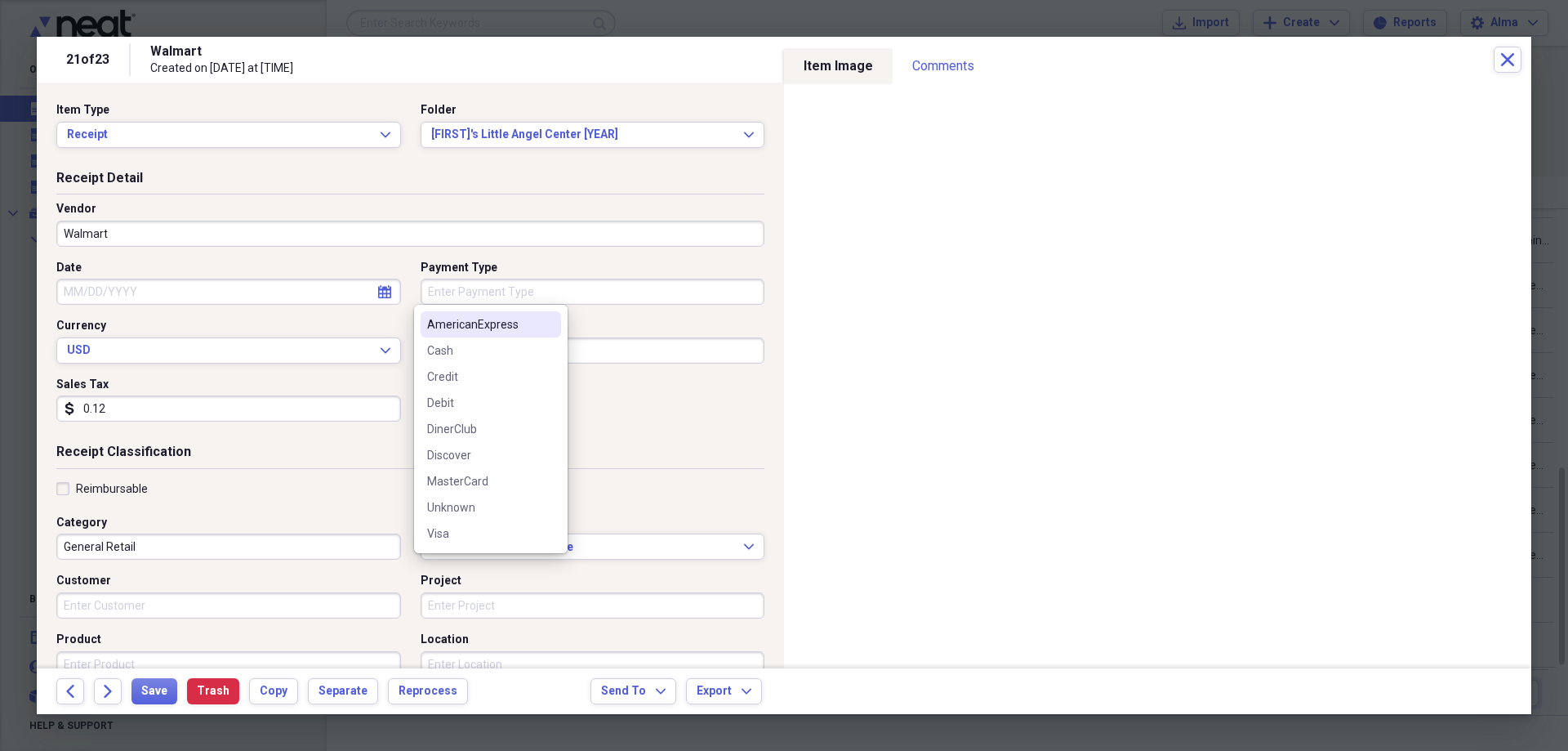 type 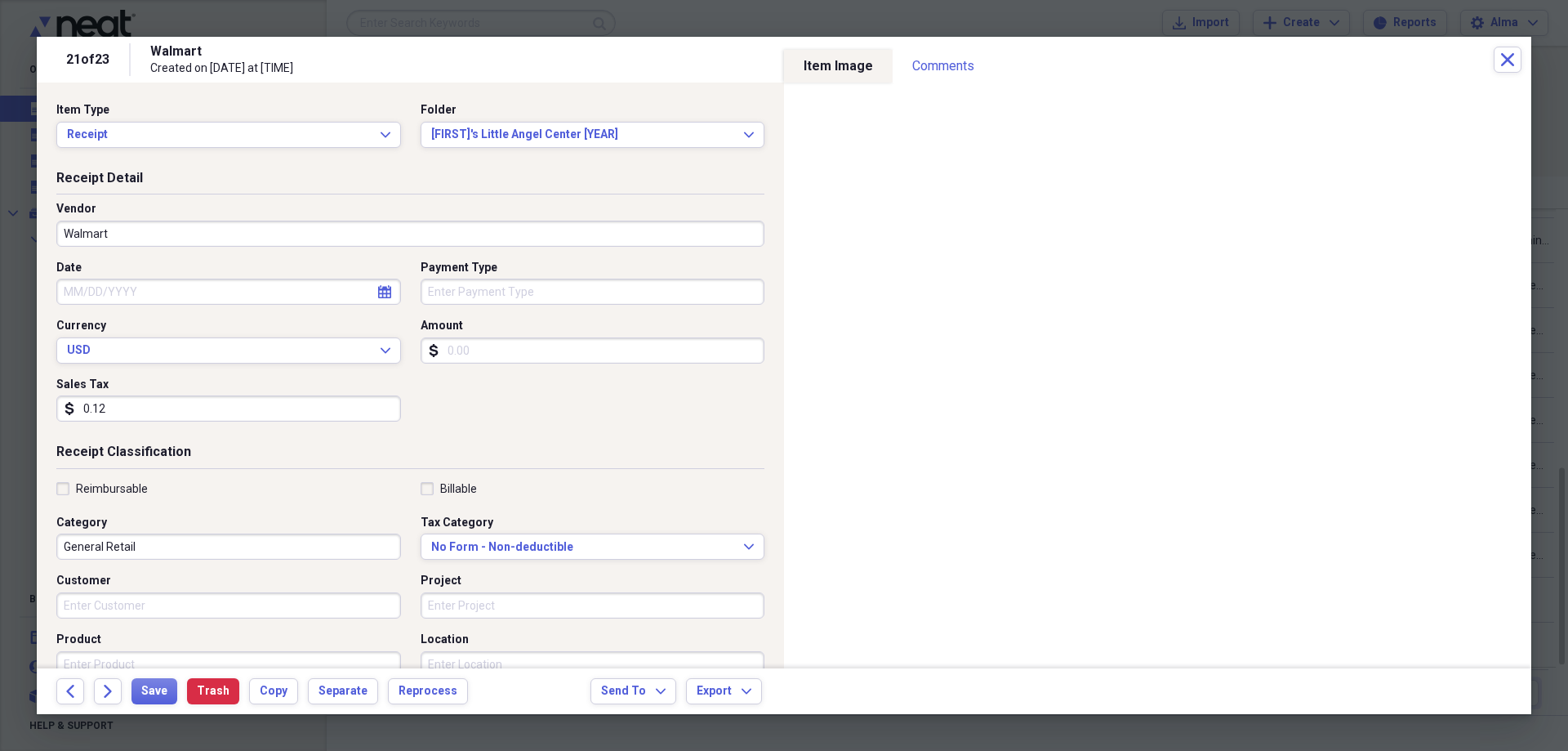 type 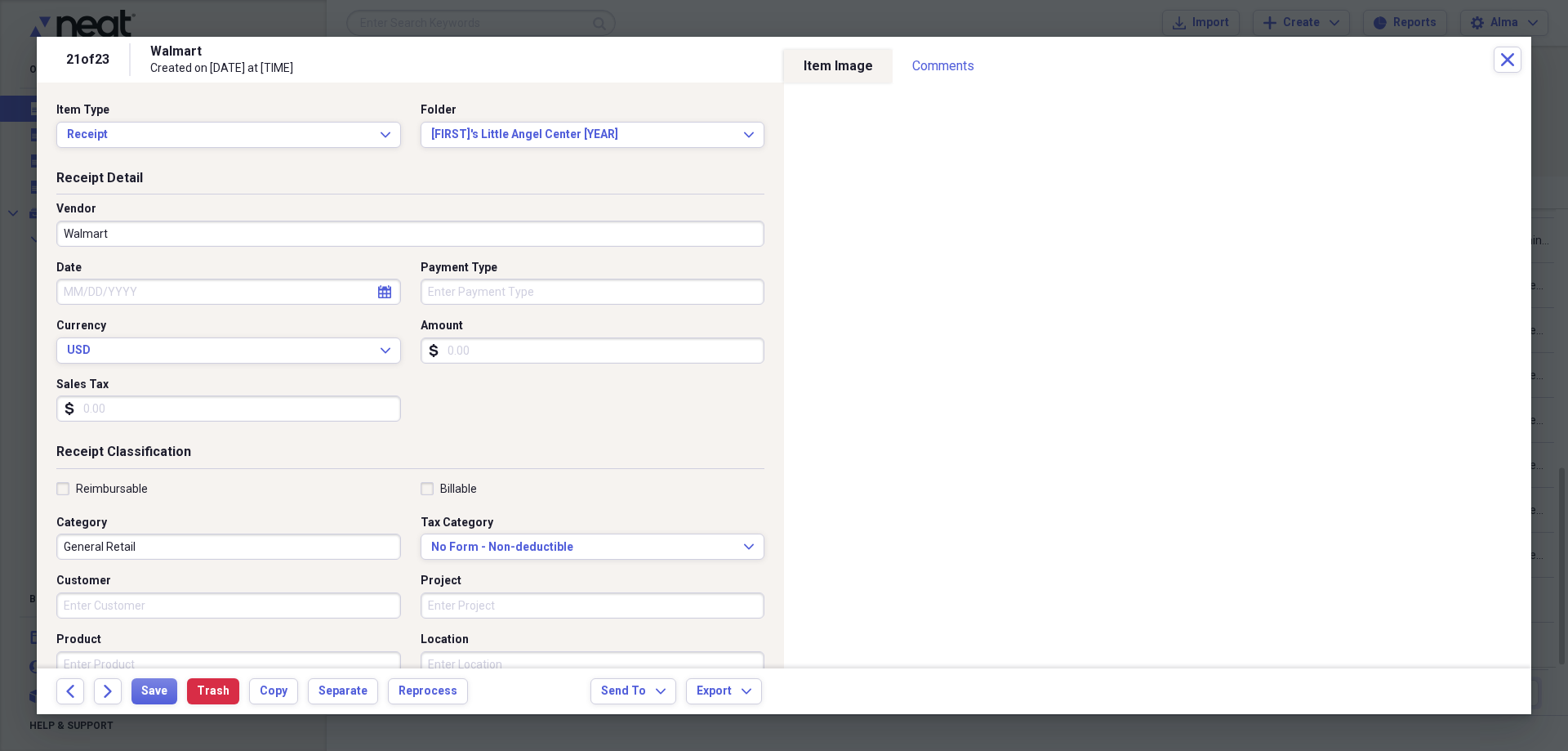 type 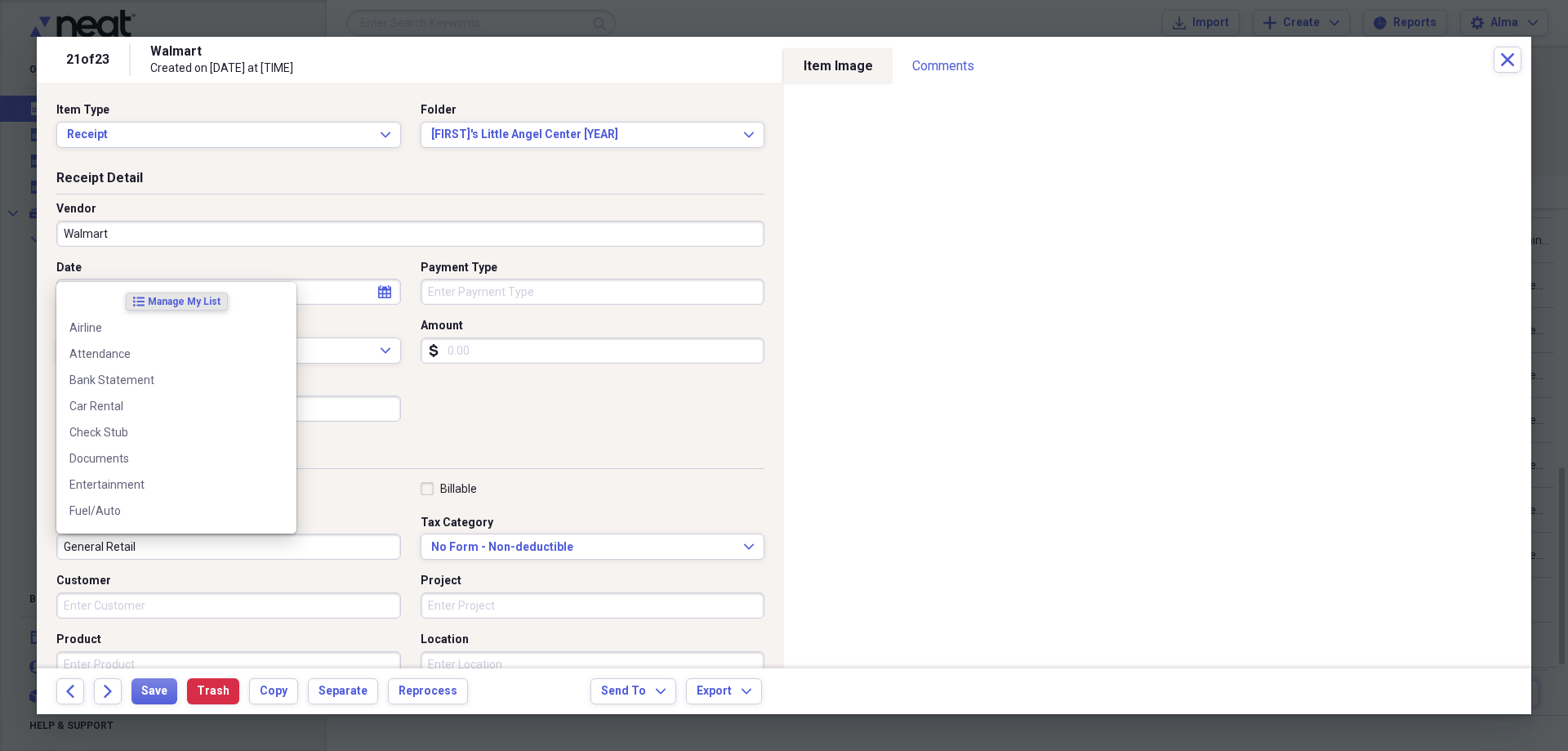 click on "General Retail" at bounding box center (229, 547) 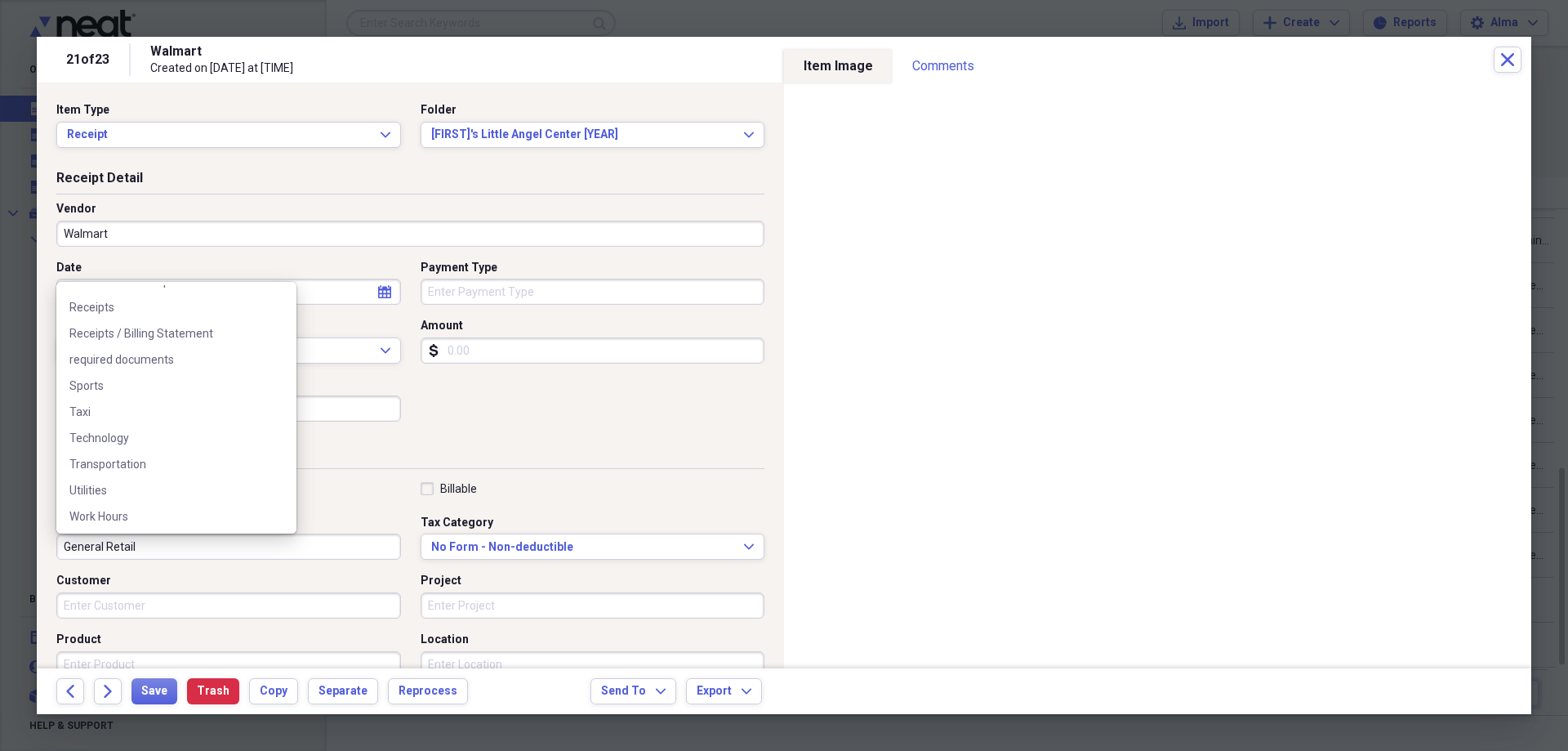 scroll, scrollTop: 520, scrollLeft: 0, axis: vertical 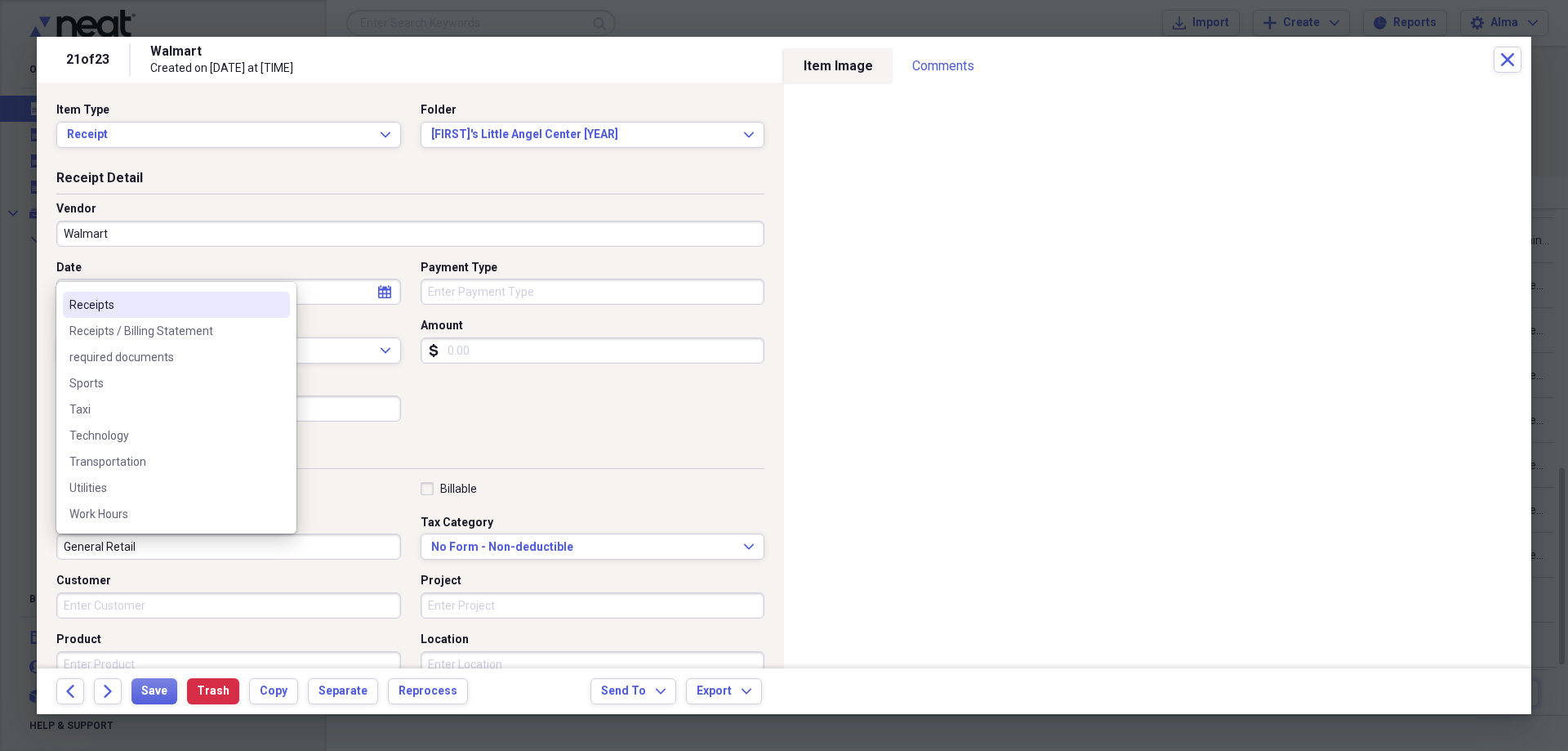 click on "Receipts" at bounding box center [167, 305] 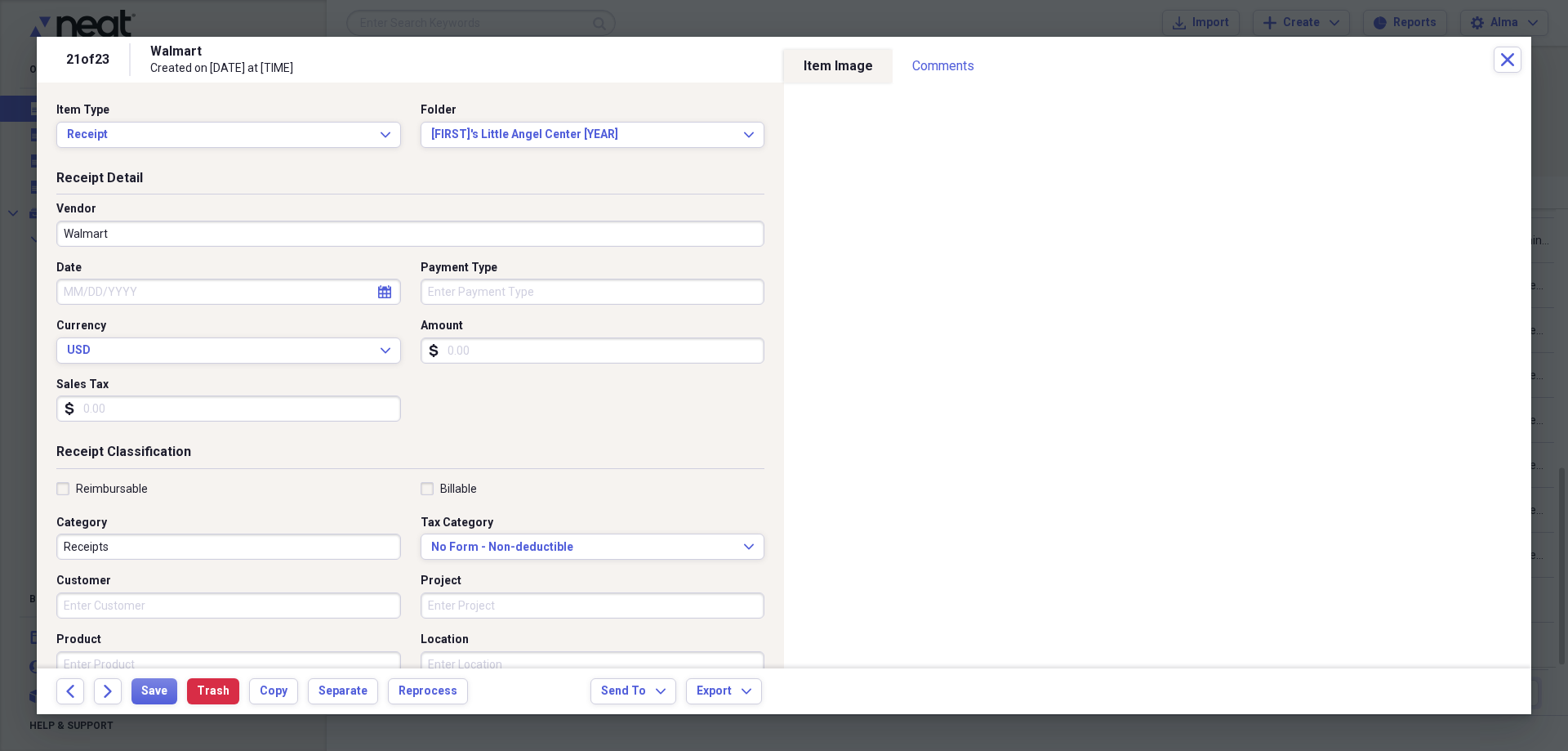 click on "Receipts" at bounding box center [229, 547] 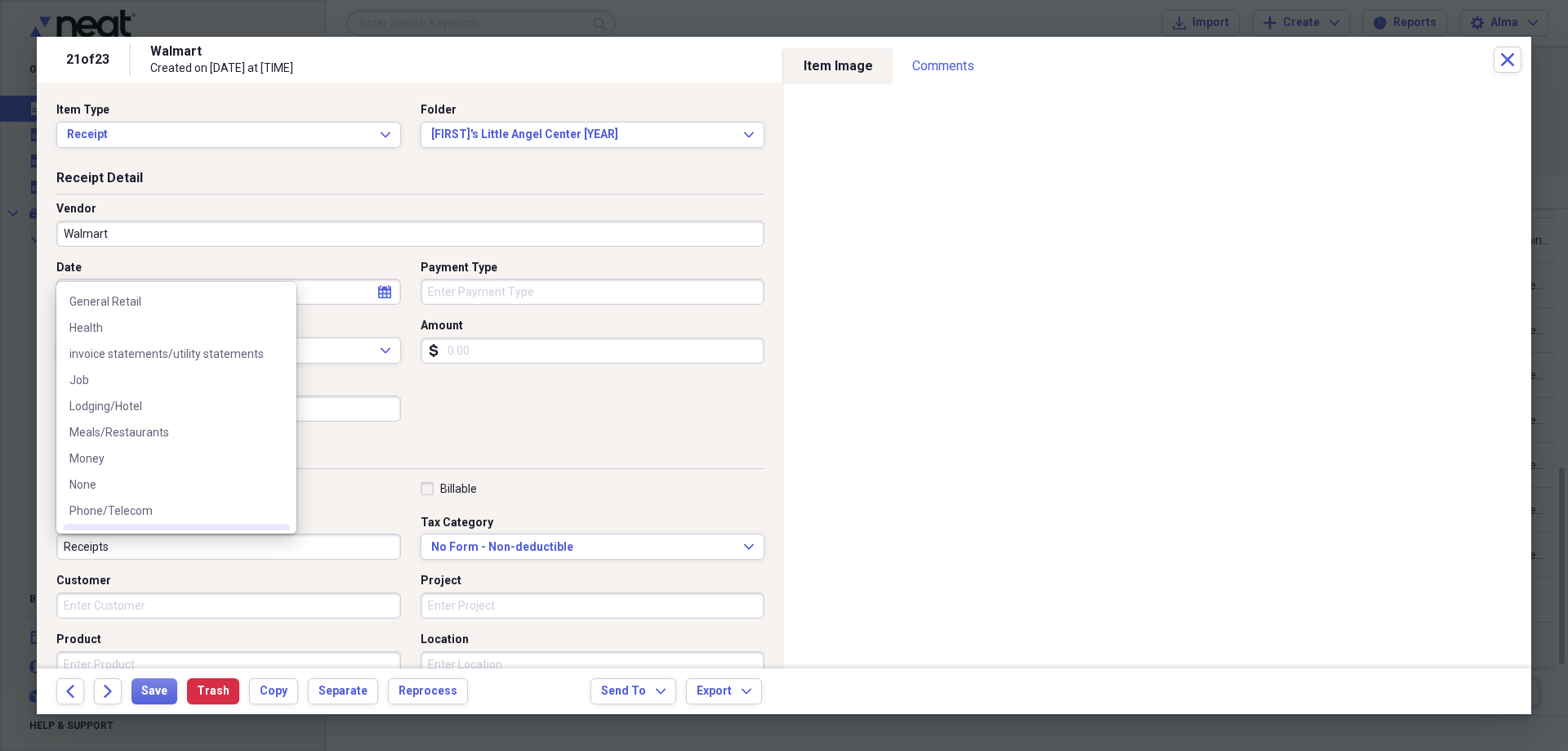scroll, scrollTop: 92, scrollLeft: 0, axis: vertical 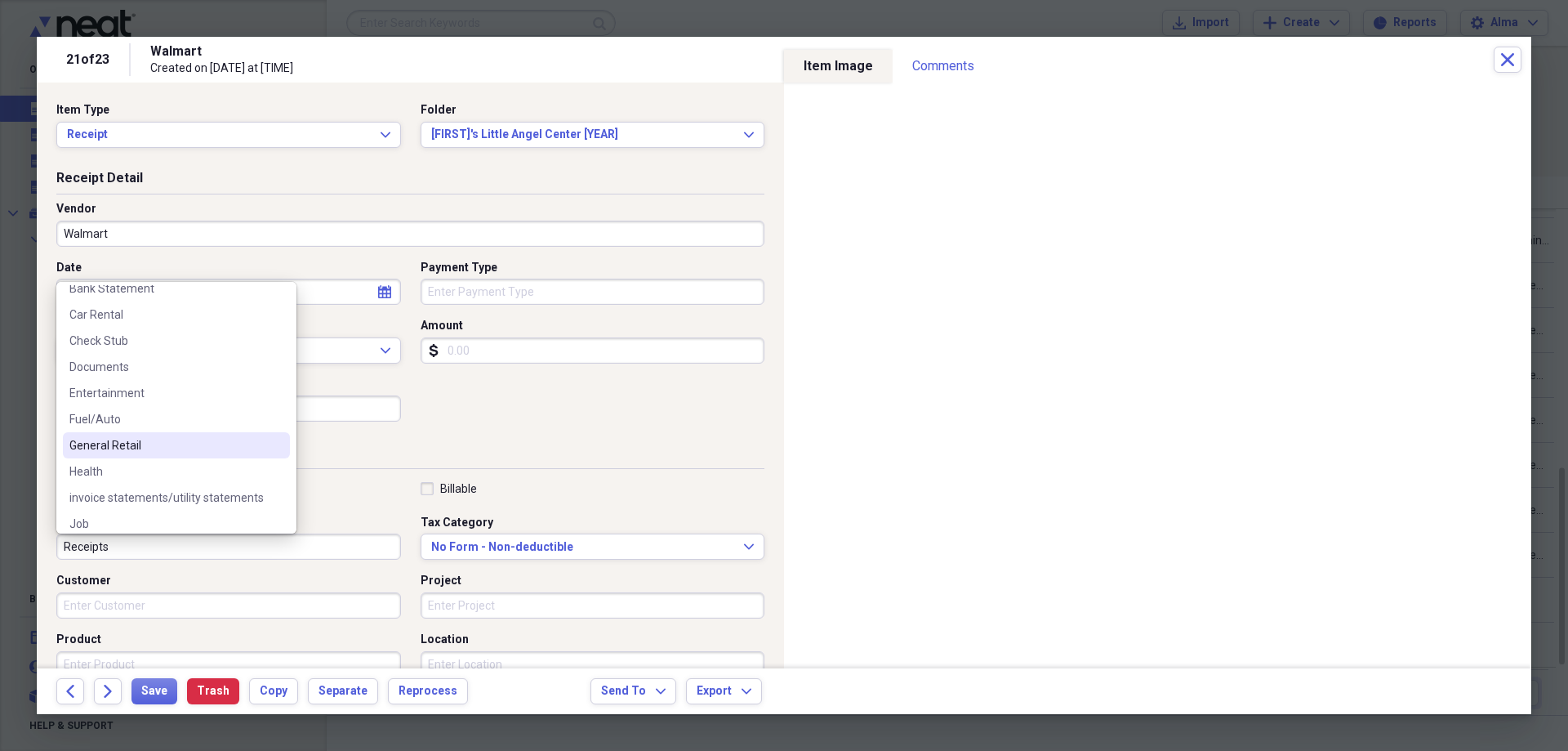 click on "General Retail" at bounding box center (167, 445) 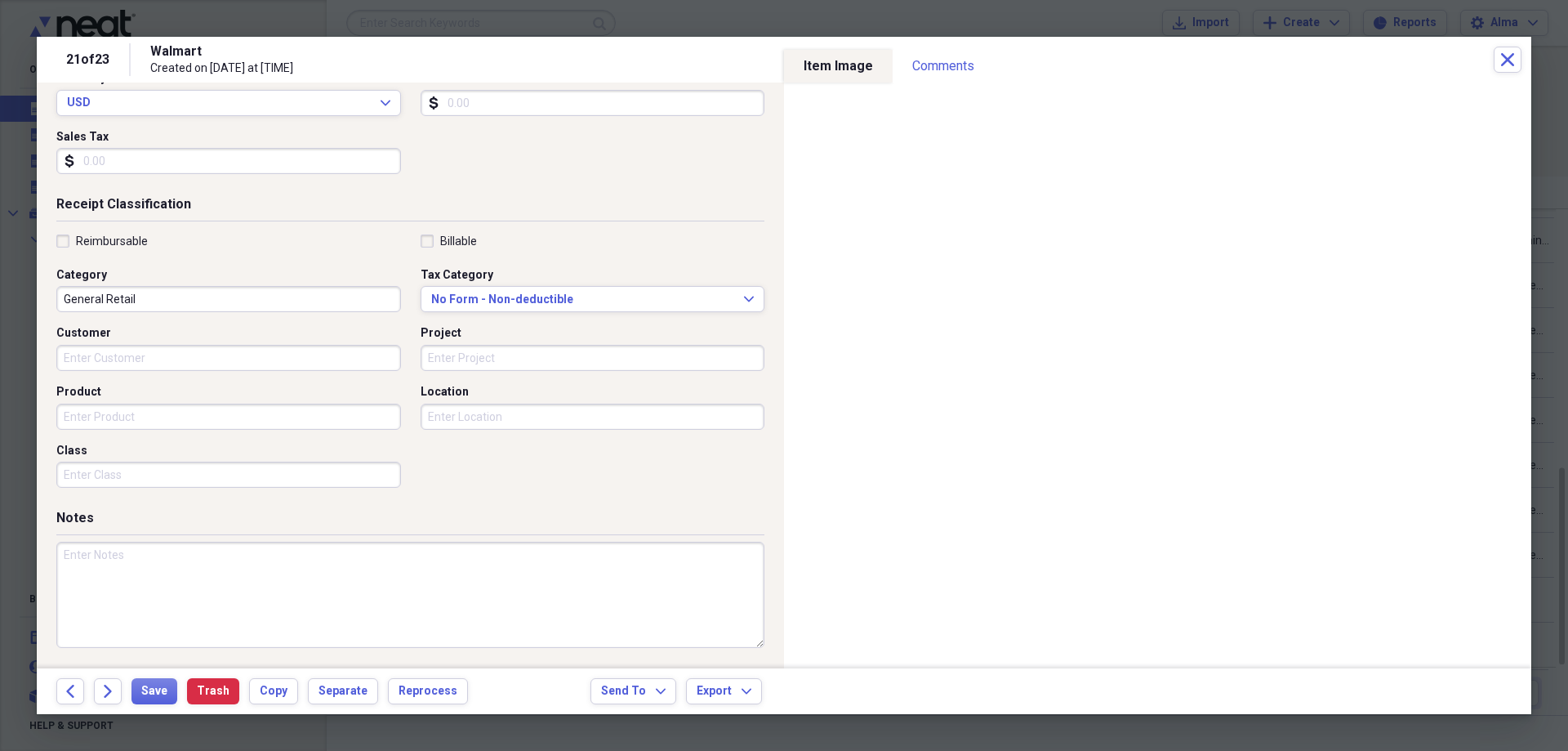 scroll, scrollTop: 248, scrollLeft: 0, axis: vertical 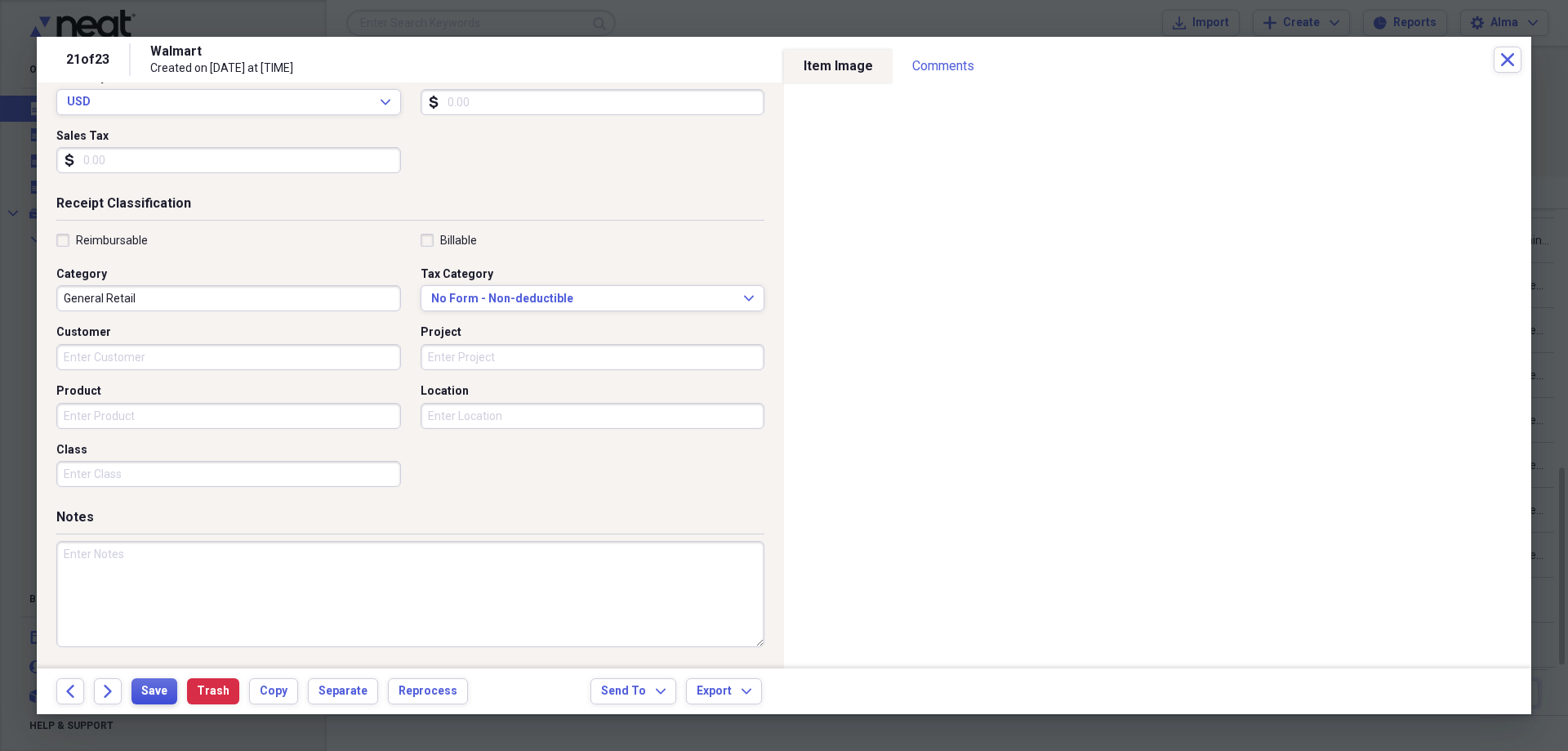 click on "Save" at bounding box center (154, 691) 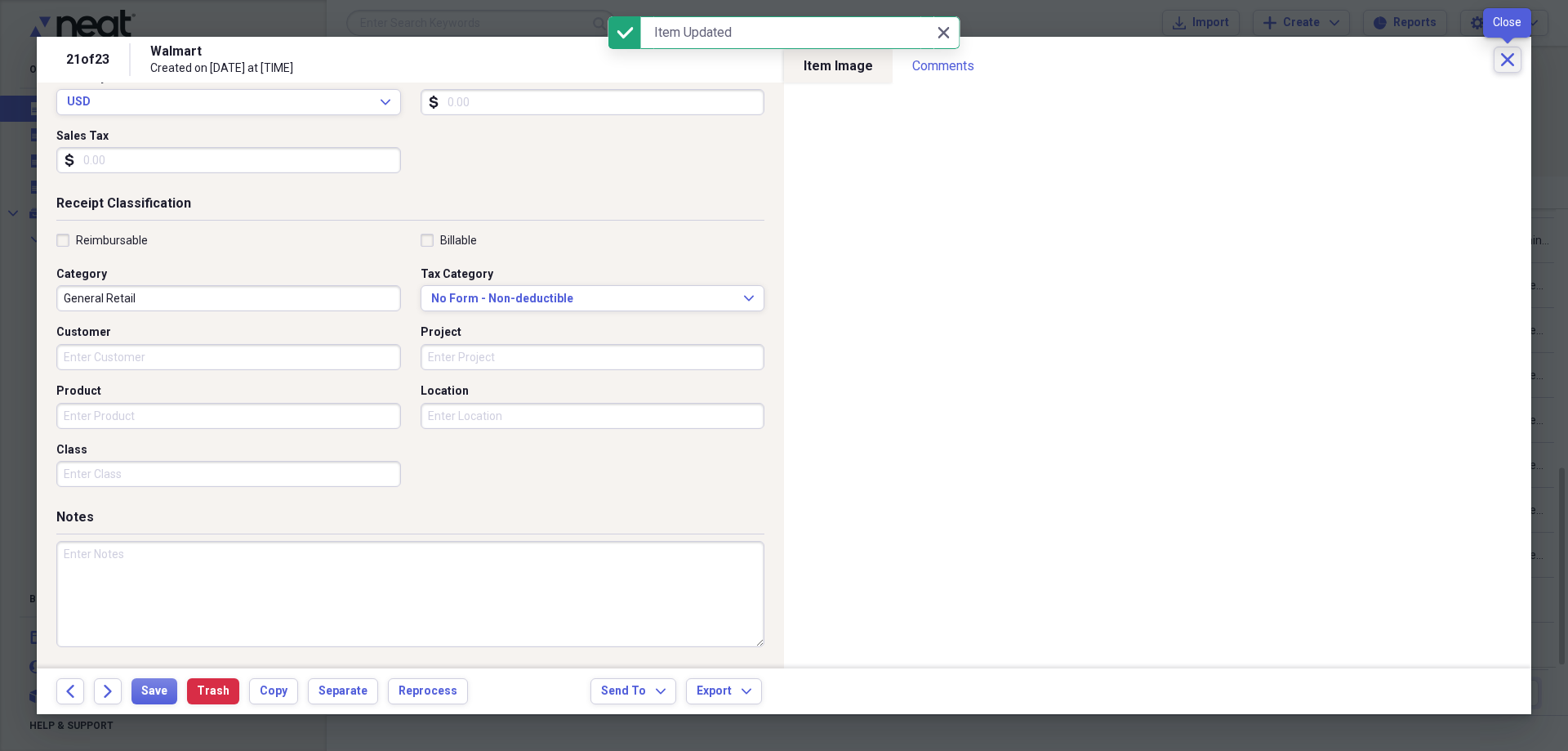 click 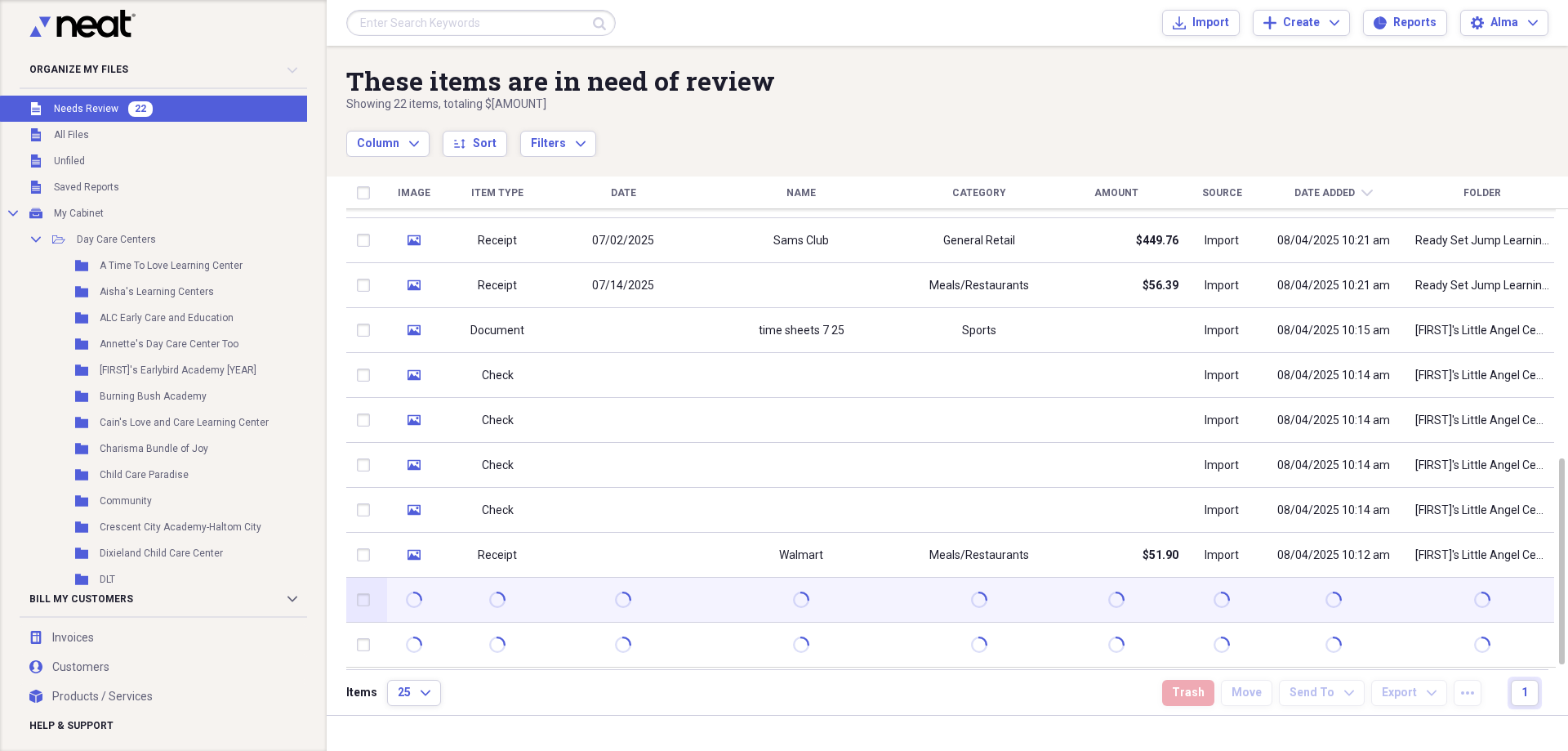click at bounding box center [367, 600] 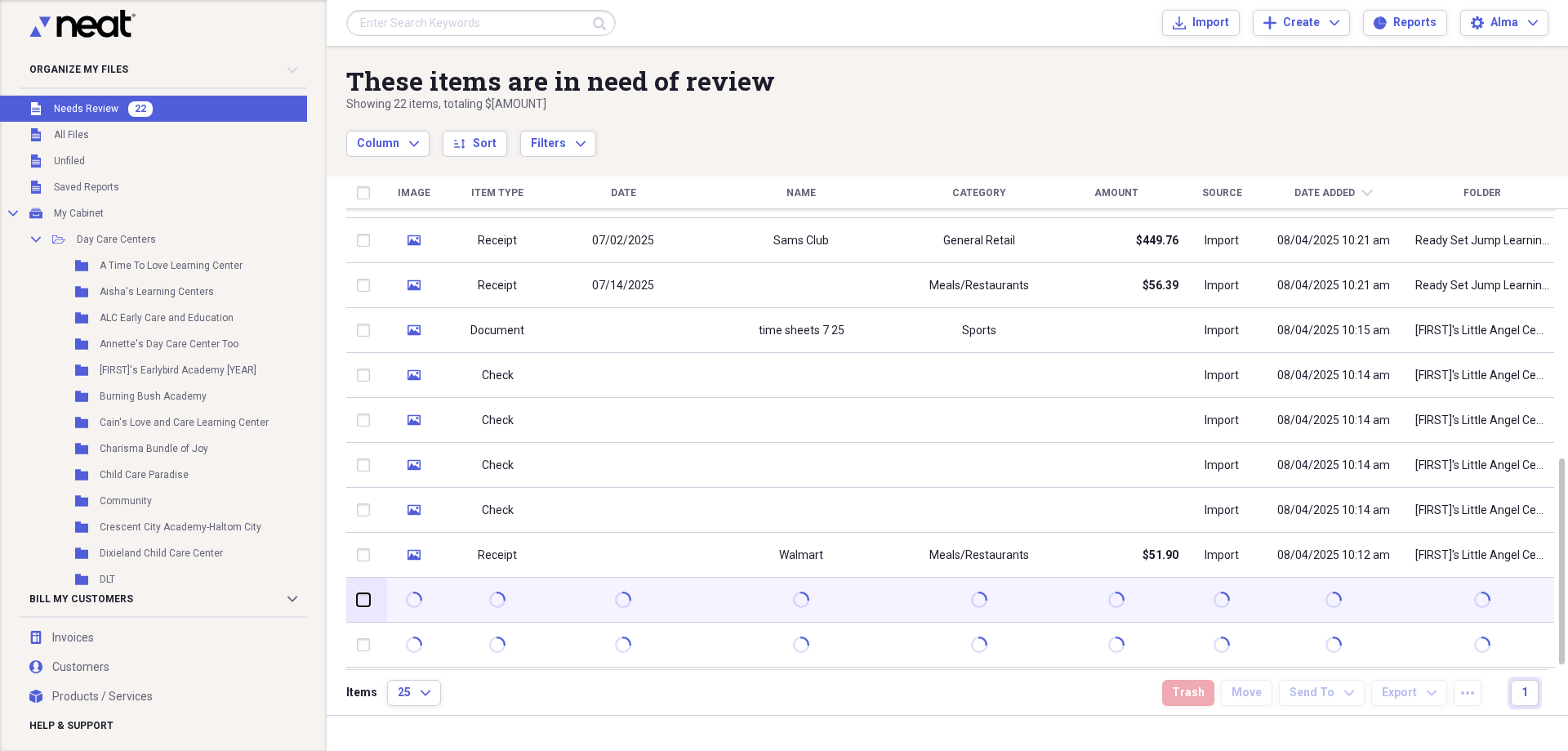 click at bounding box center (357, 600) 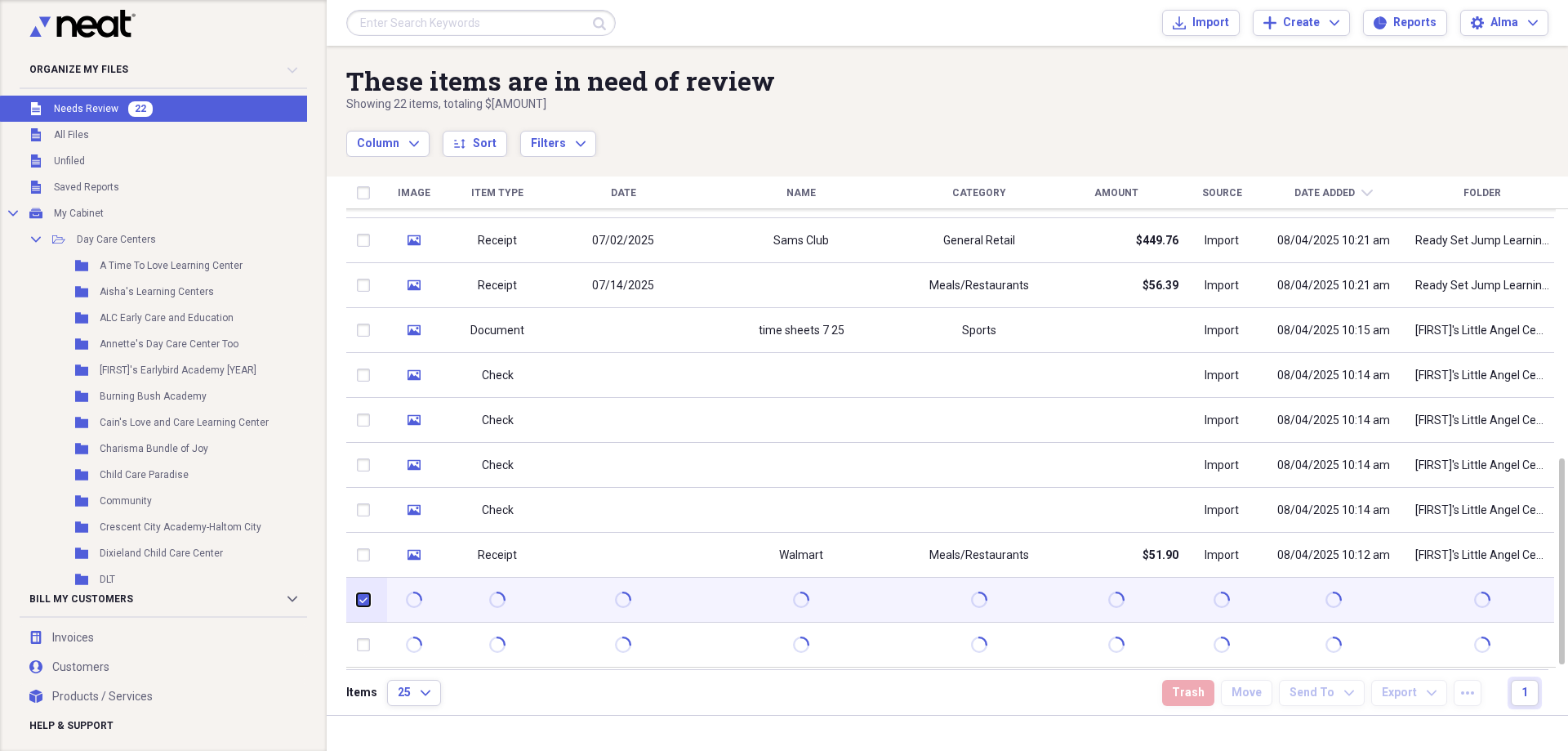checkbox on "true" 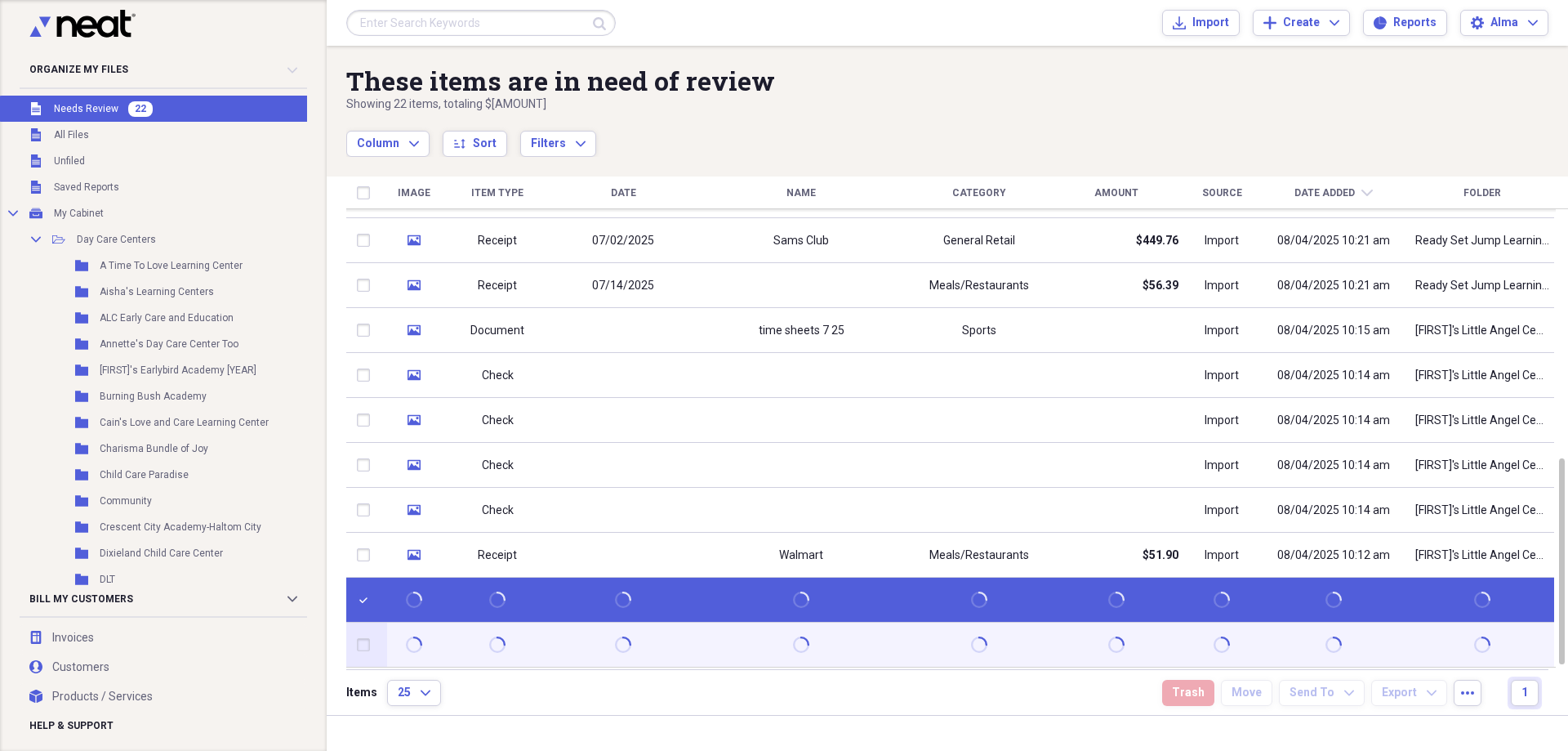 click at bounding box center [367, 645] 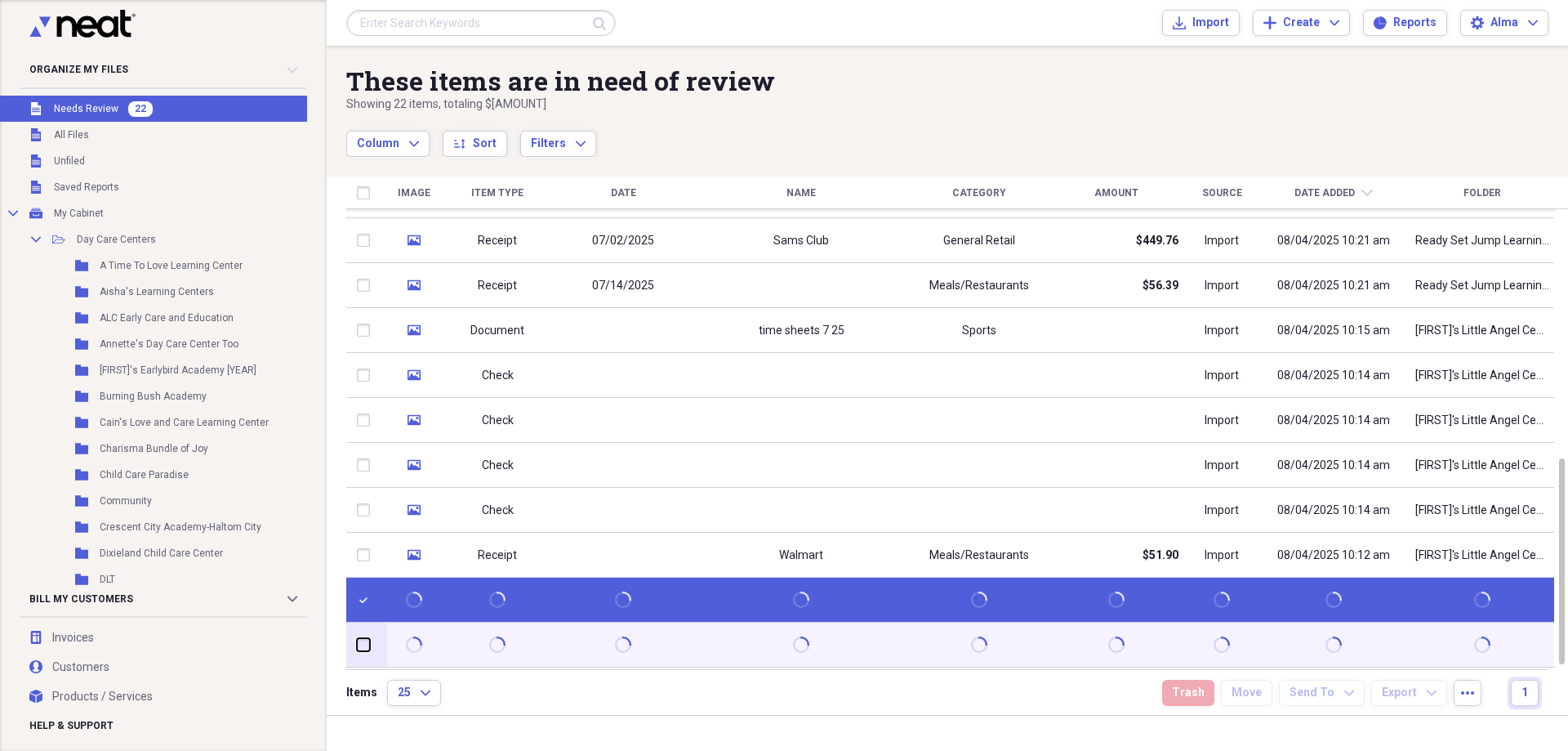 click at bounding box center (357, 645) 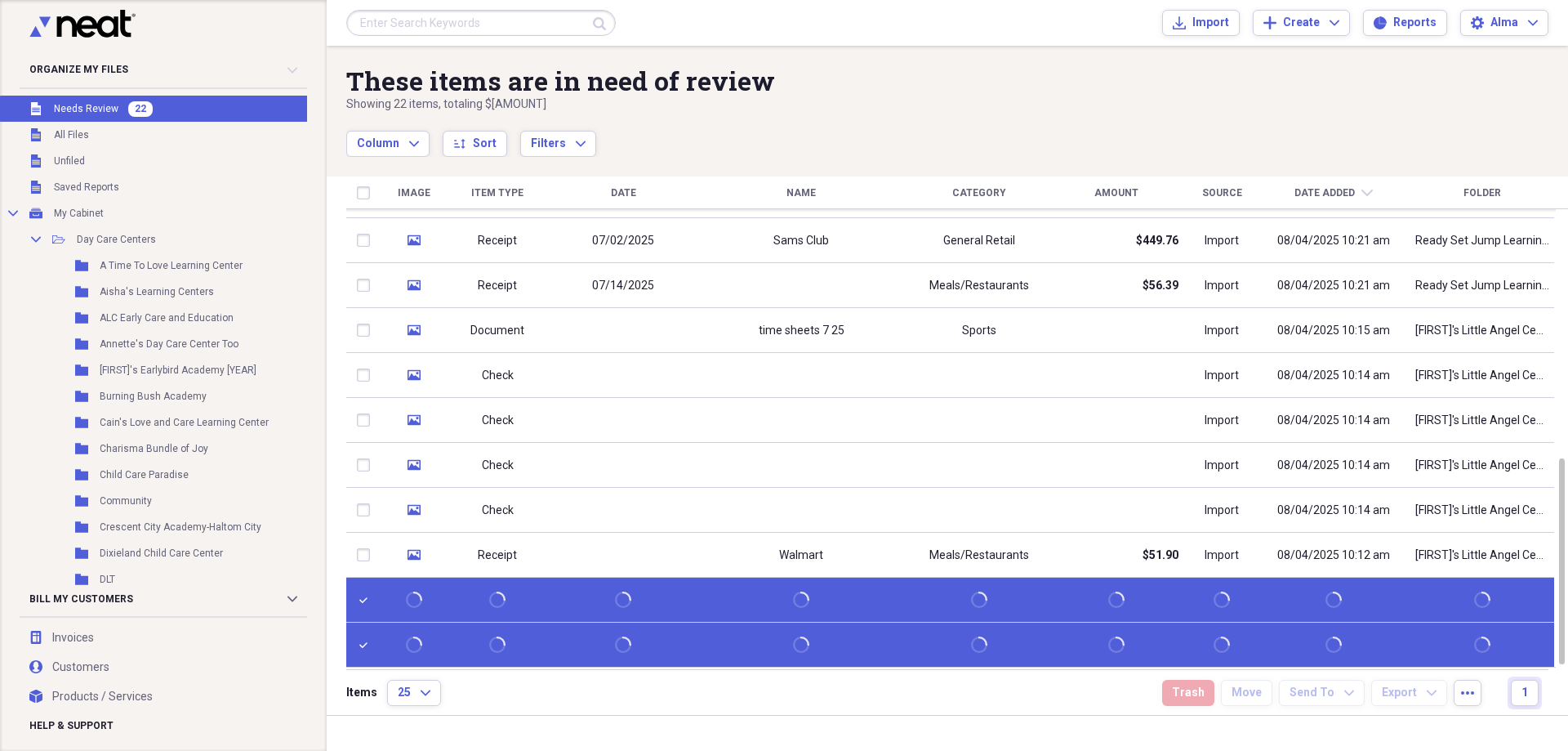 drag, startPoint x: 367, startPoint y: 601, endPoint x: 363, endPoint y: 637, distance: 36.221541 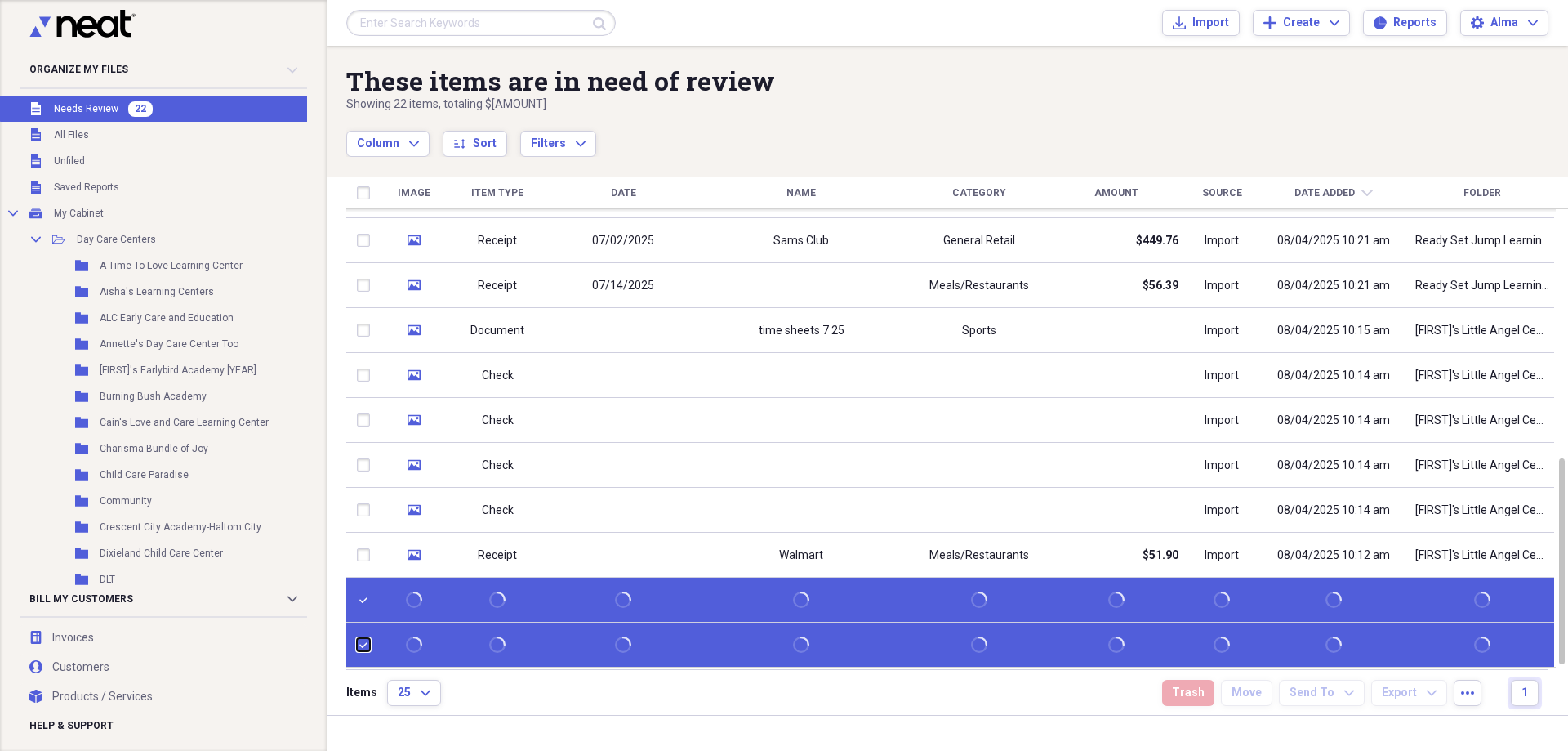 click at bounding box center (357, 645) 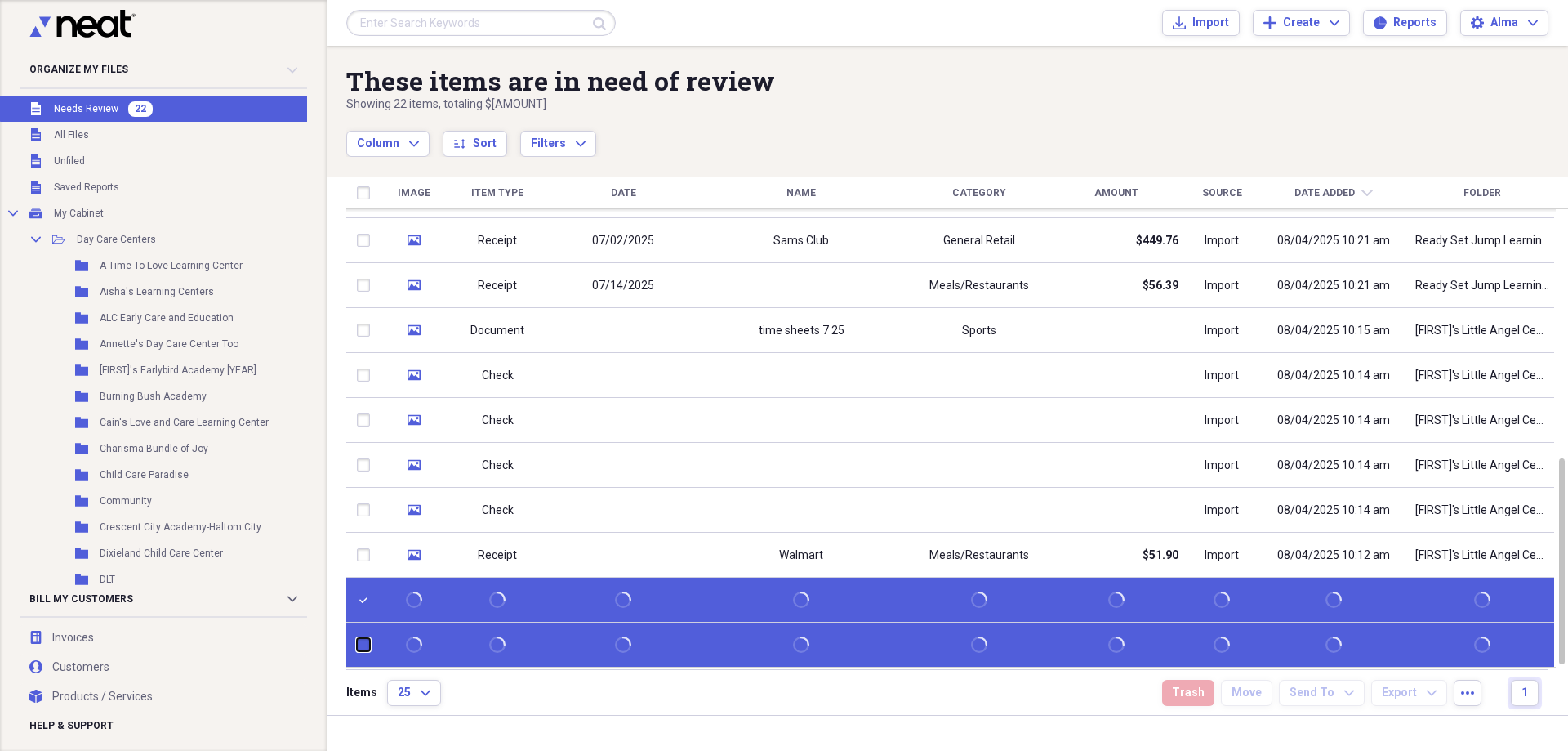 checkbox on "false" 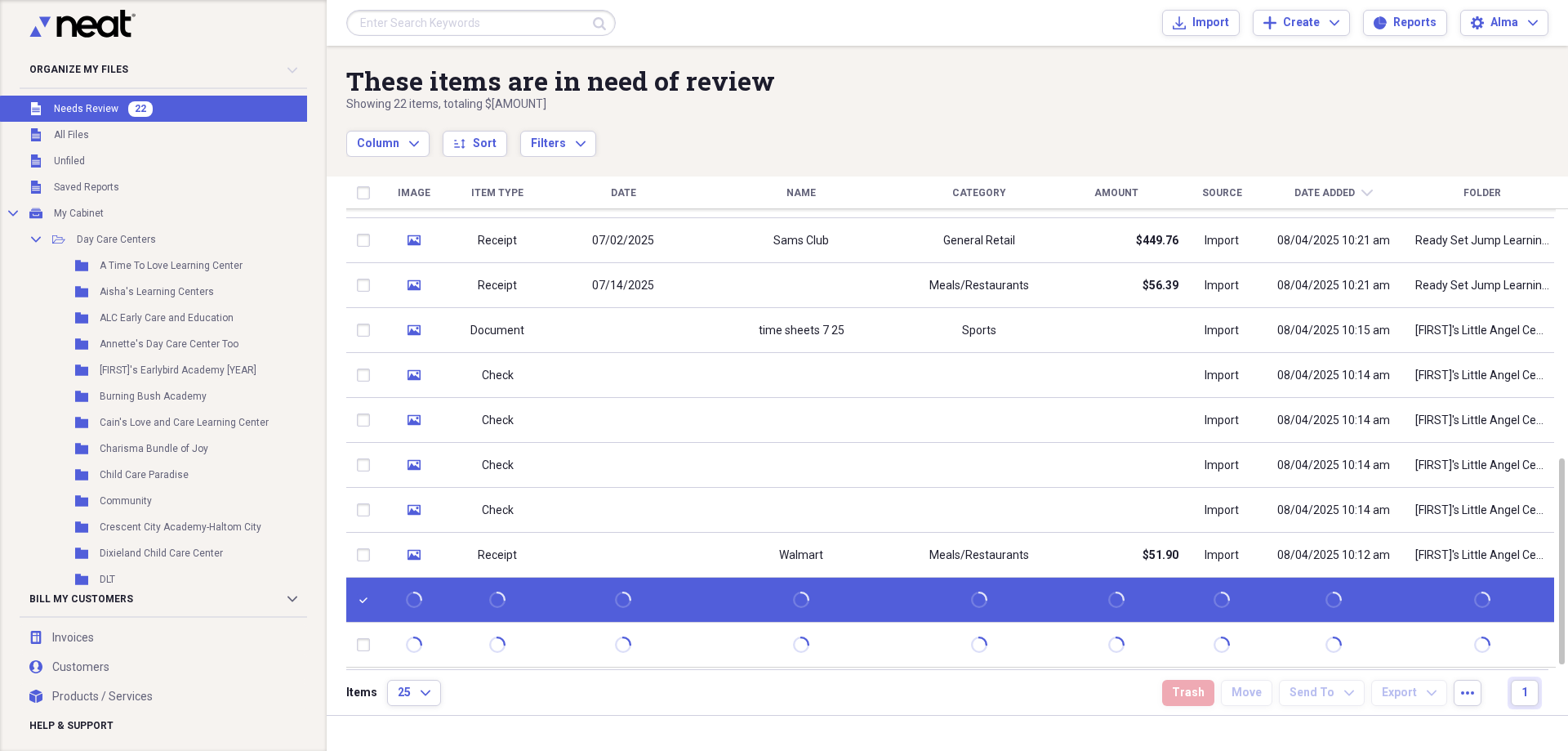 click at bounding box center (367, 600) 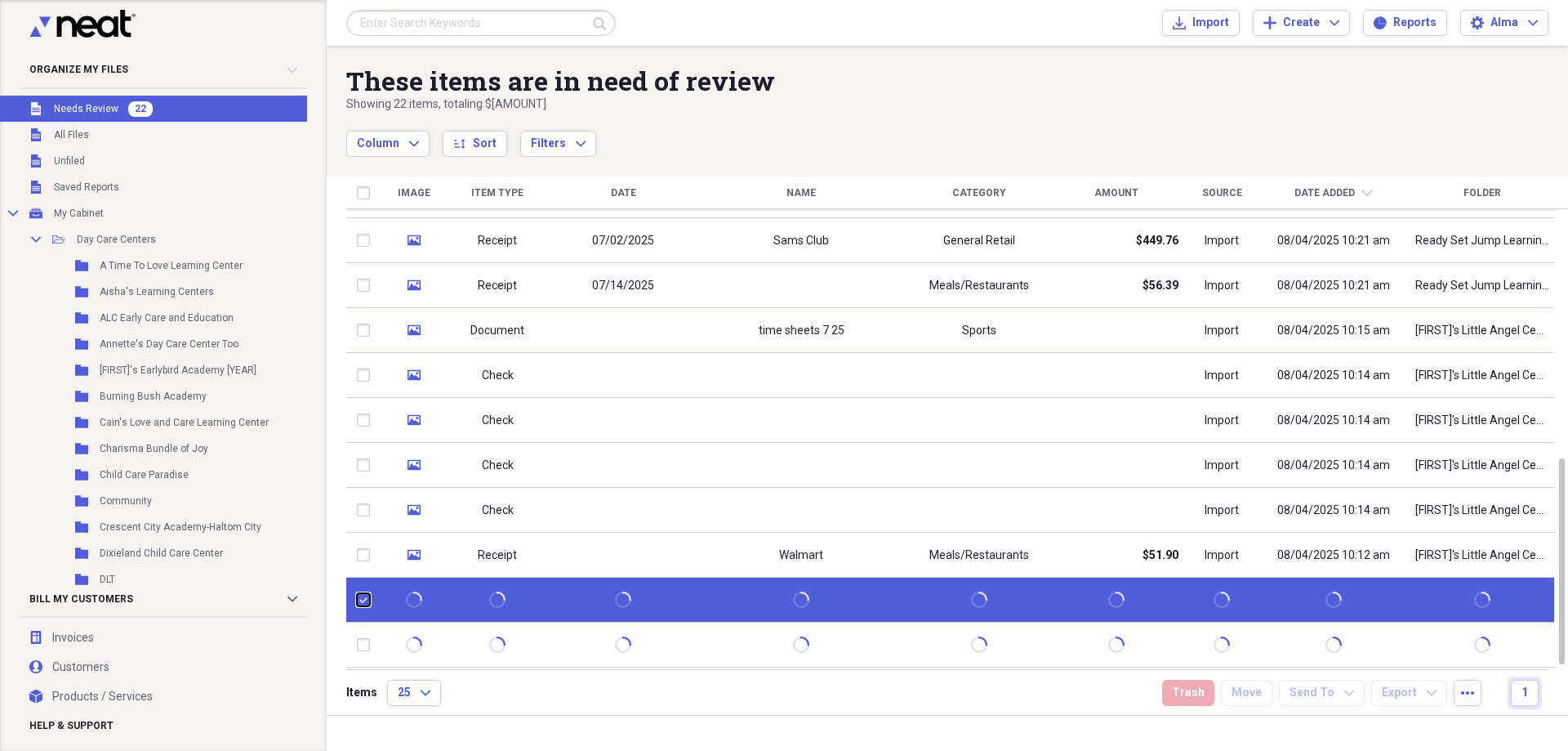 click at bounding box center [357, 600] 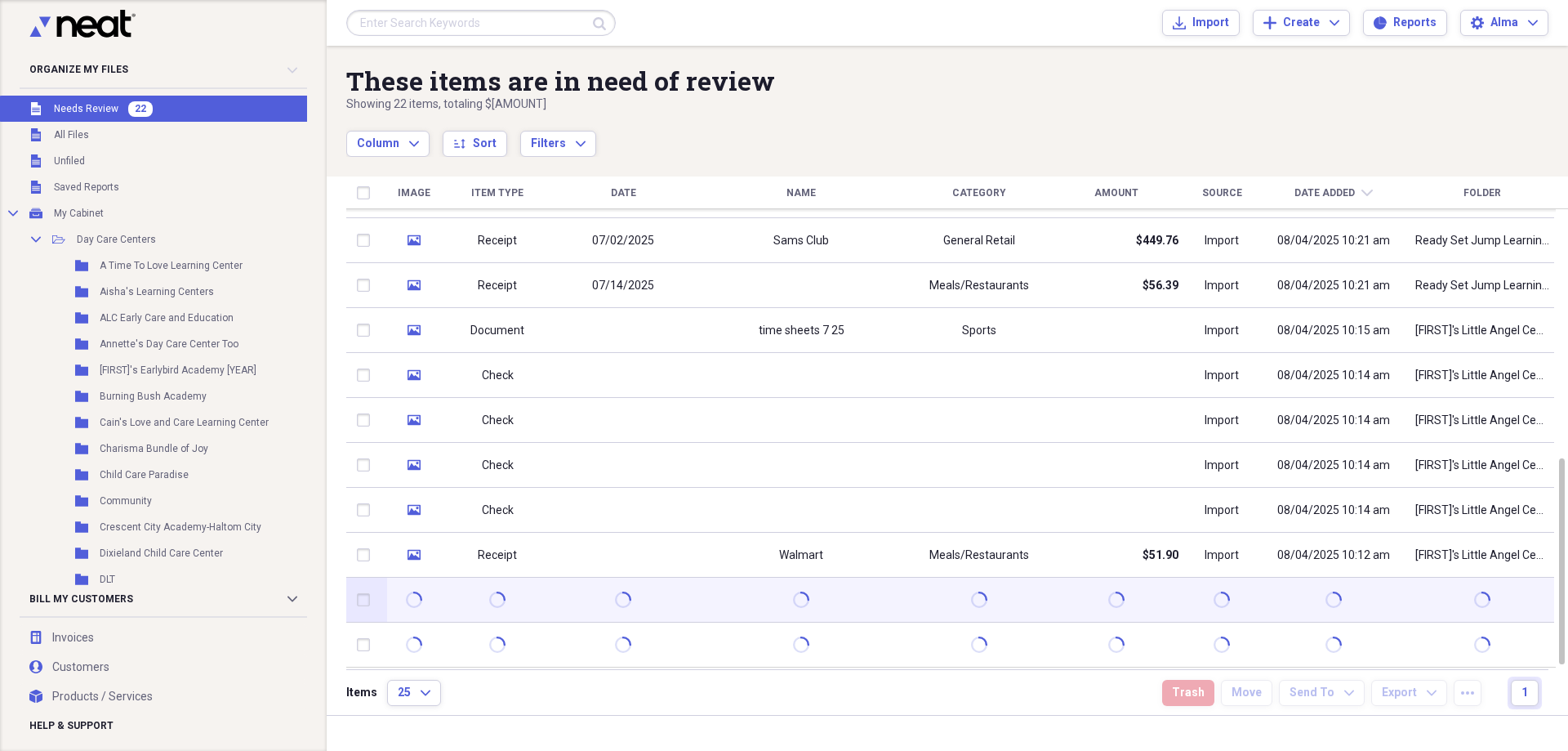 click at bounding box center (367, 600) 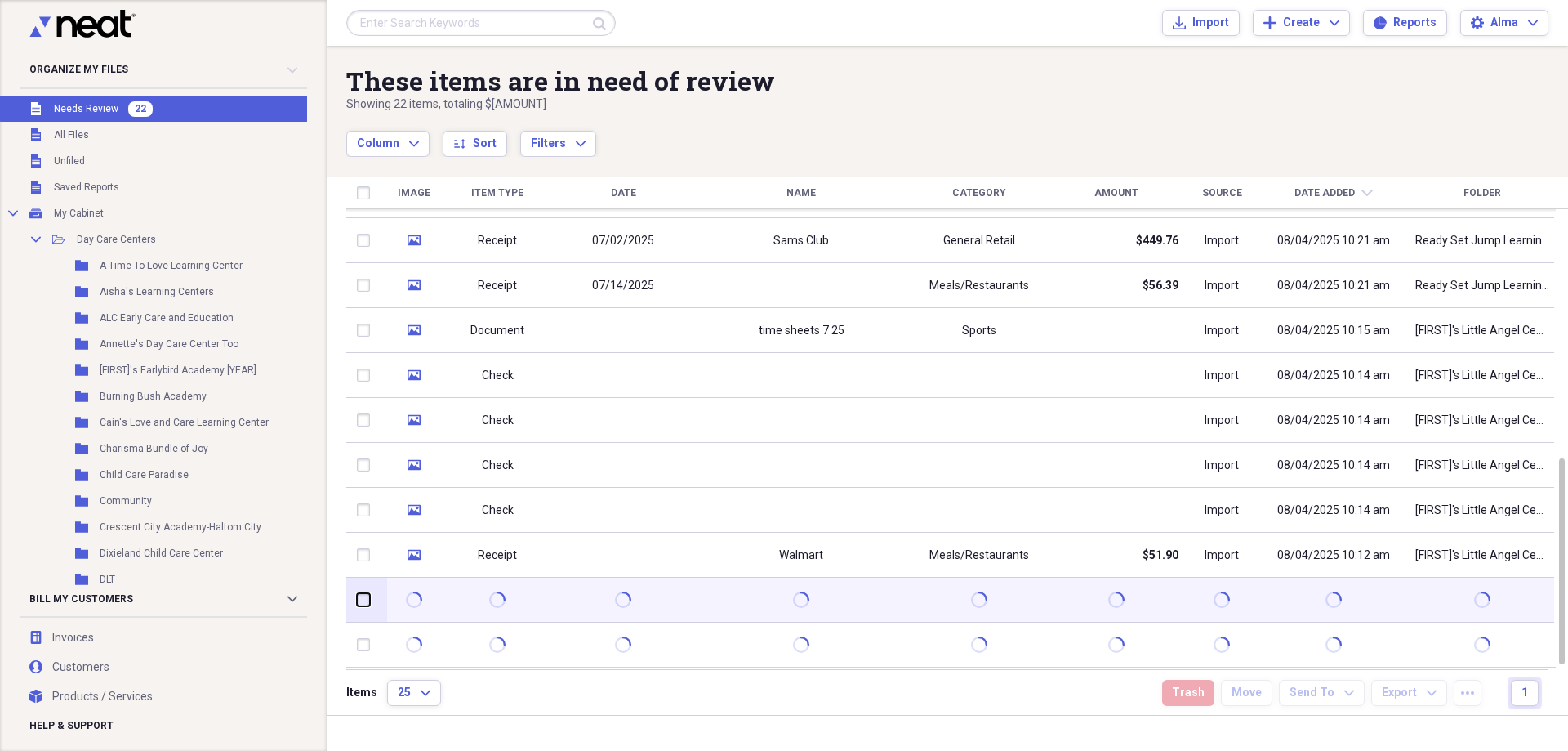 click at bounding box center [357, 600] 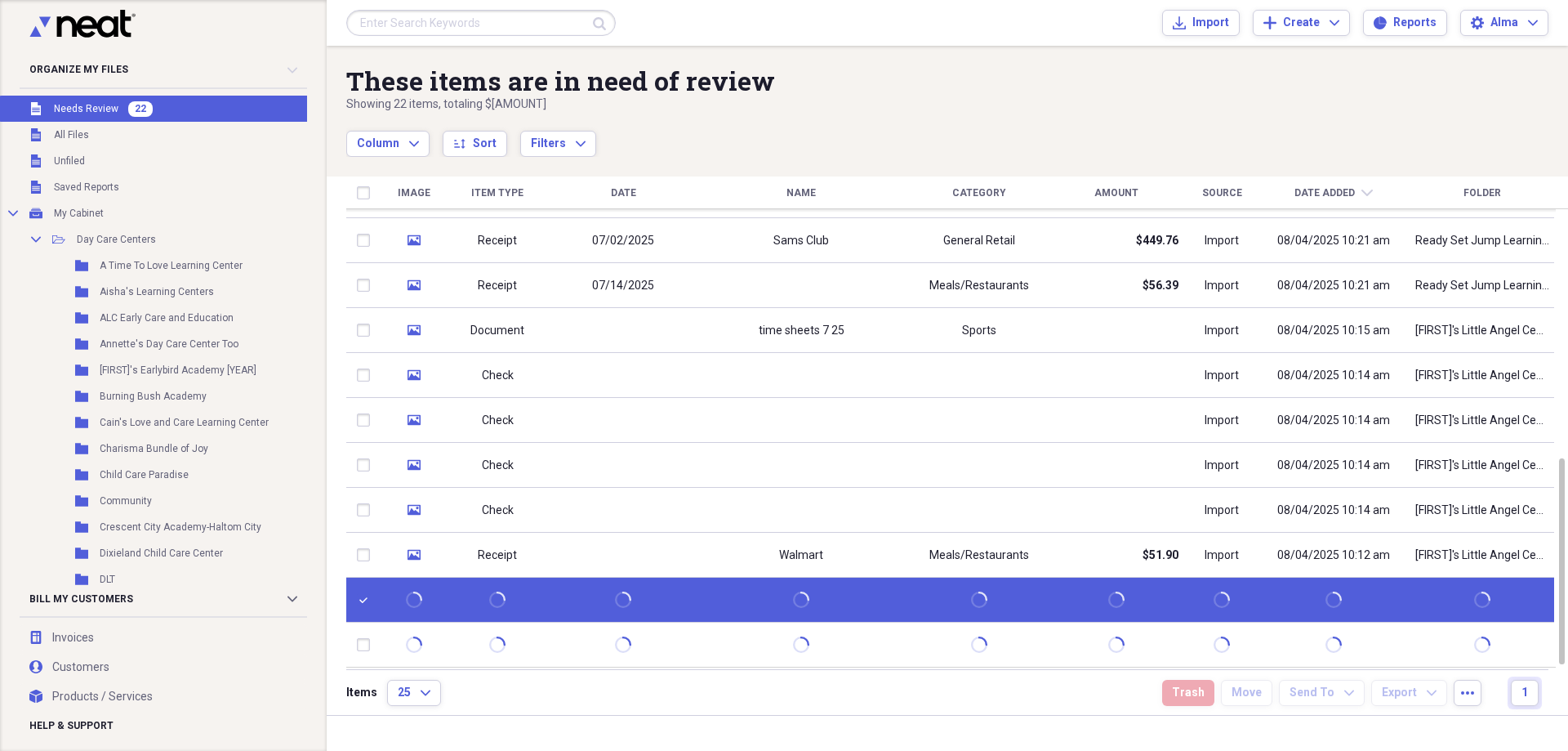 click at bounding box center (367, 600) 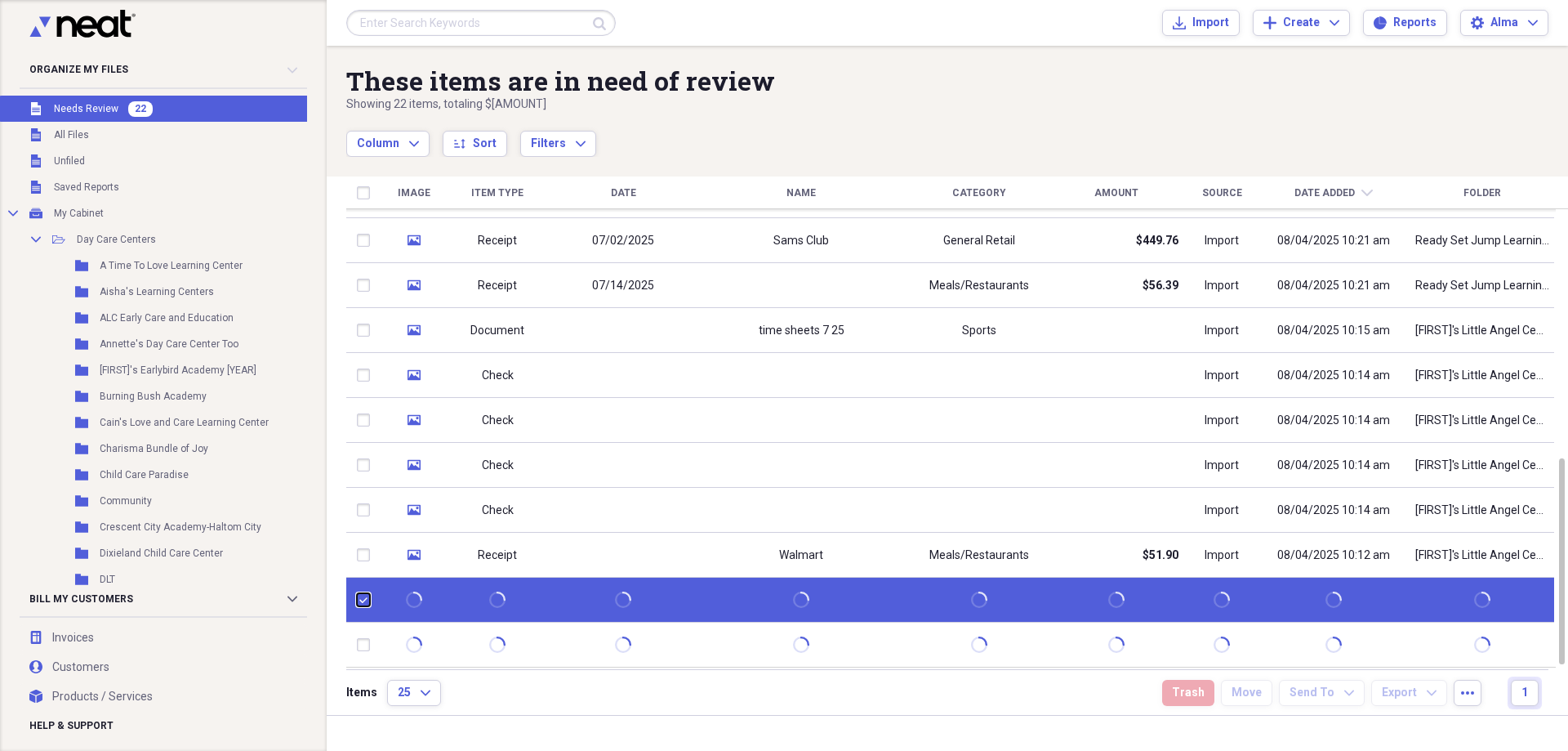 click at bounding box center [357, 600] 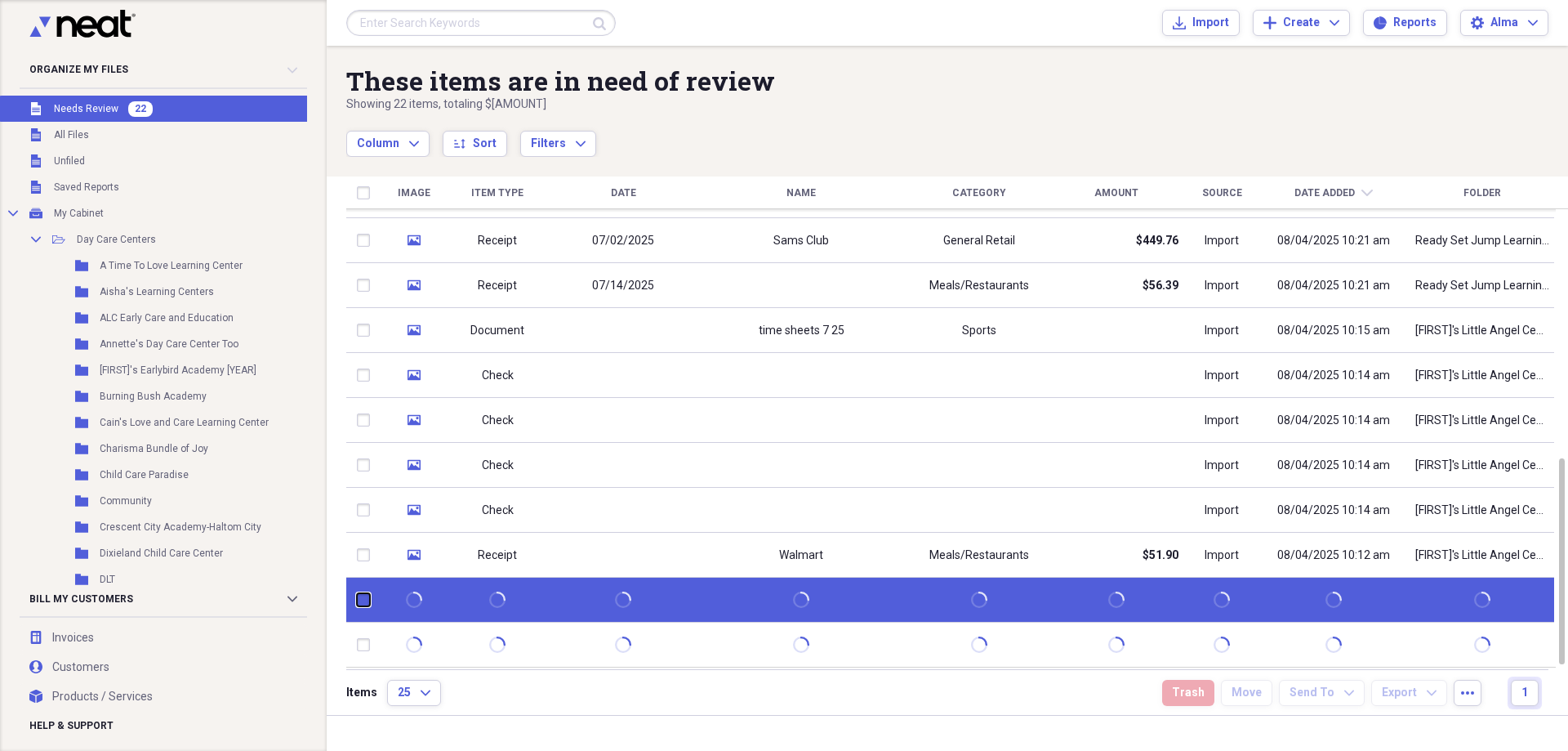 checkbox on "false" 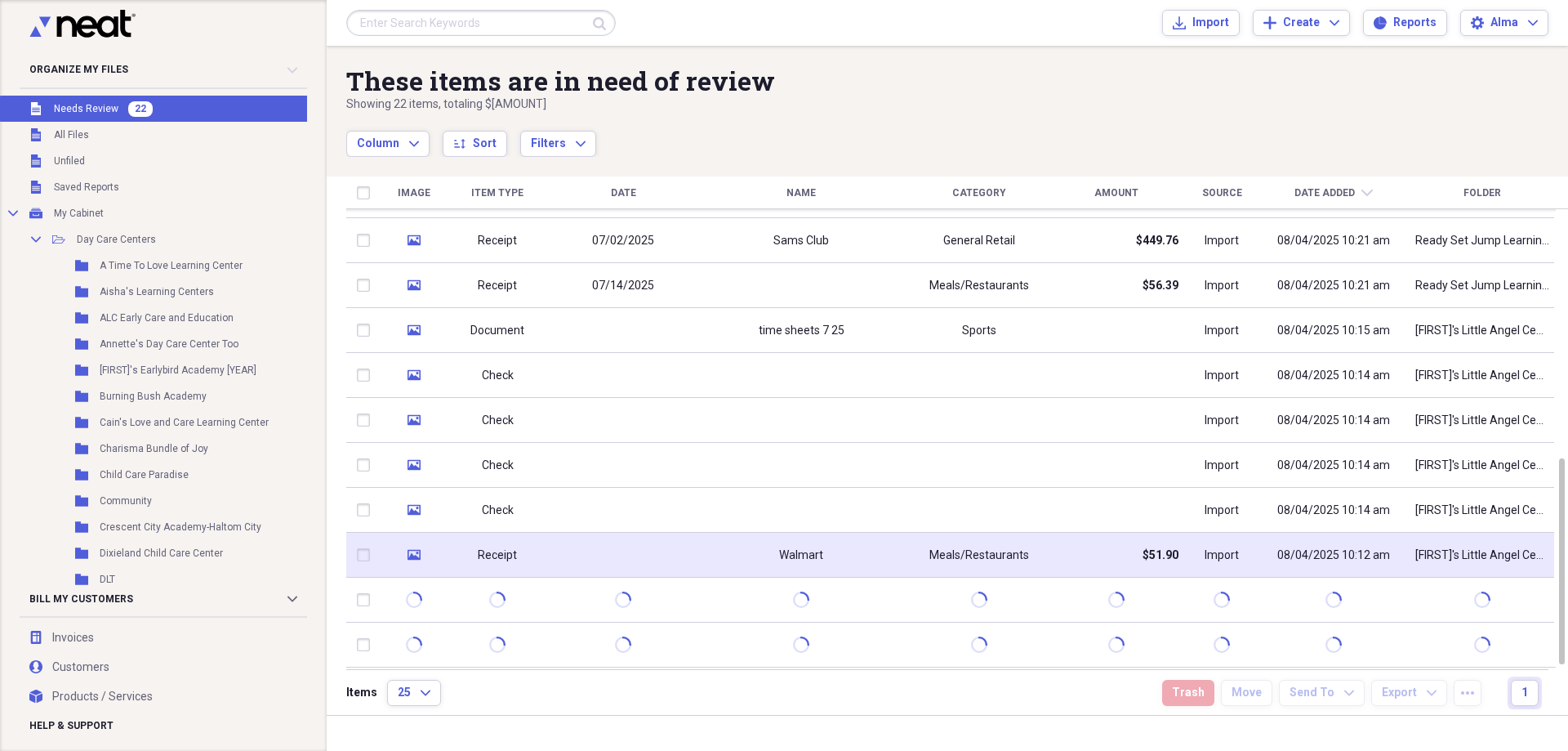 click on "Receipt" at bounding box center [497, 555] 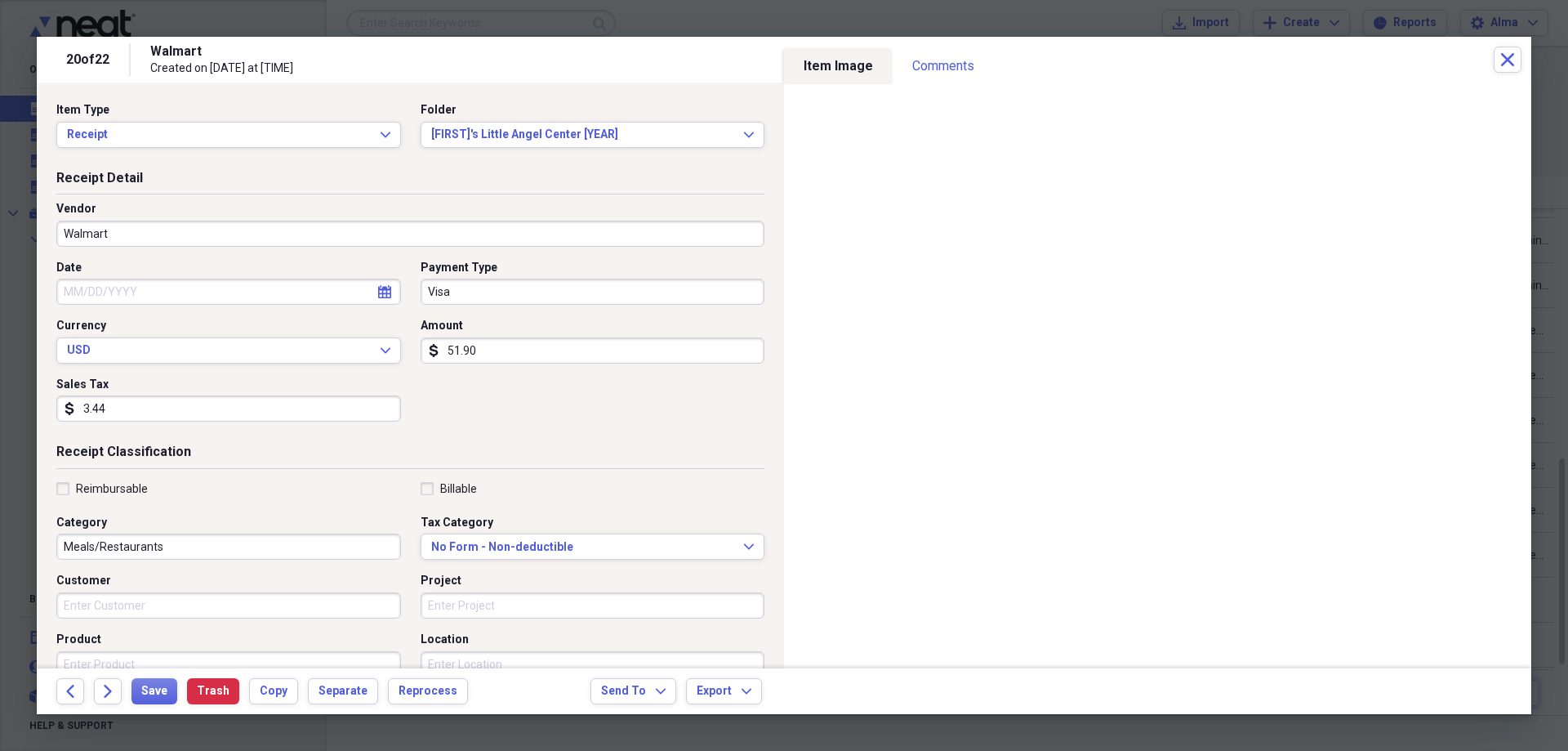 click on "3.44" at bounding box center [229, 409] 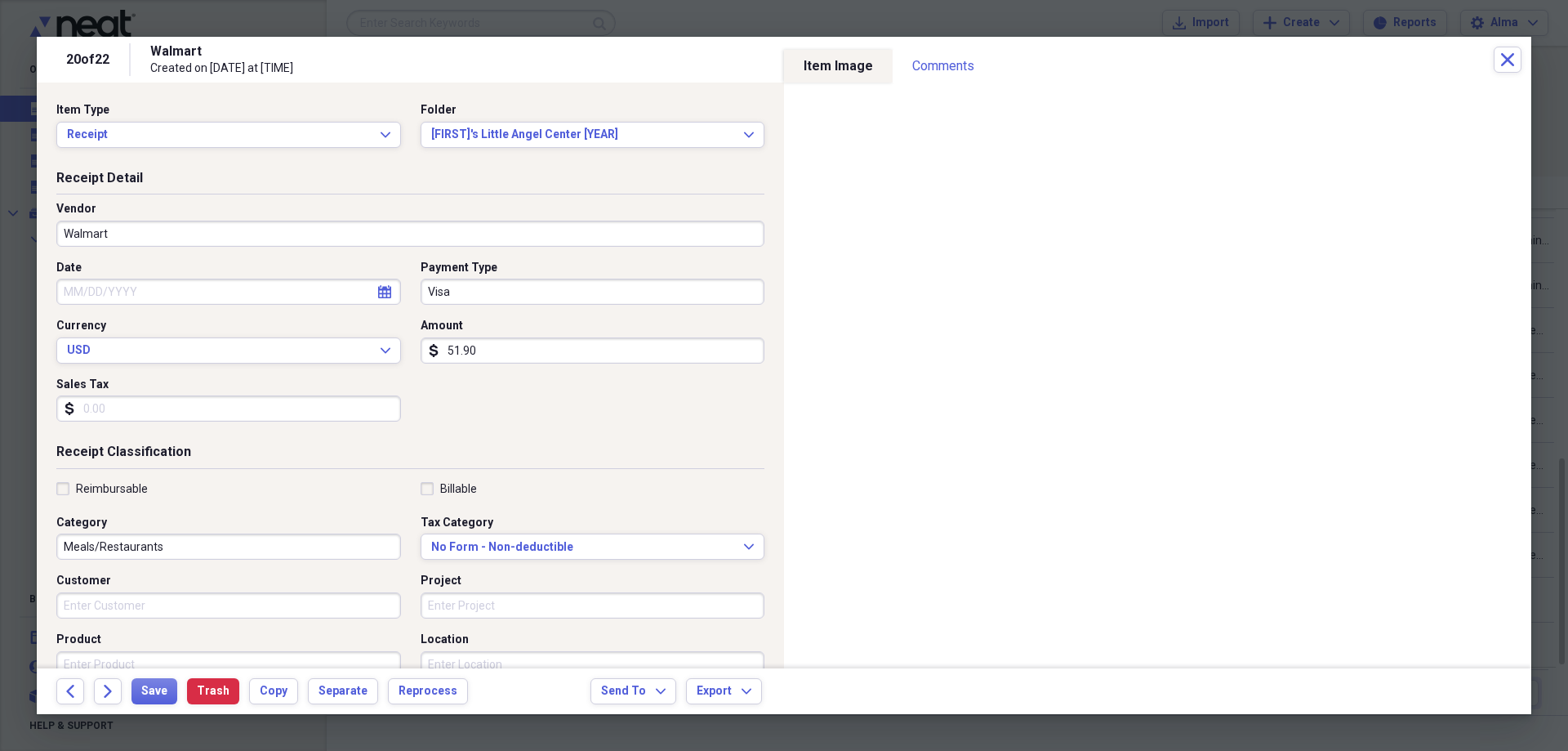 type 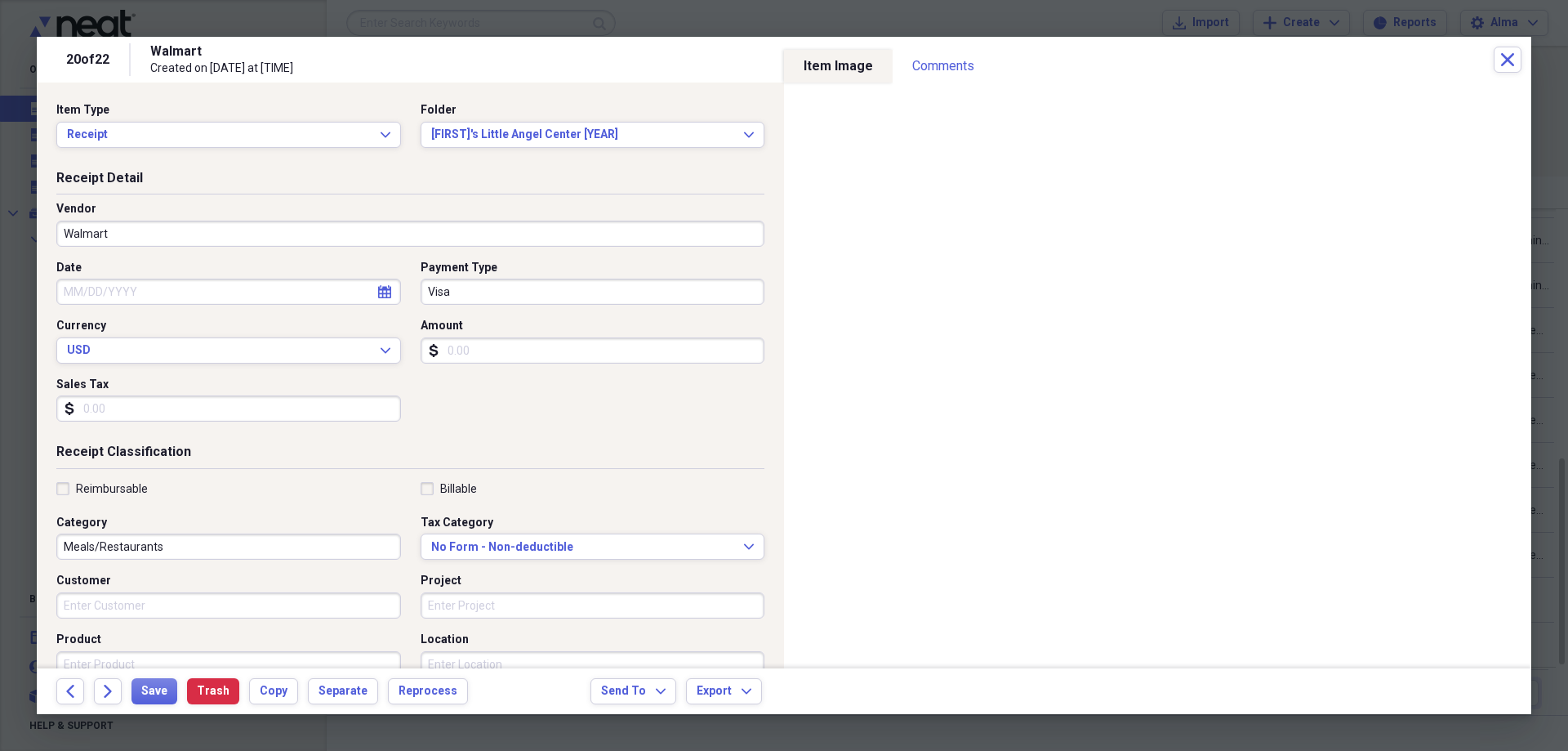 type 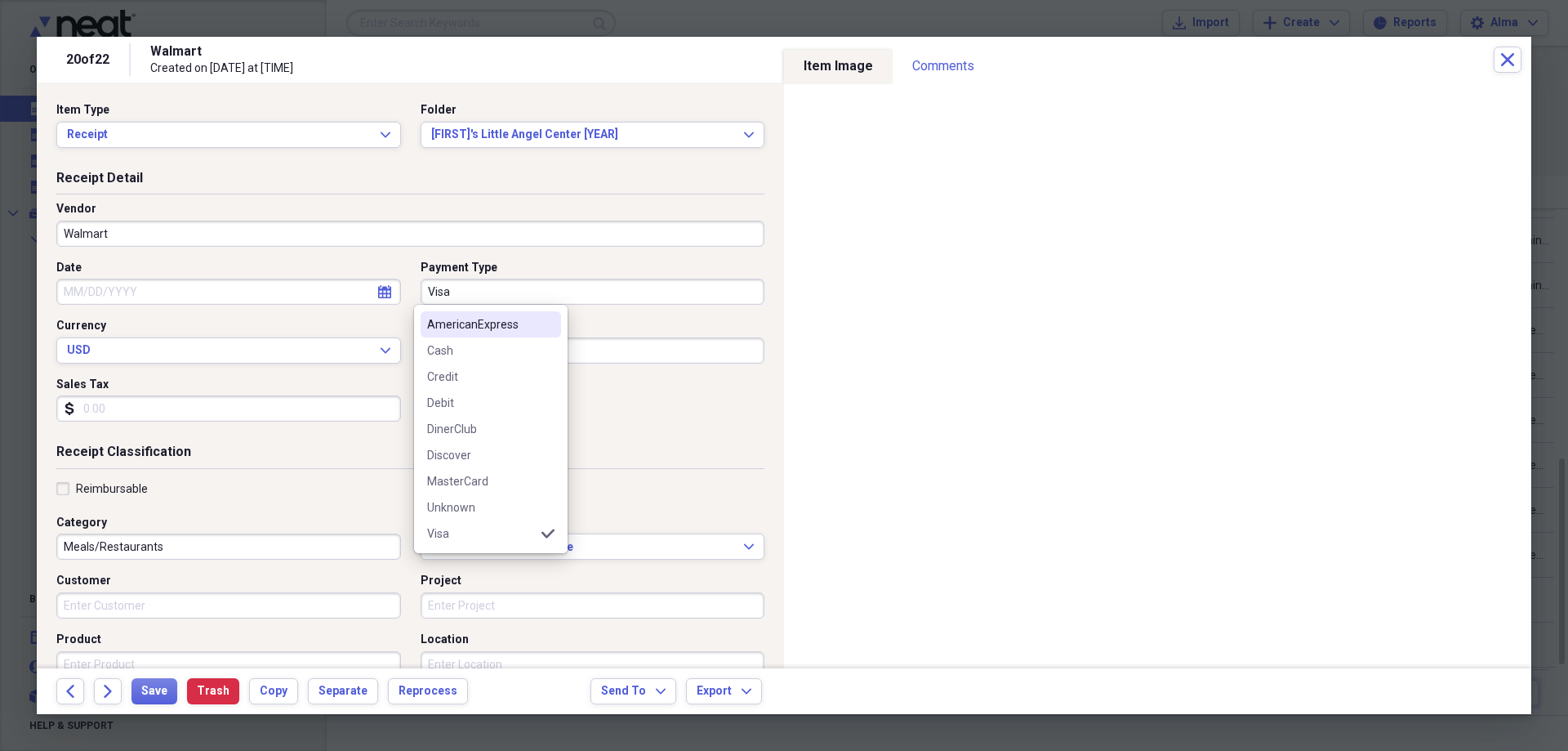 click on "Visa" at bounding box center [593, 292] 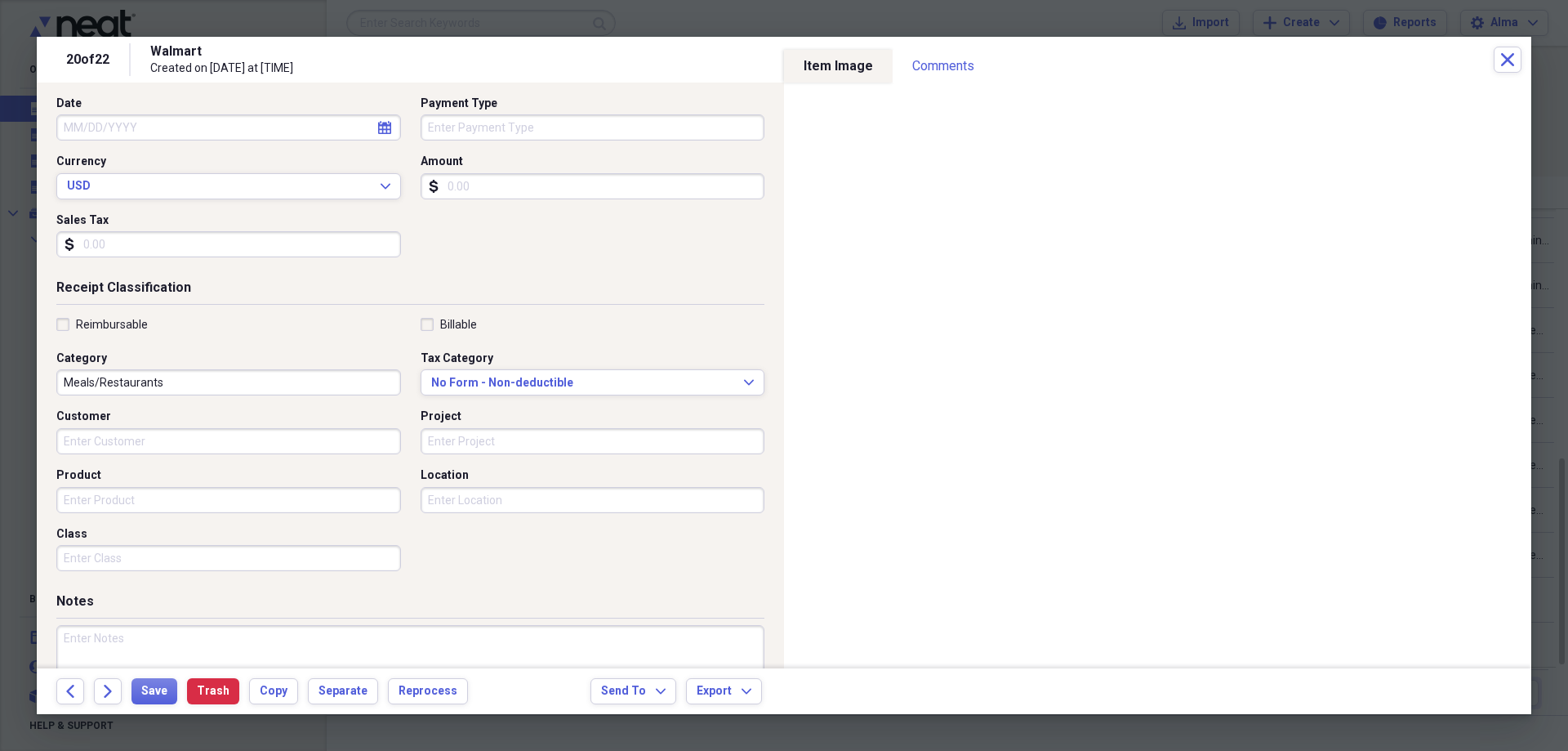 scroll, scrollTop: 248, scrollLeft: 0, axis: vertical 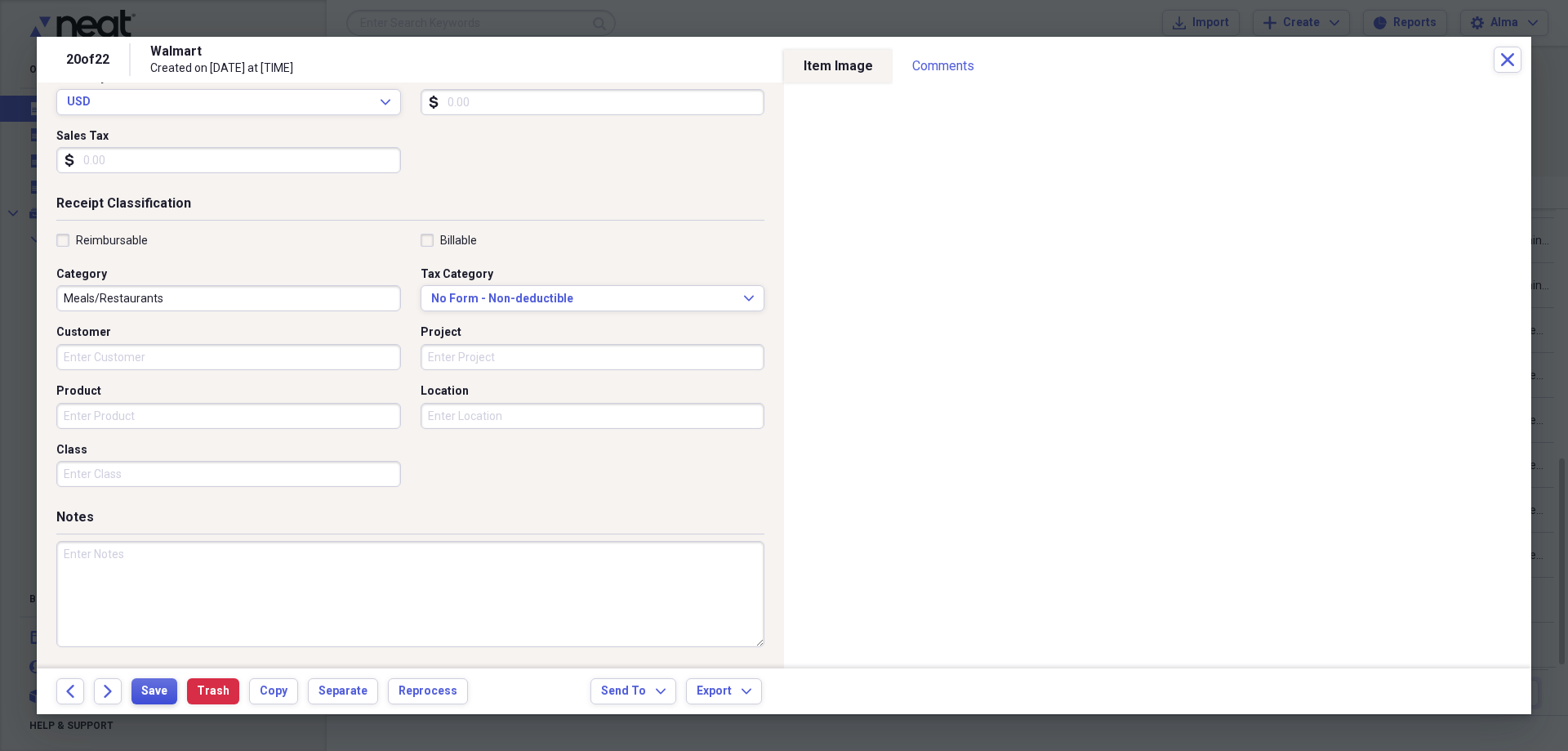 type 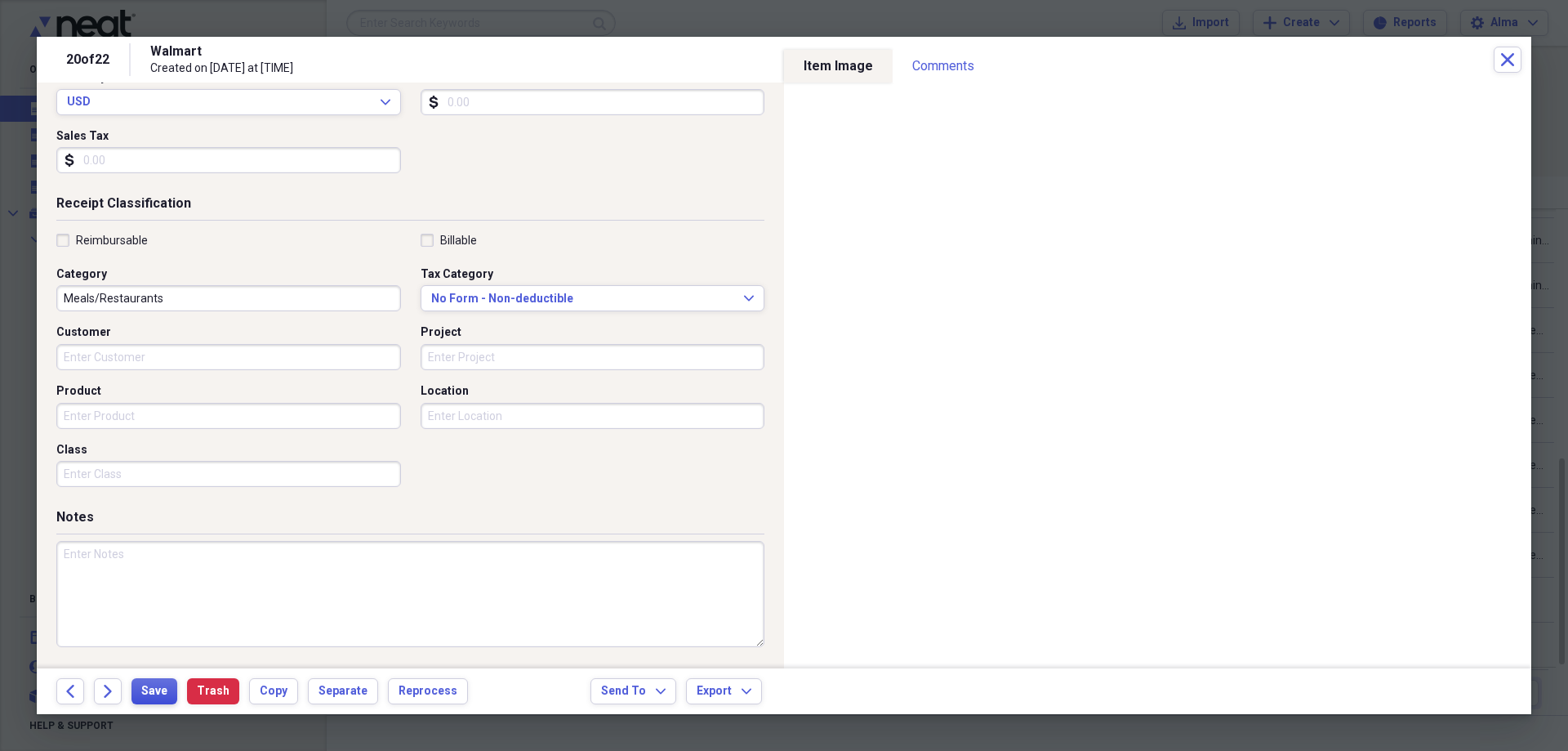 click on "Save" at bounding box center (154, 691) 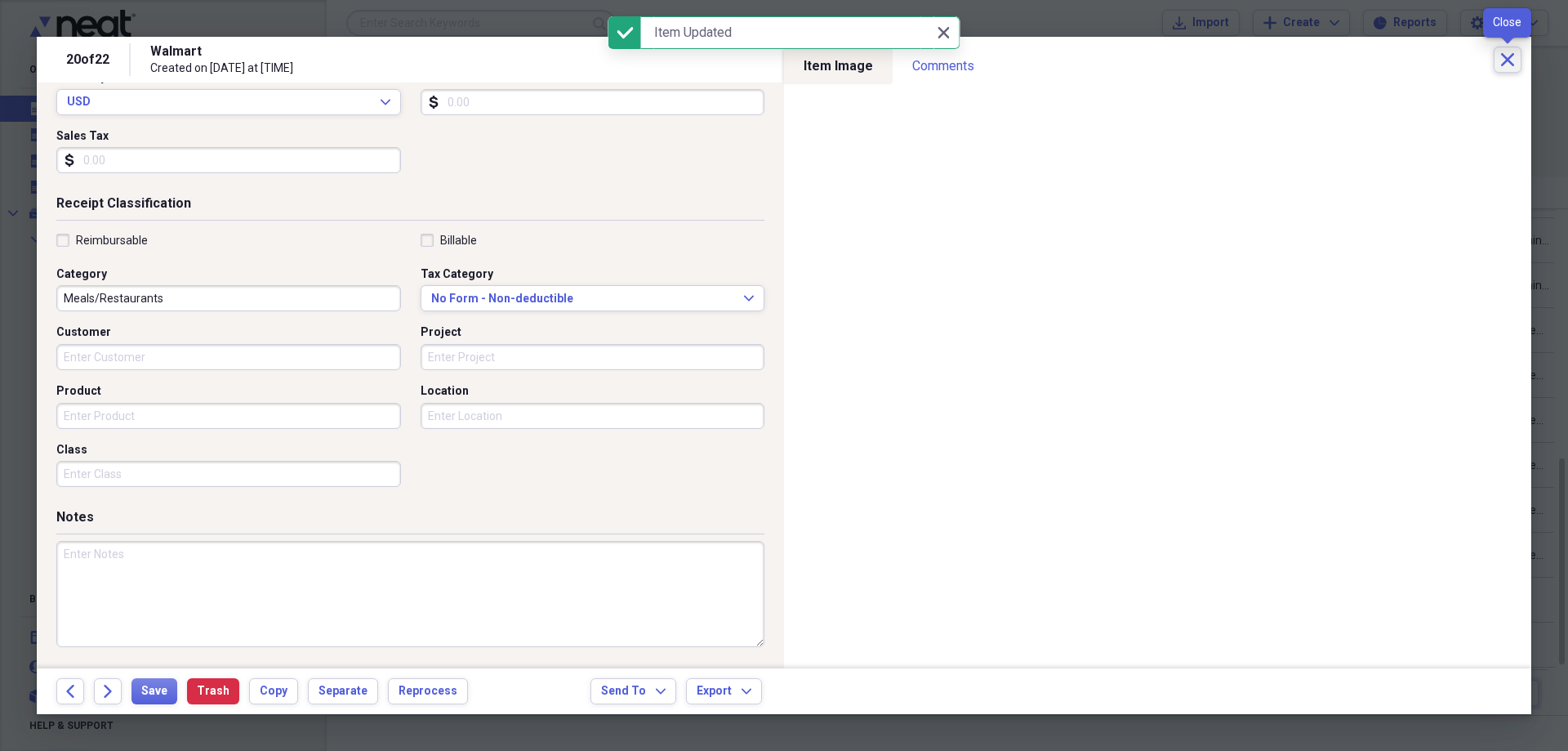click on "Close" at bounding box center [1508, 60] 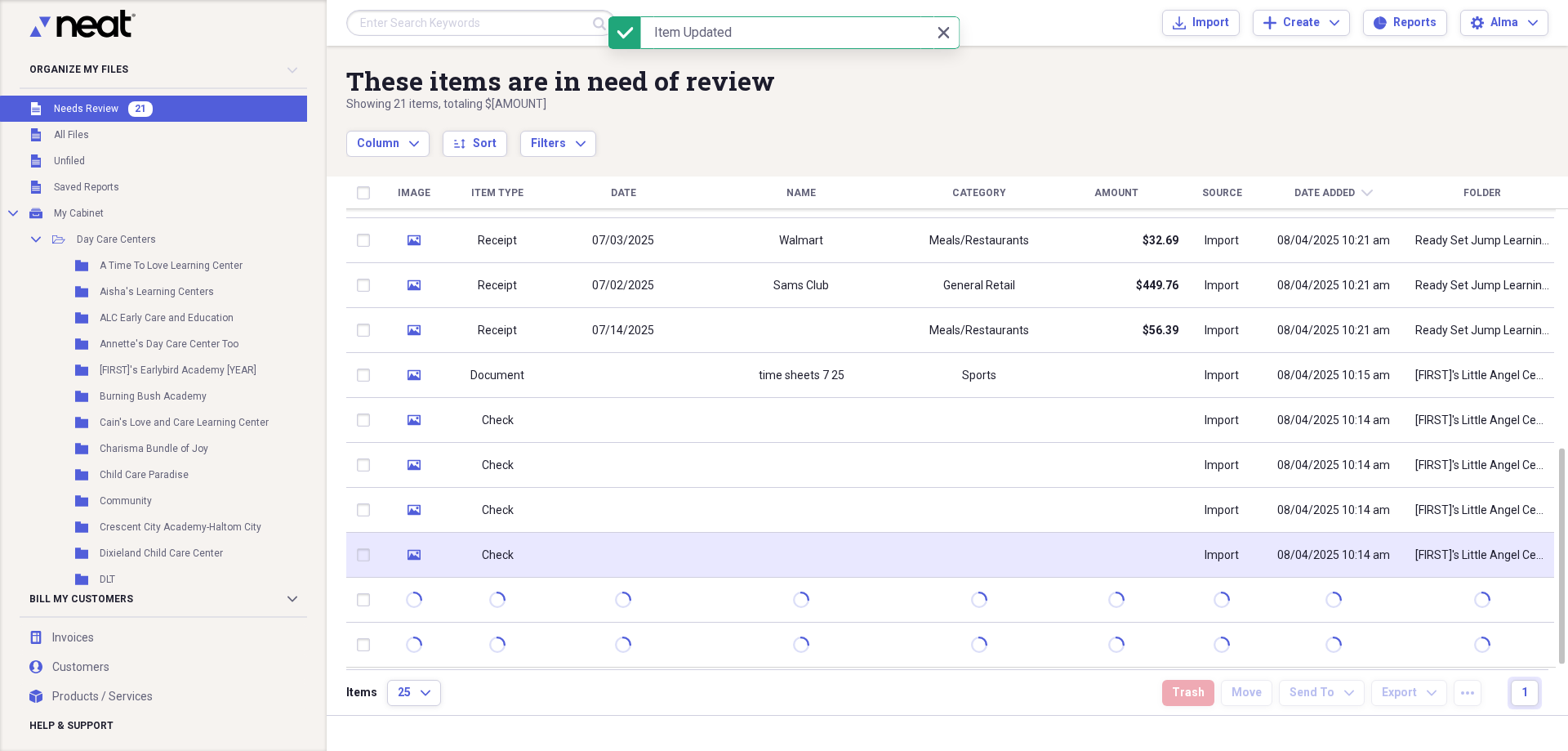 click on "Check" at bounding box center [497, 556] 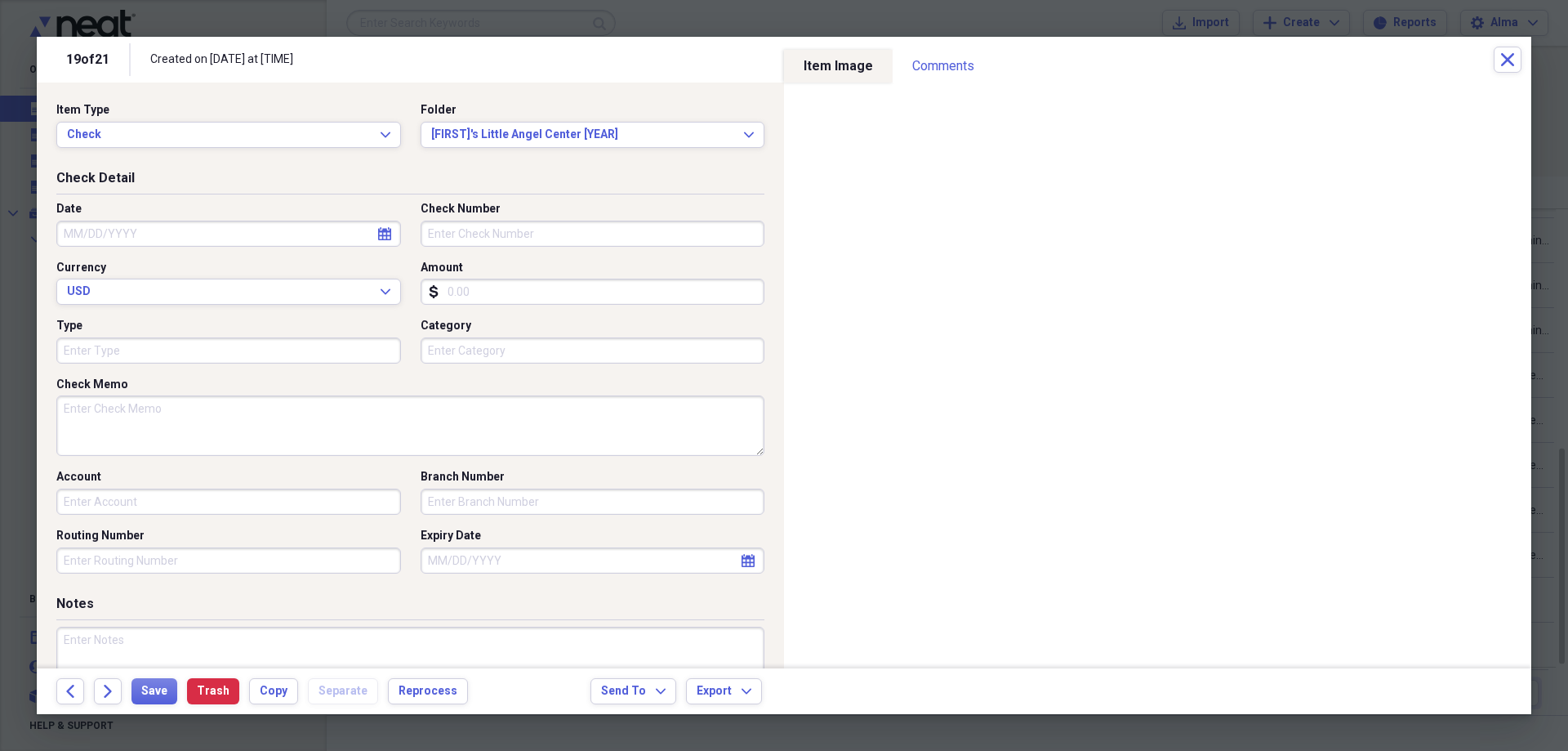 click on "calendar Calendar" at bounding box center [385, 234] 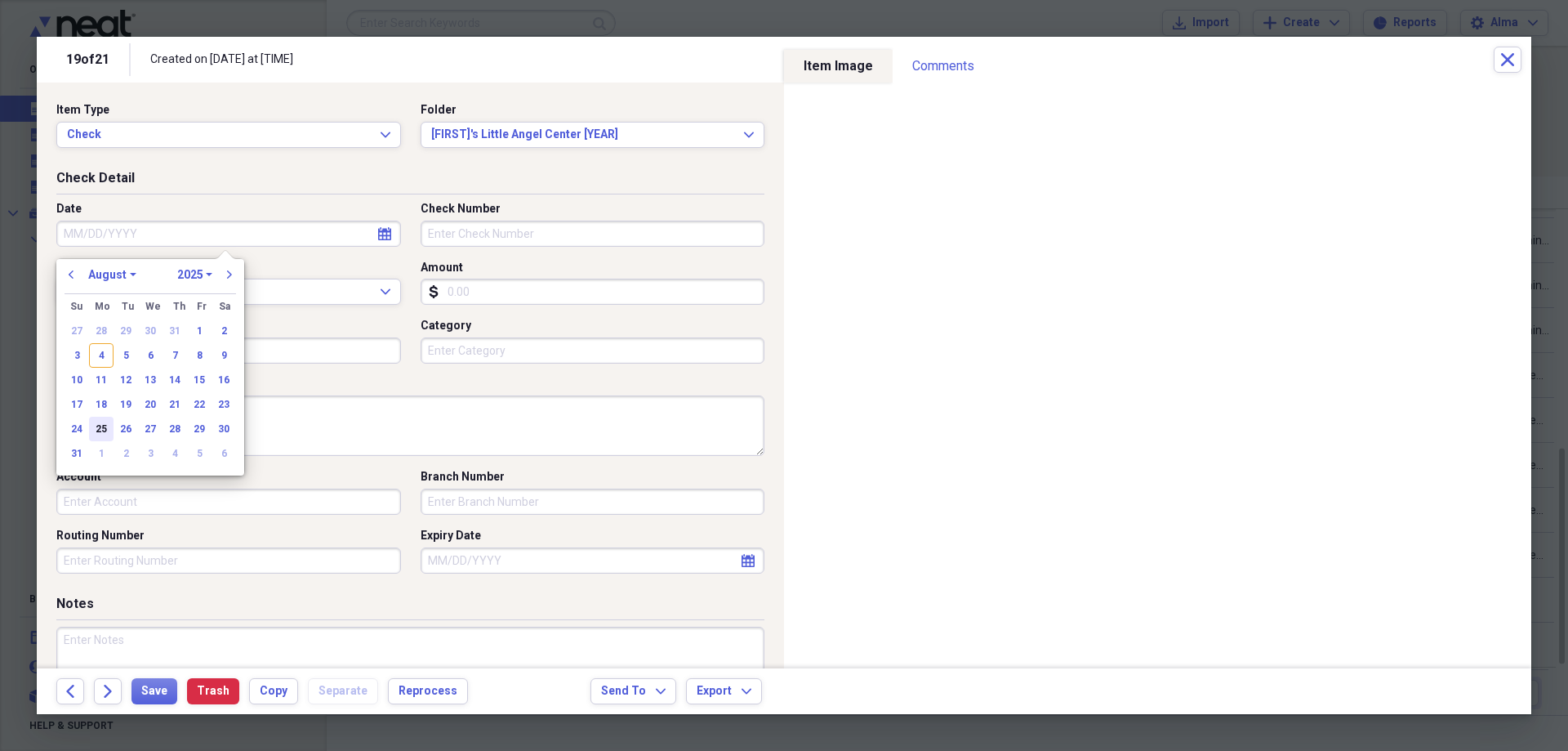 click on "25" at bounding box center (101, 429) 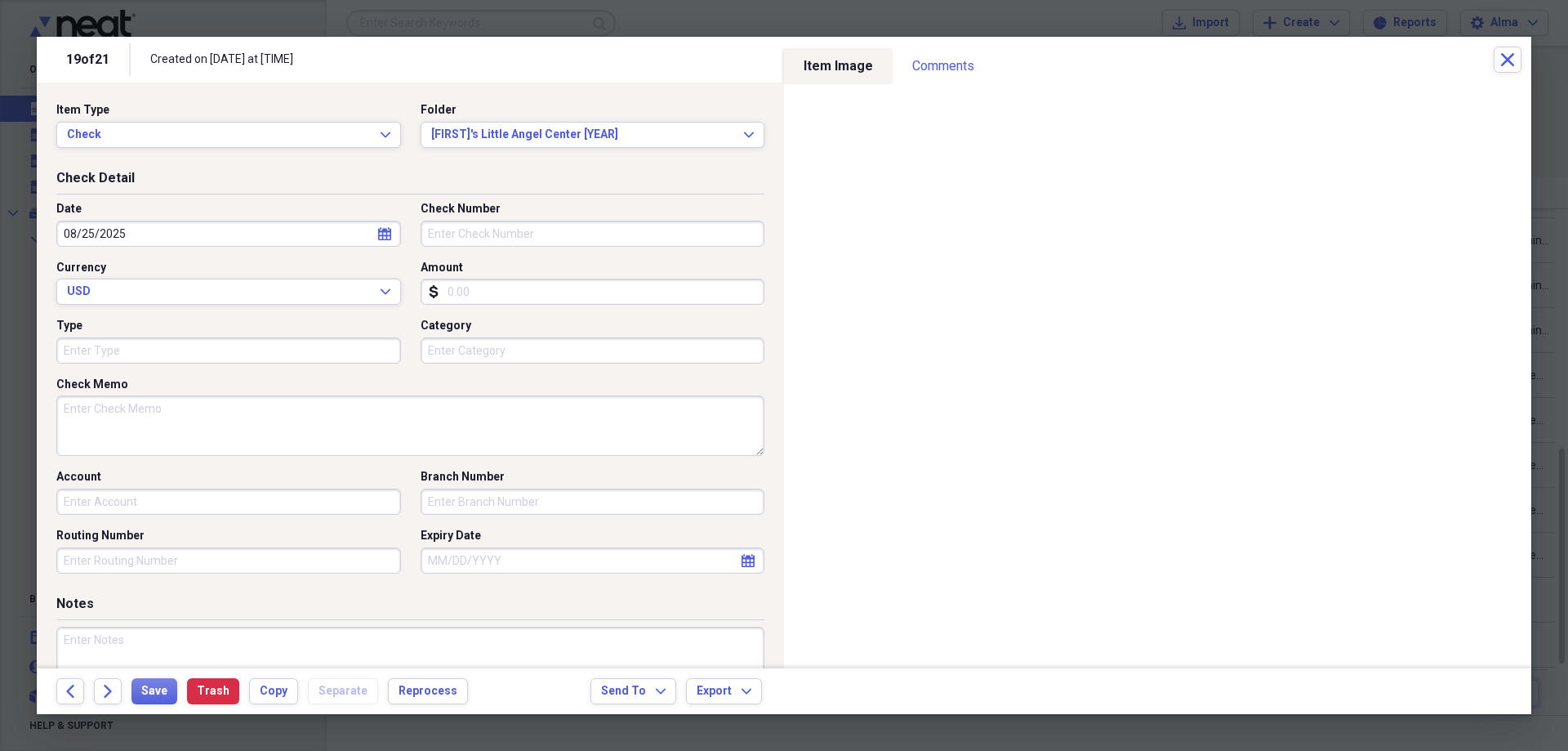 click on "Check Number" at bounding box center (593, 234) 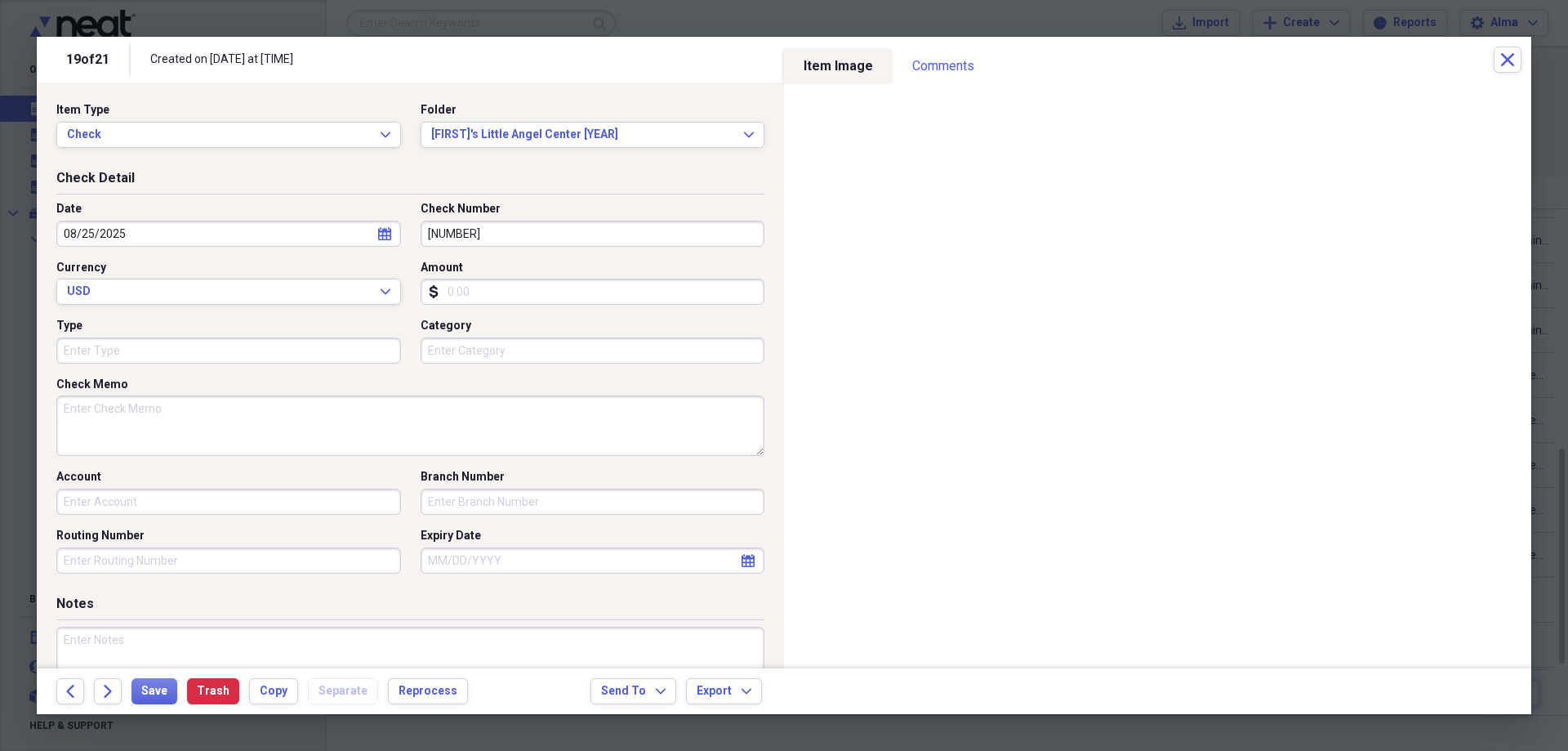 type on "[NUMBER]" 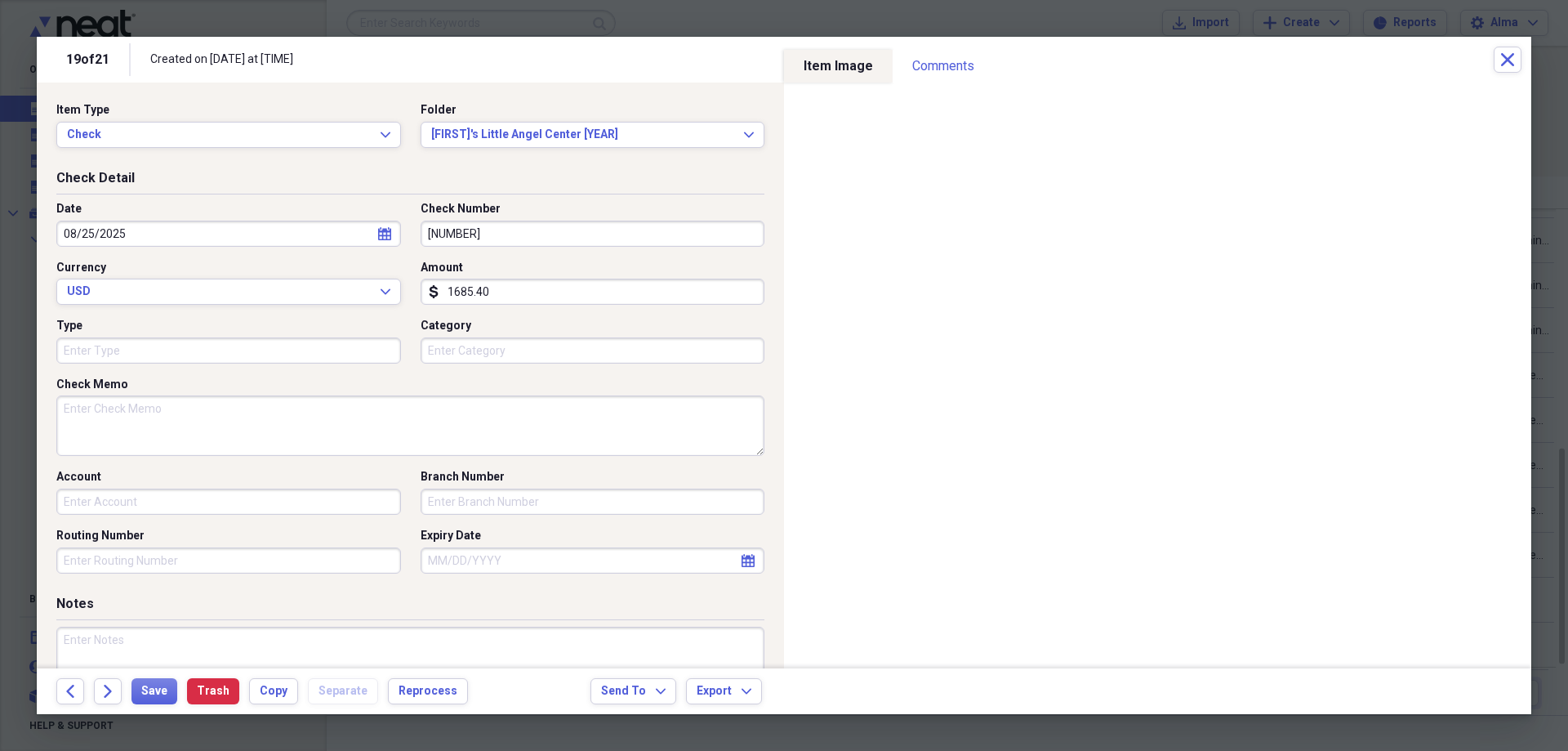 type on "1685.40" 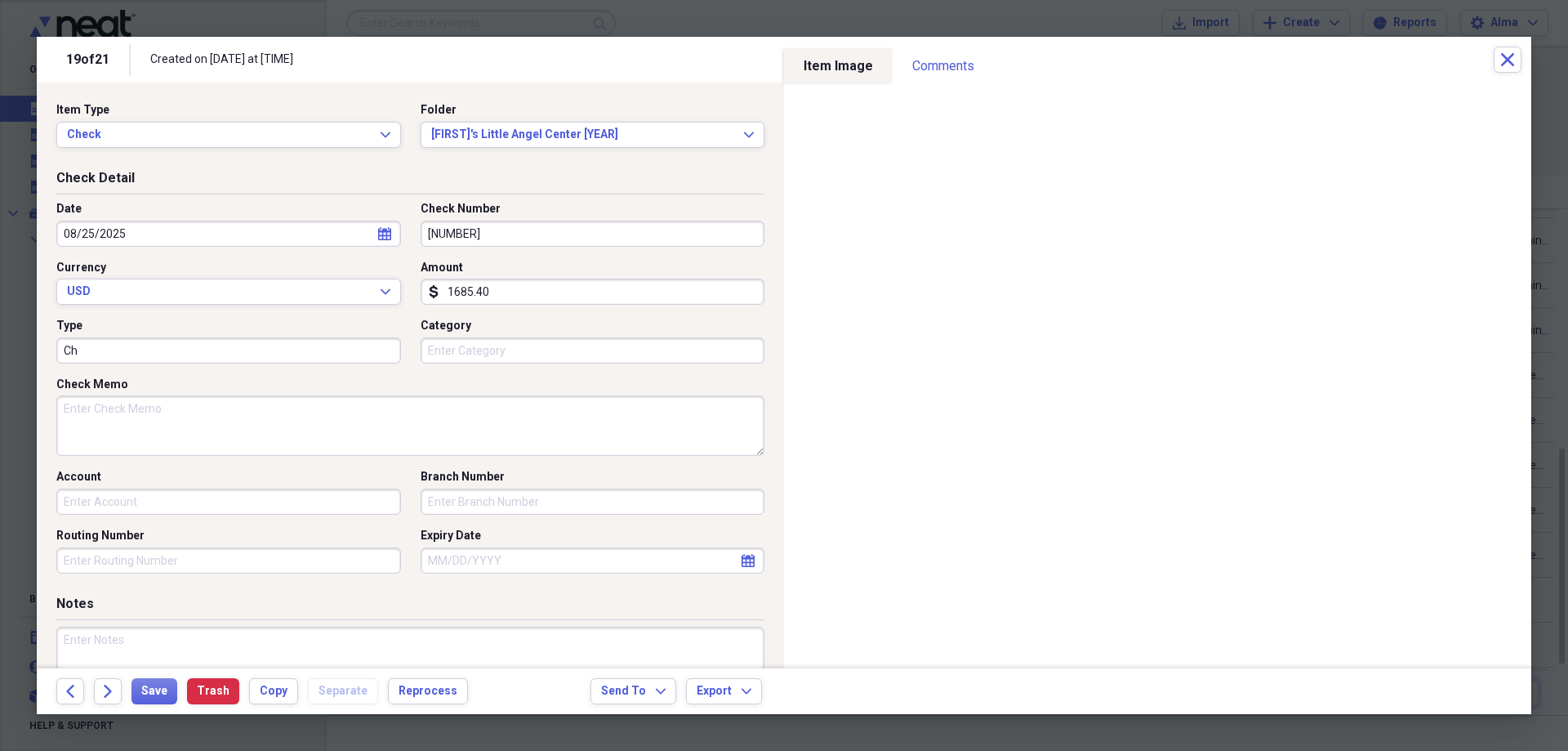 type on "C" 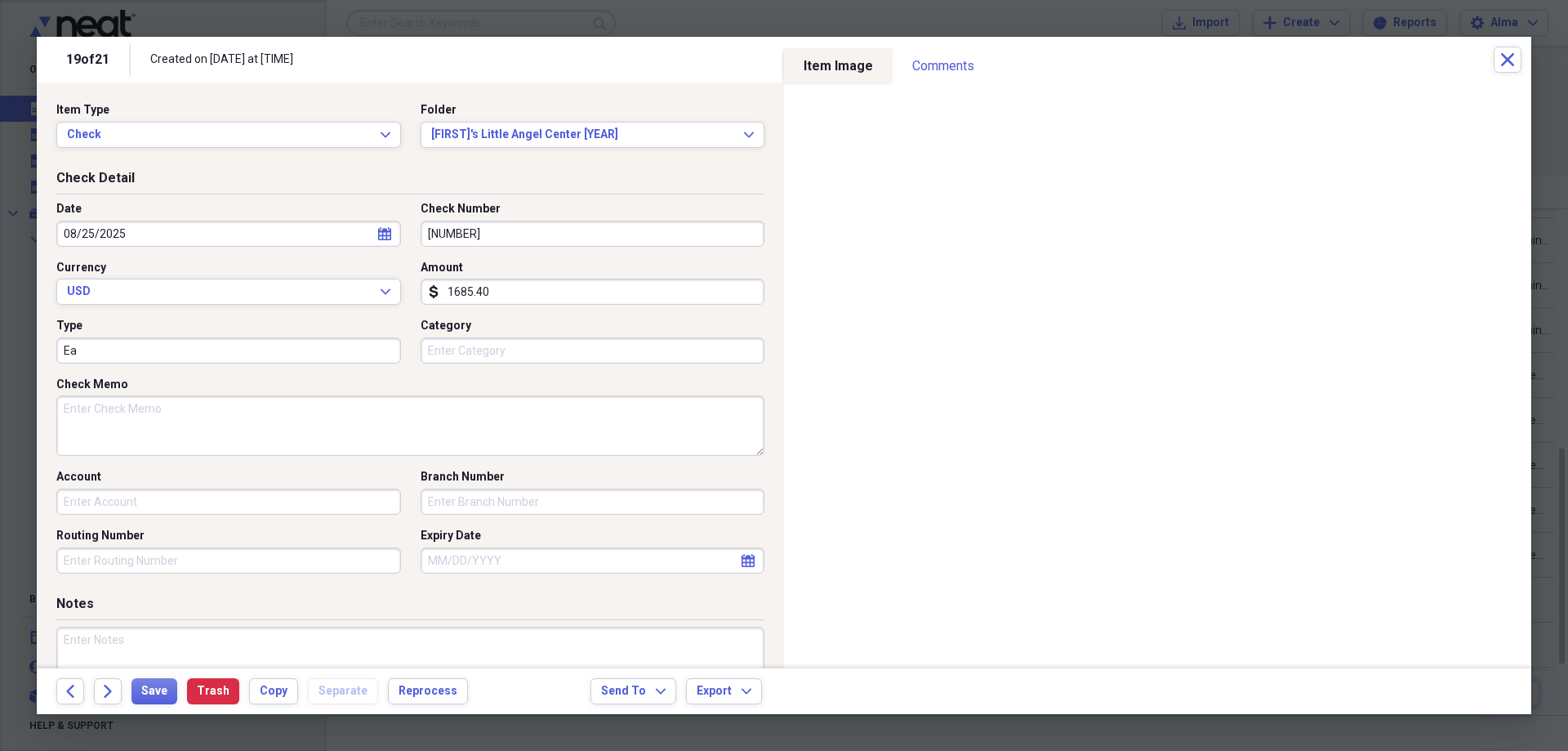 type on "E" 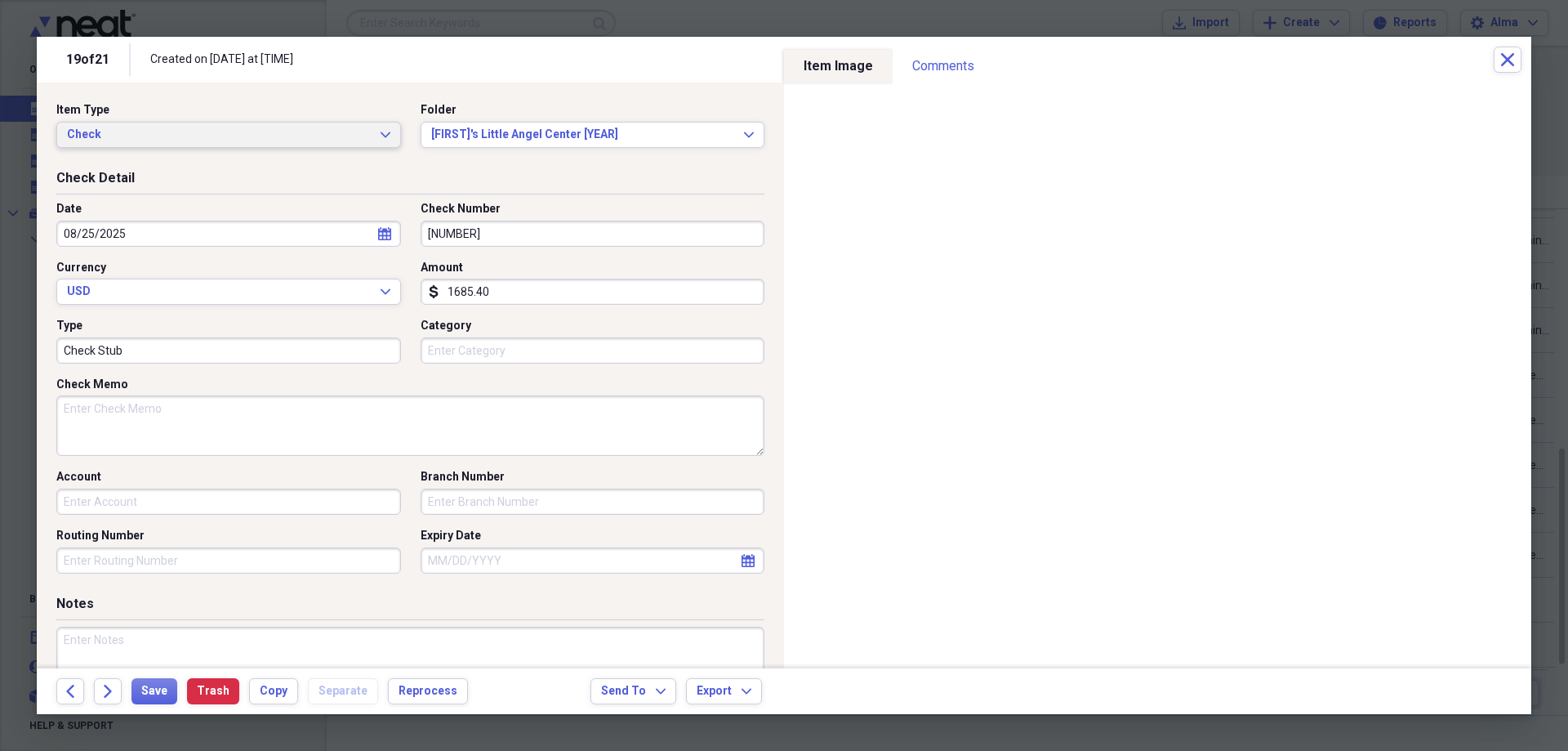 click on "Check Expand" at bounding box center [229, 135] 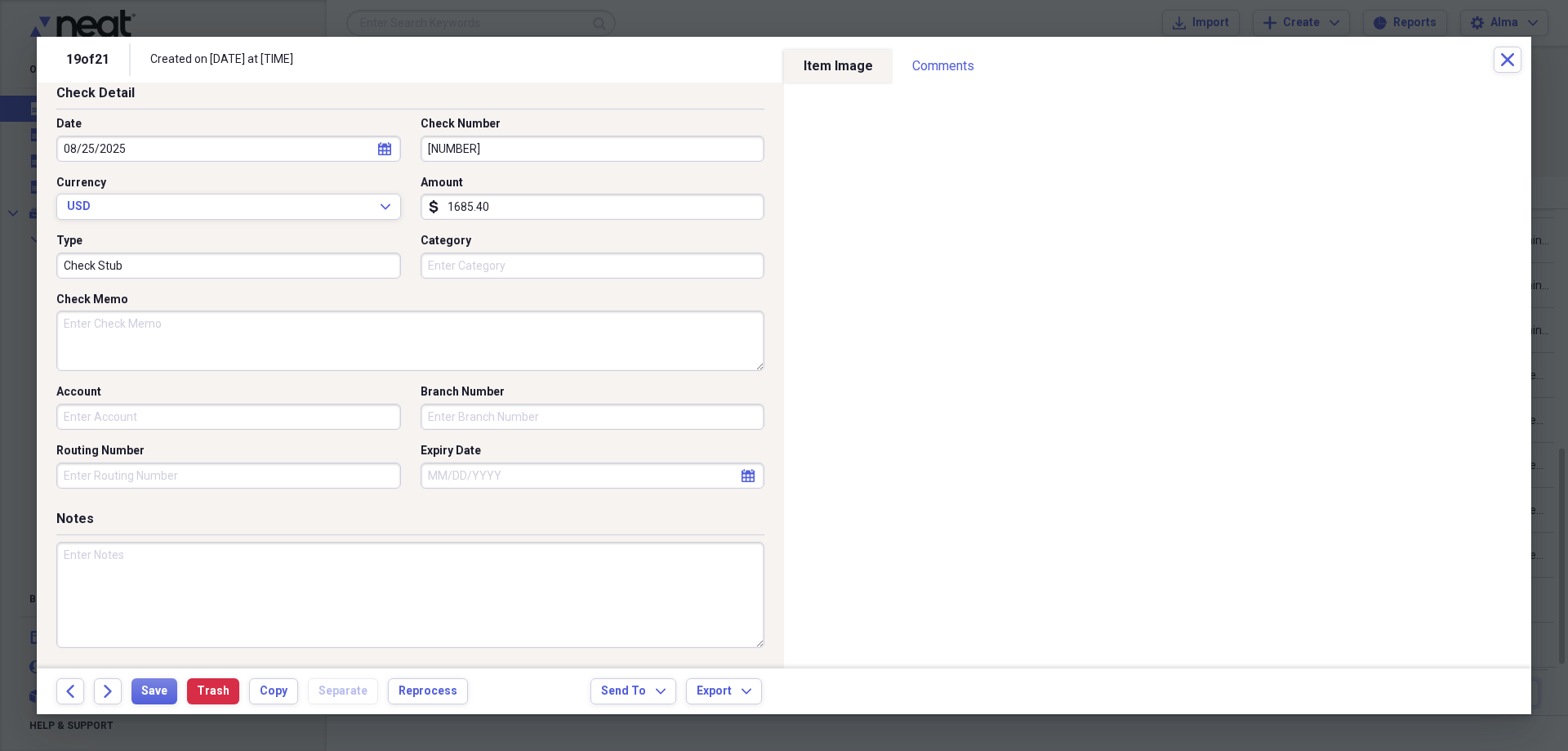 scroll, scrollTop: 0, scrollLeft: 0, axis: both 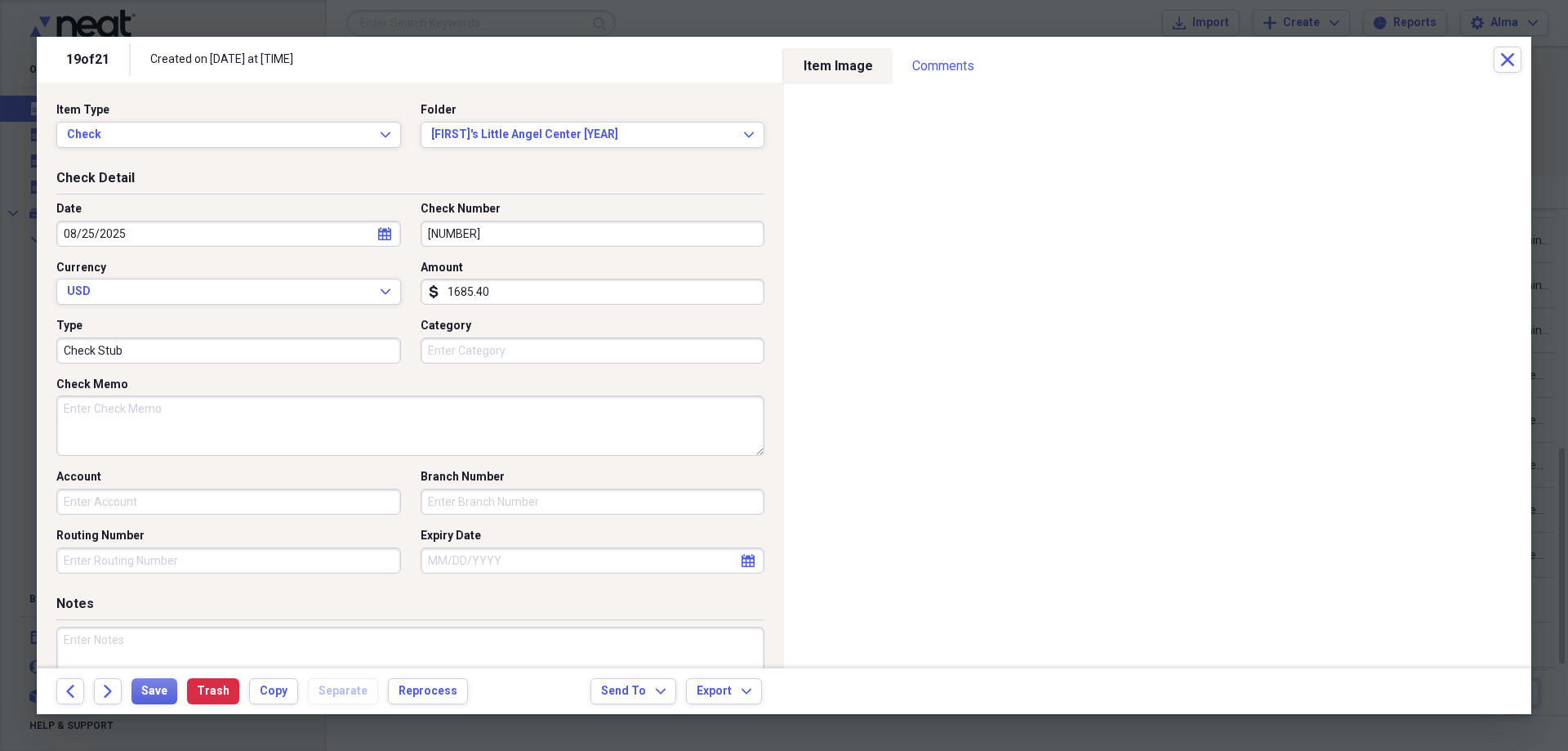 click on "Check Stub" at bounding box center (229, 351) 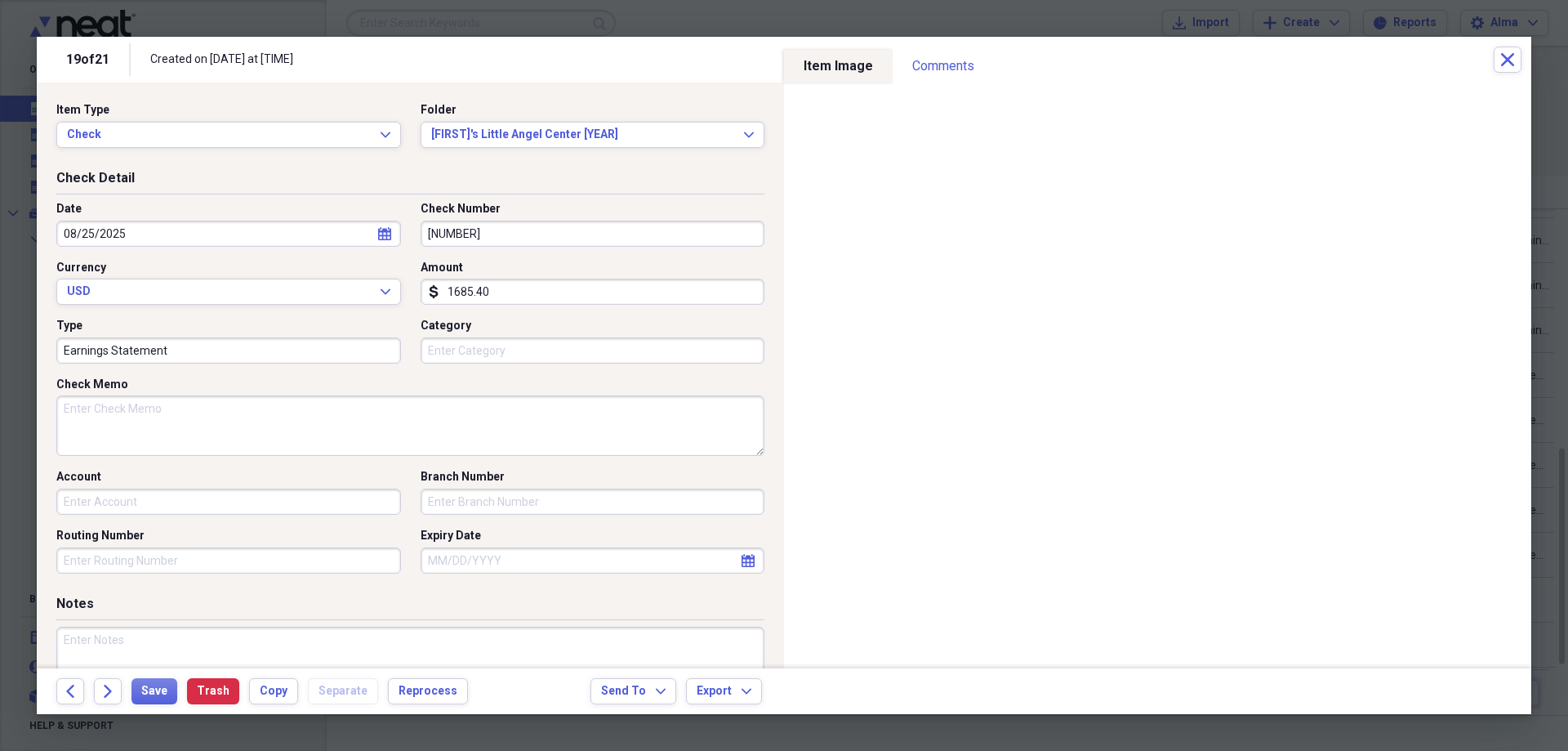 type on "Earnings Statement" 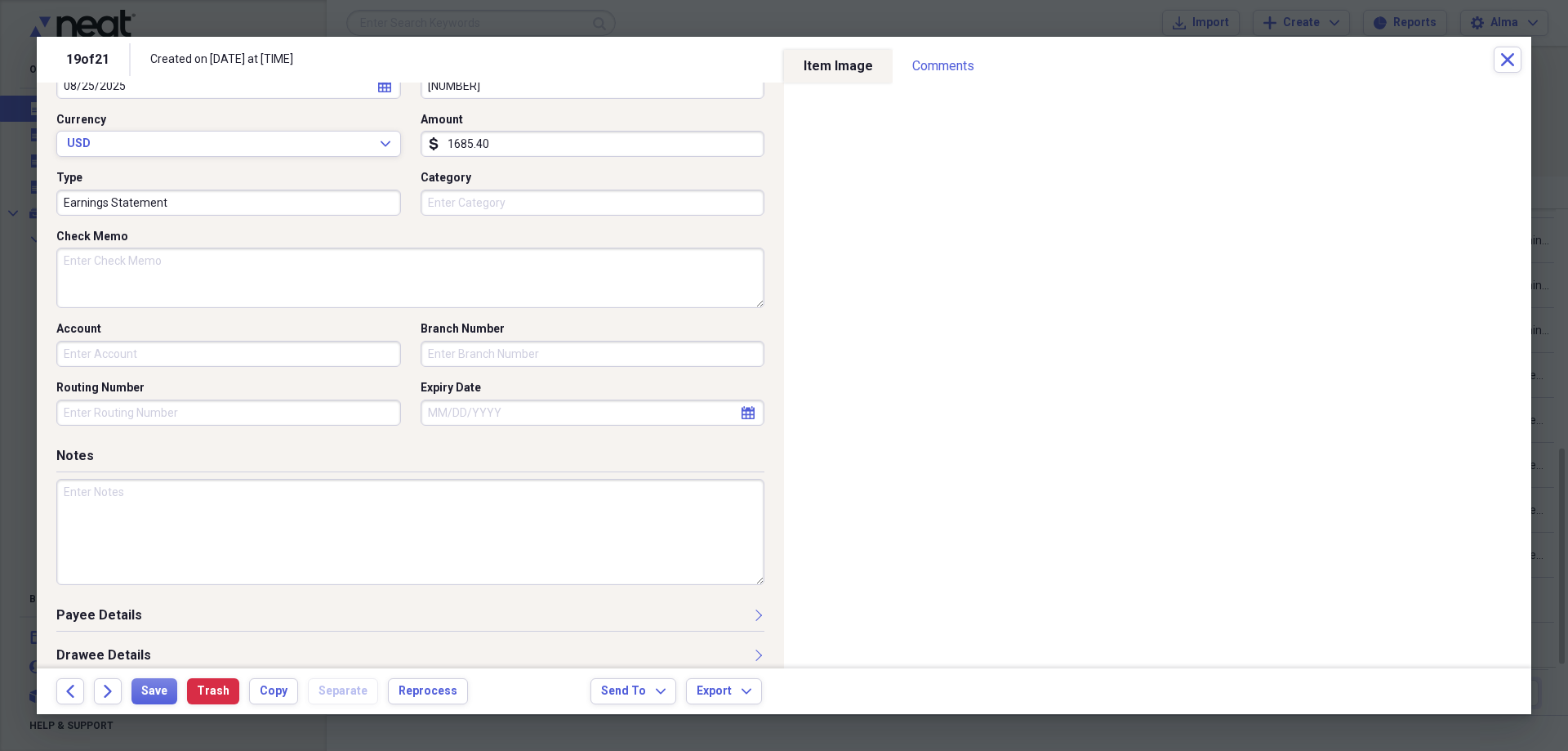 scroll, scrollTop: 207, scrollLeft: 0, axis: vertical 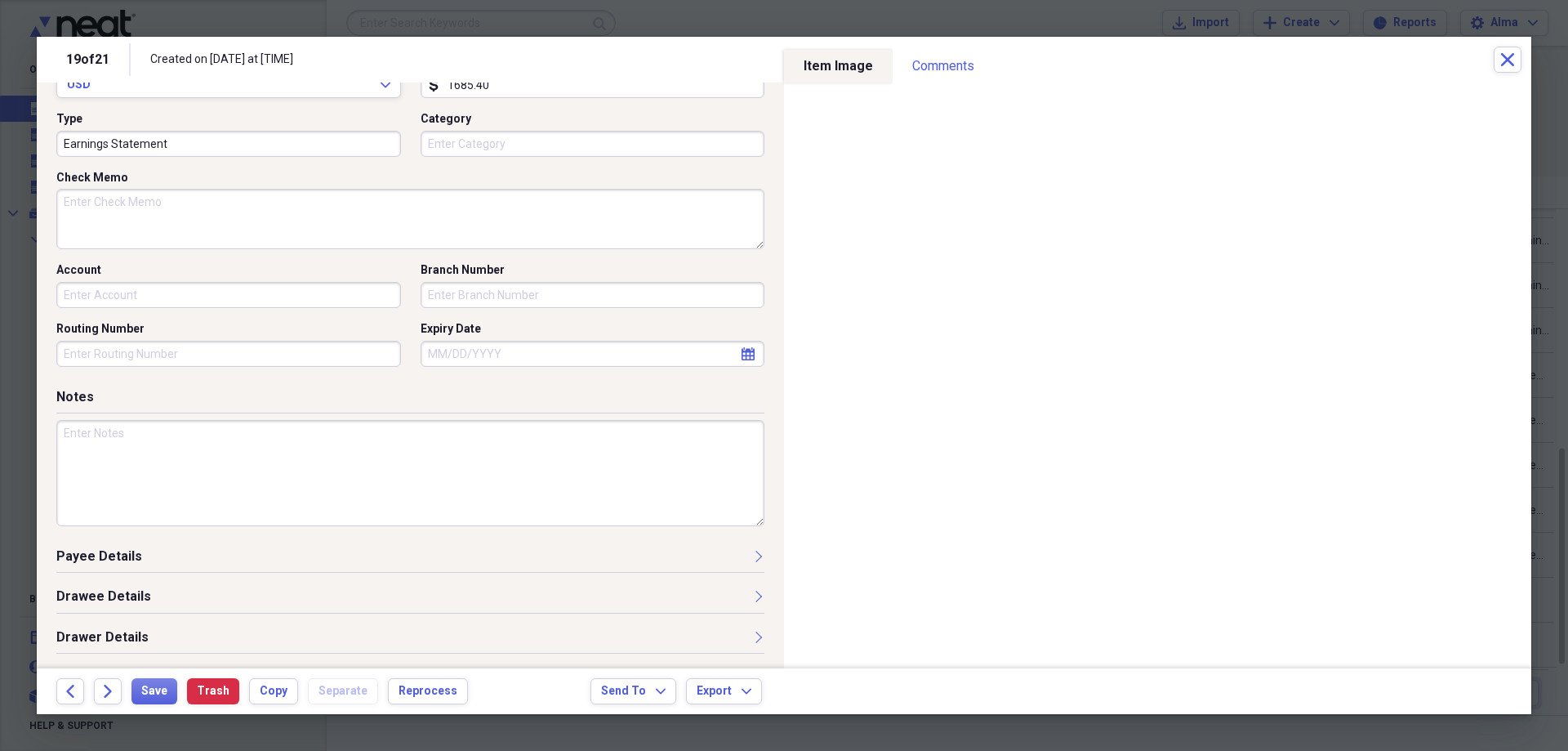 click at bounding box center (410, 473) 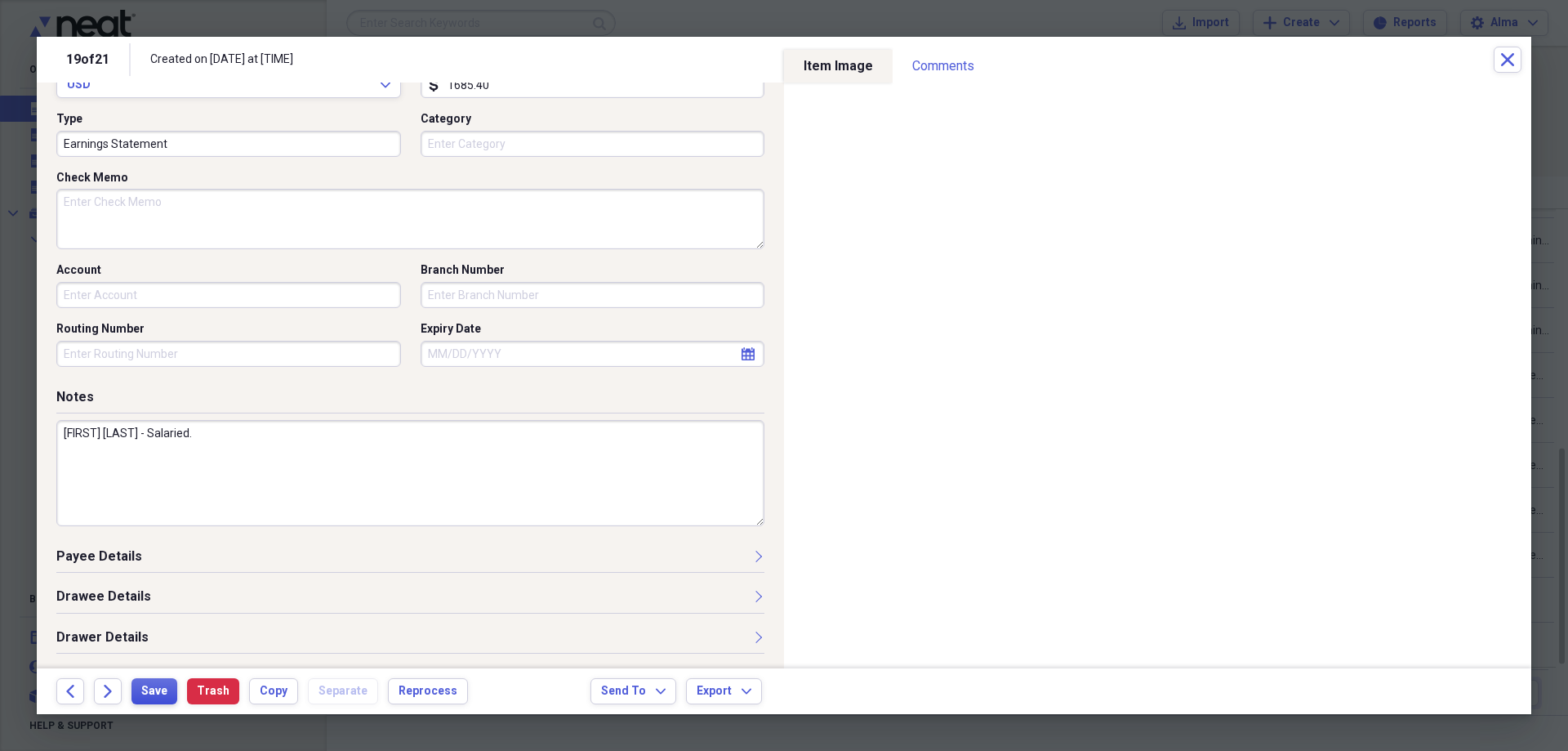 type on "[FIRST] [LAST] - Salaried." 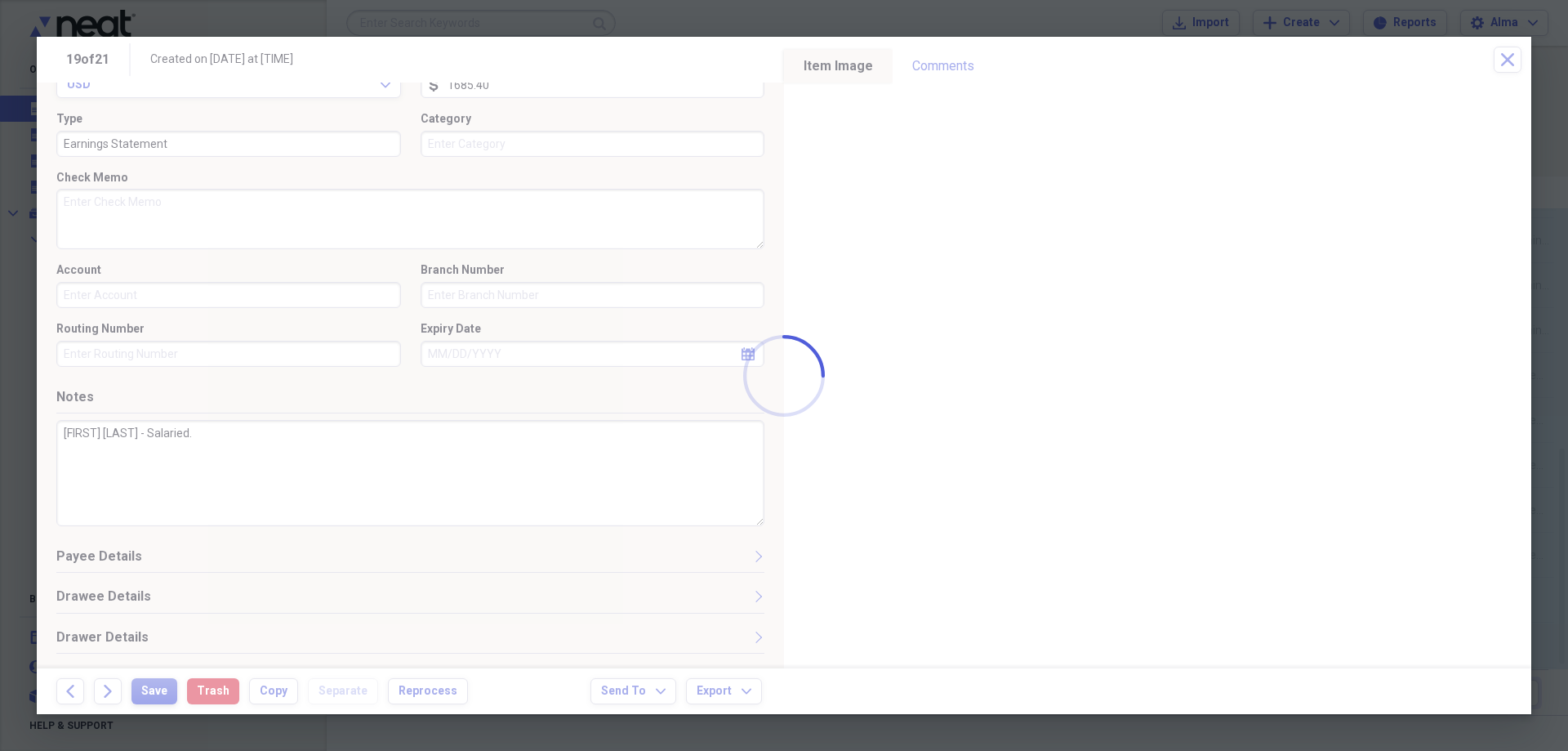 type on "Earnings Statement" 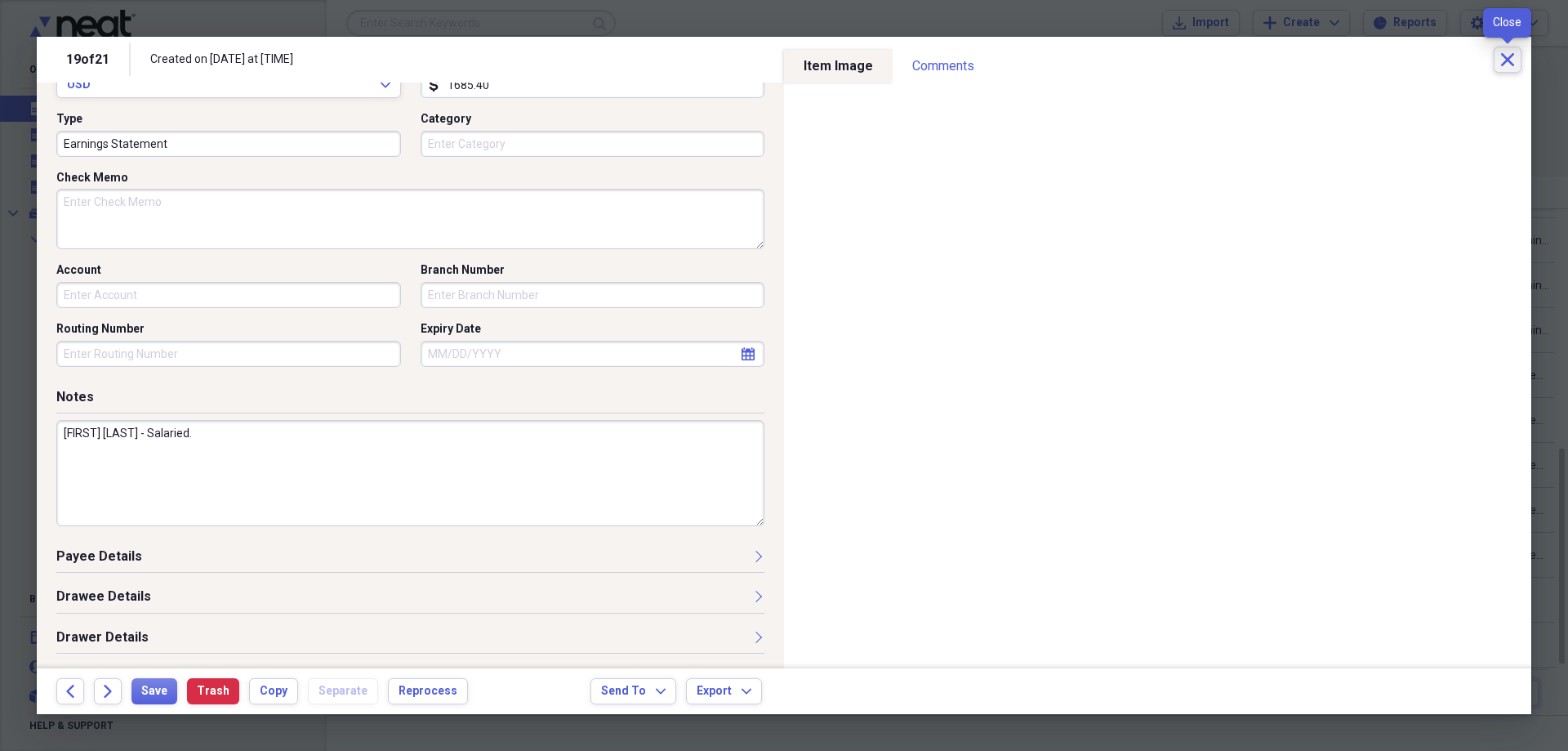 click on "Close" 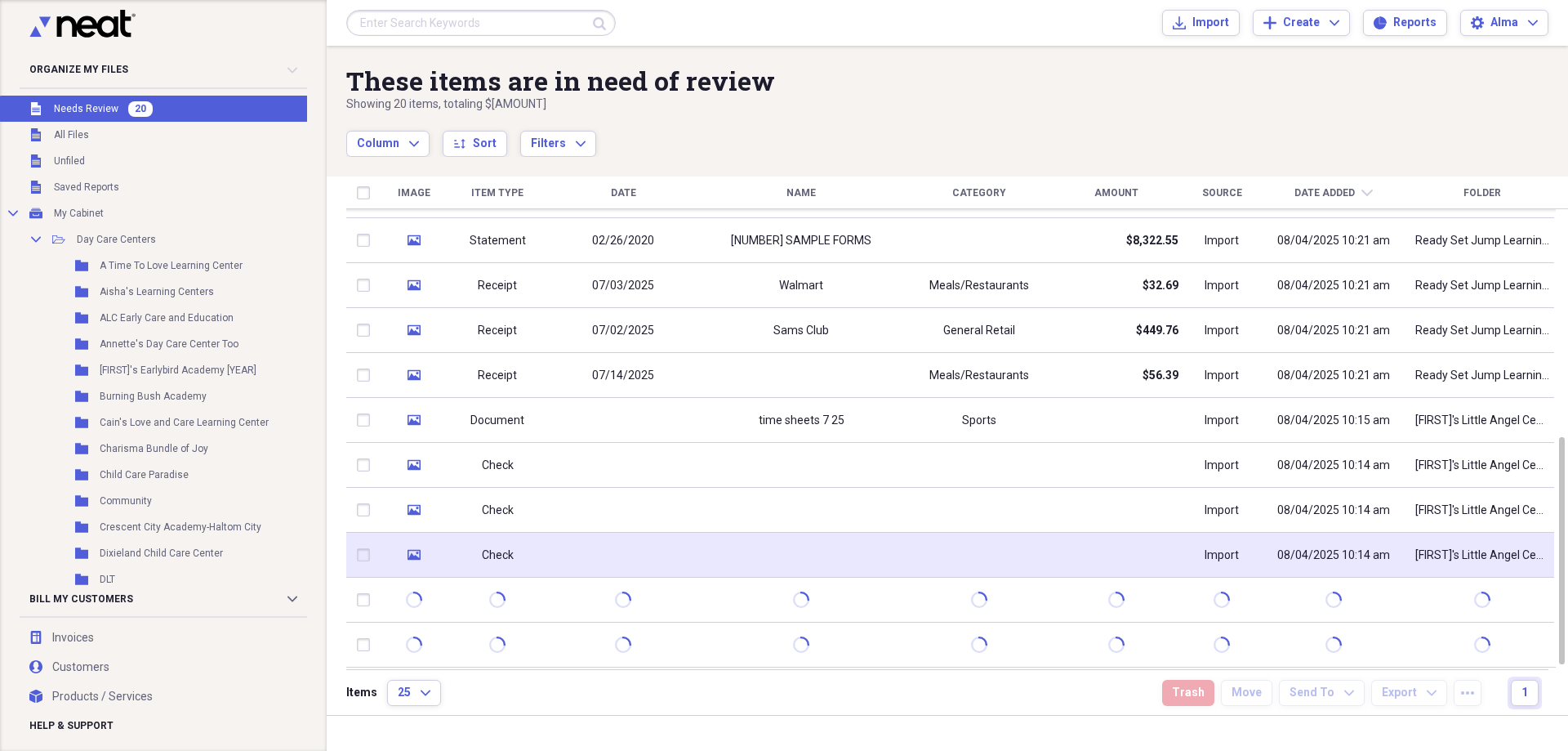 click at bounding box center [623, 555] 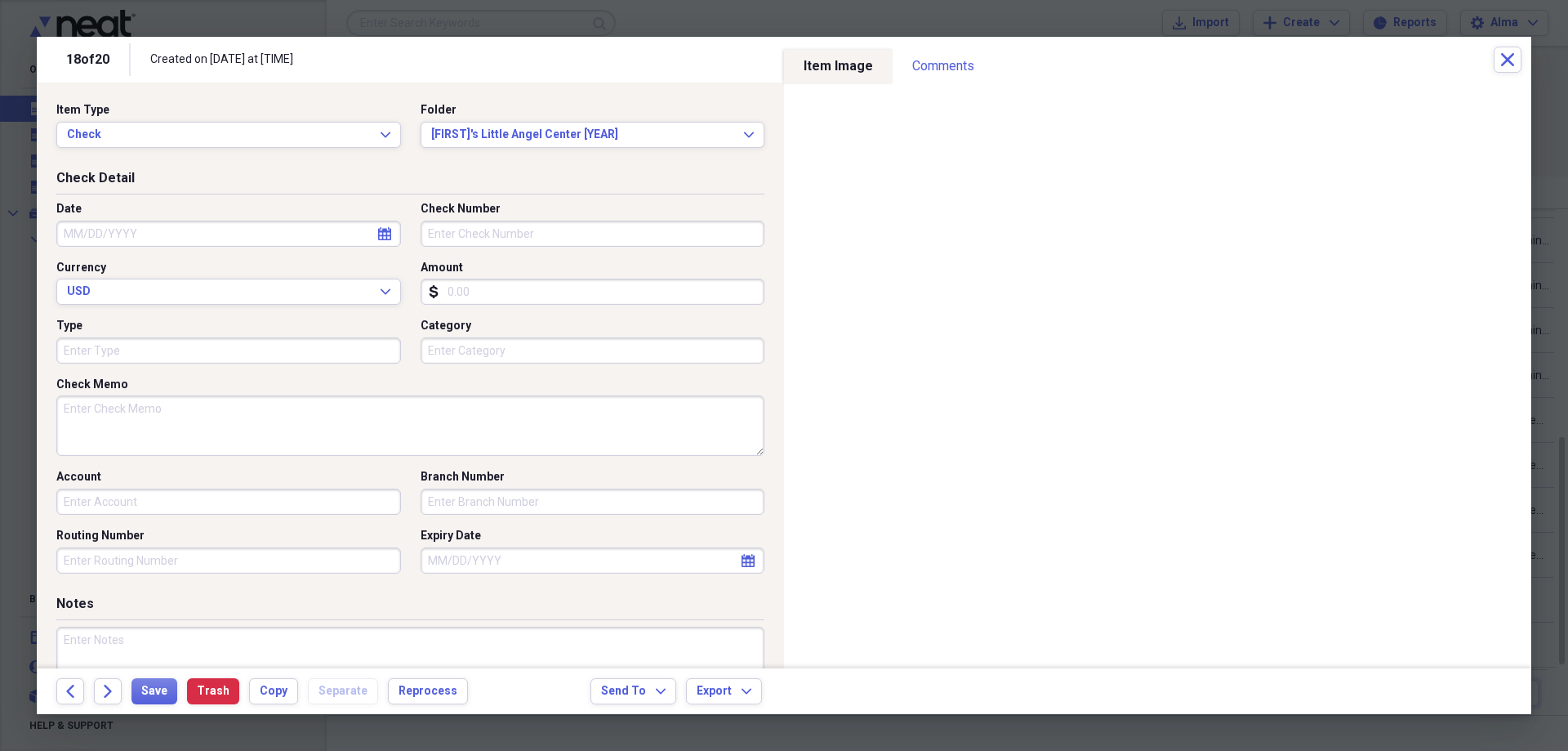click on "calendar" 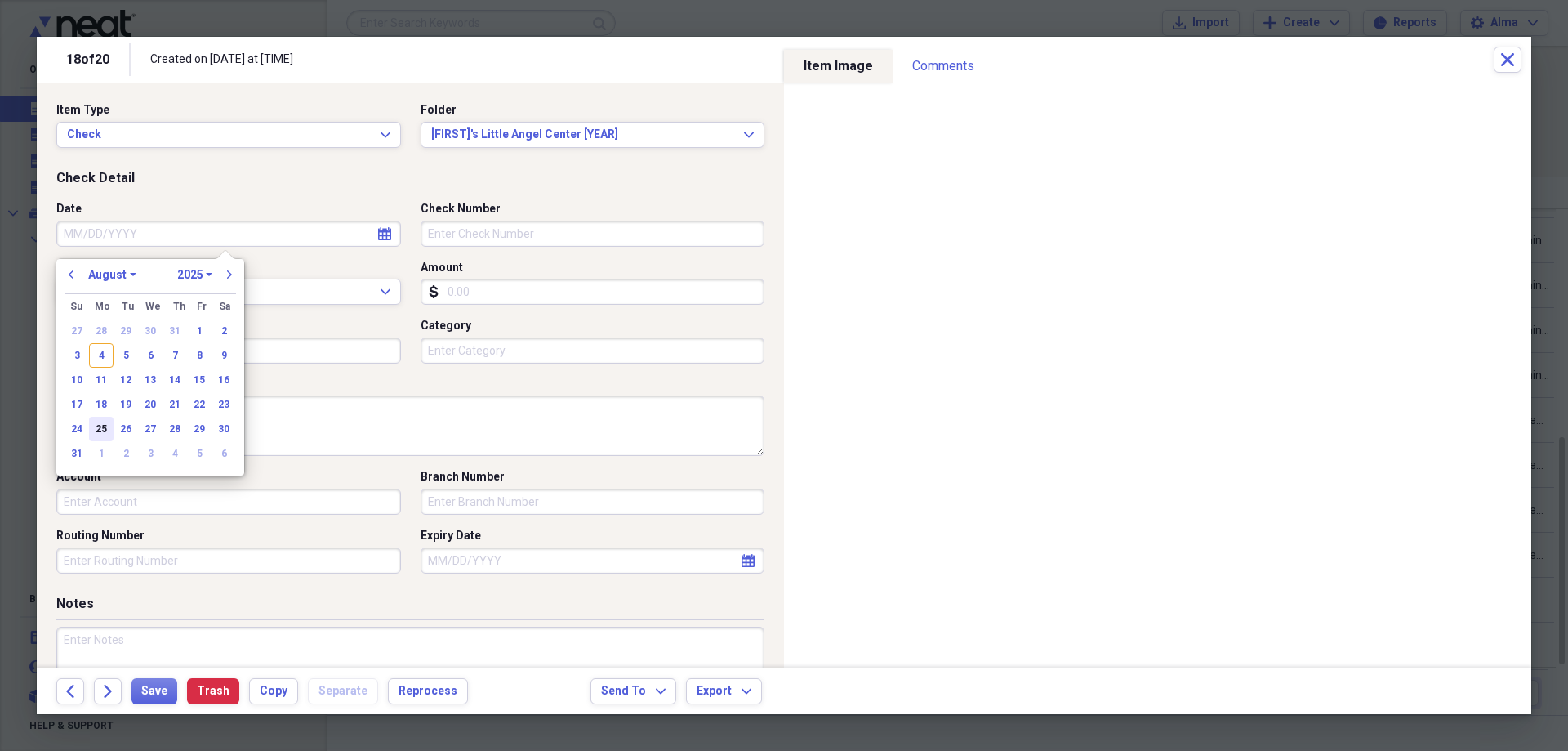 click on "25" at bounding box center [101, 429] 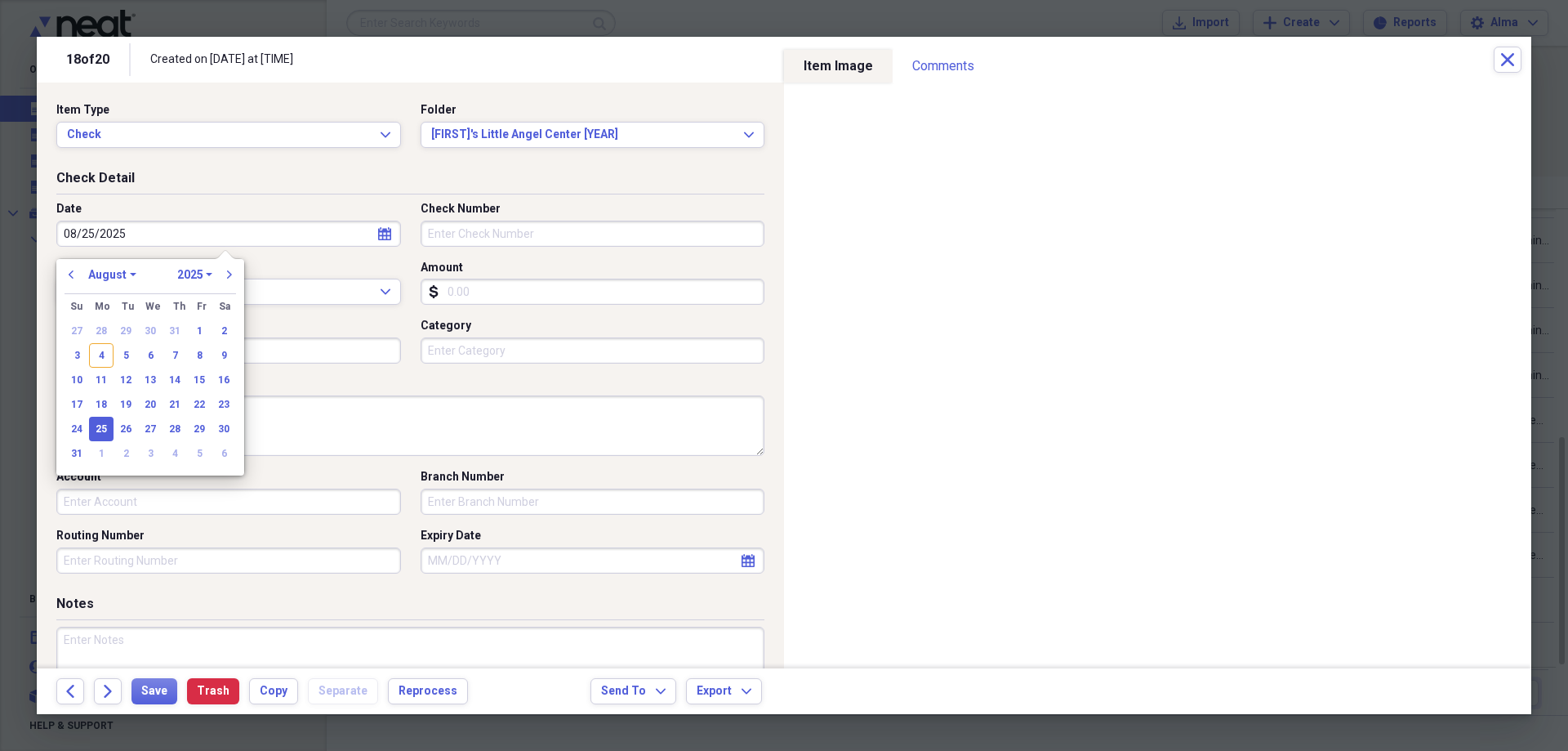 type on "08/25/2025" 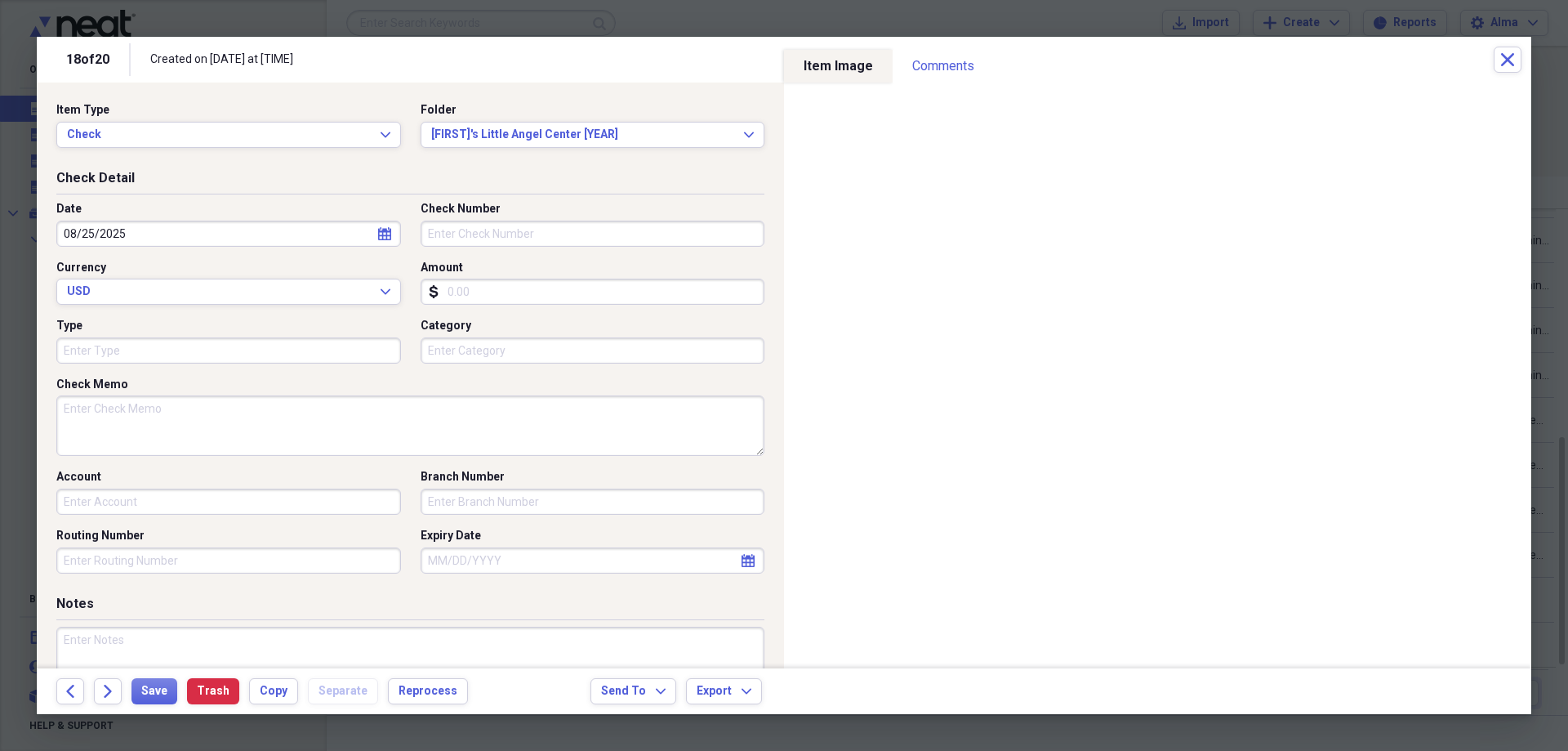 click on "Check Number" at bounding box center [593, 234] 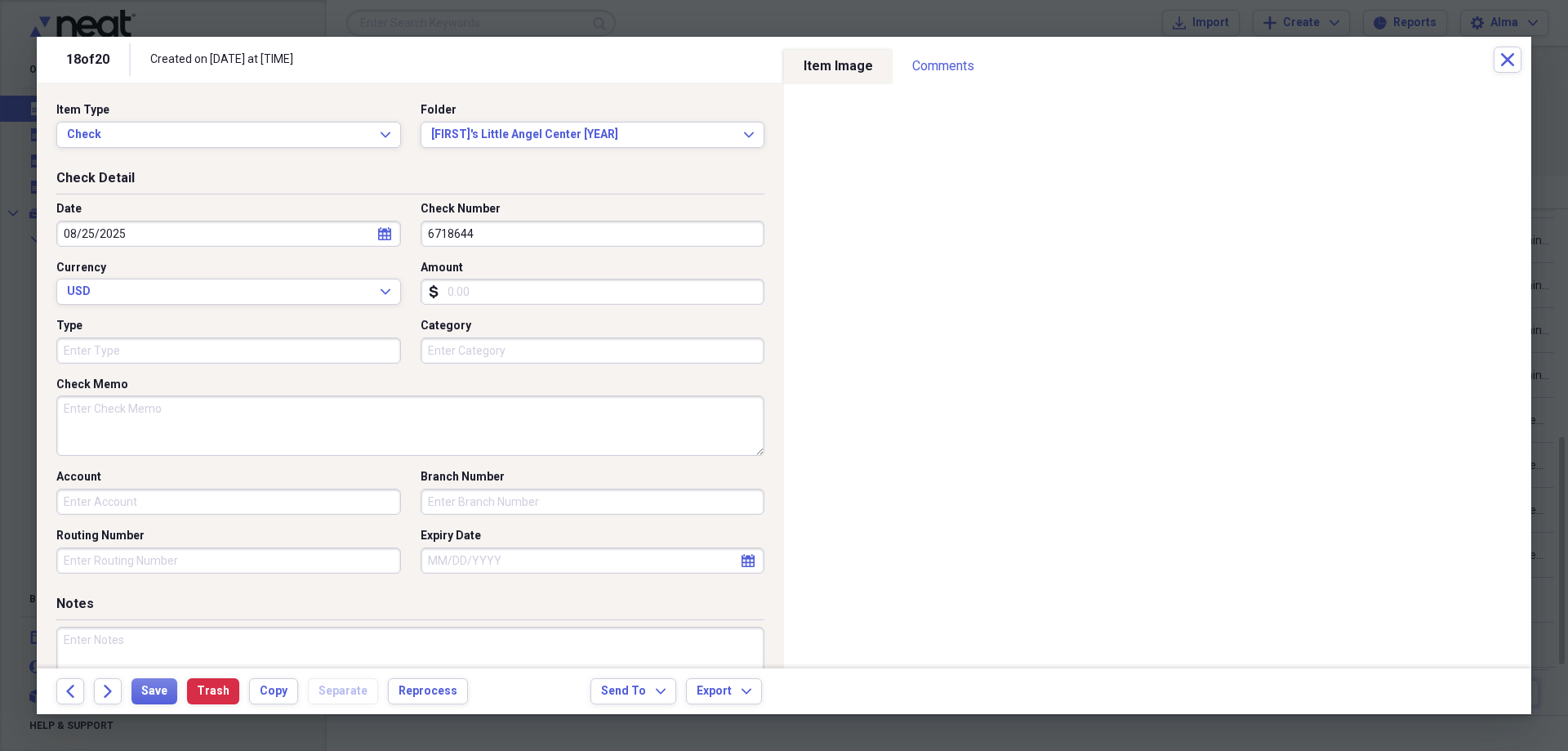 type on "6718644" 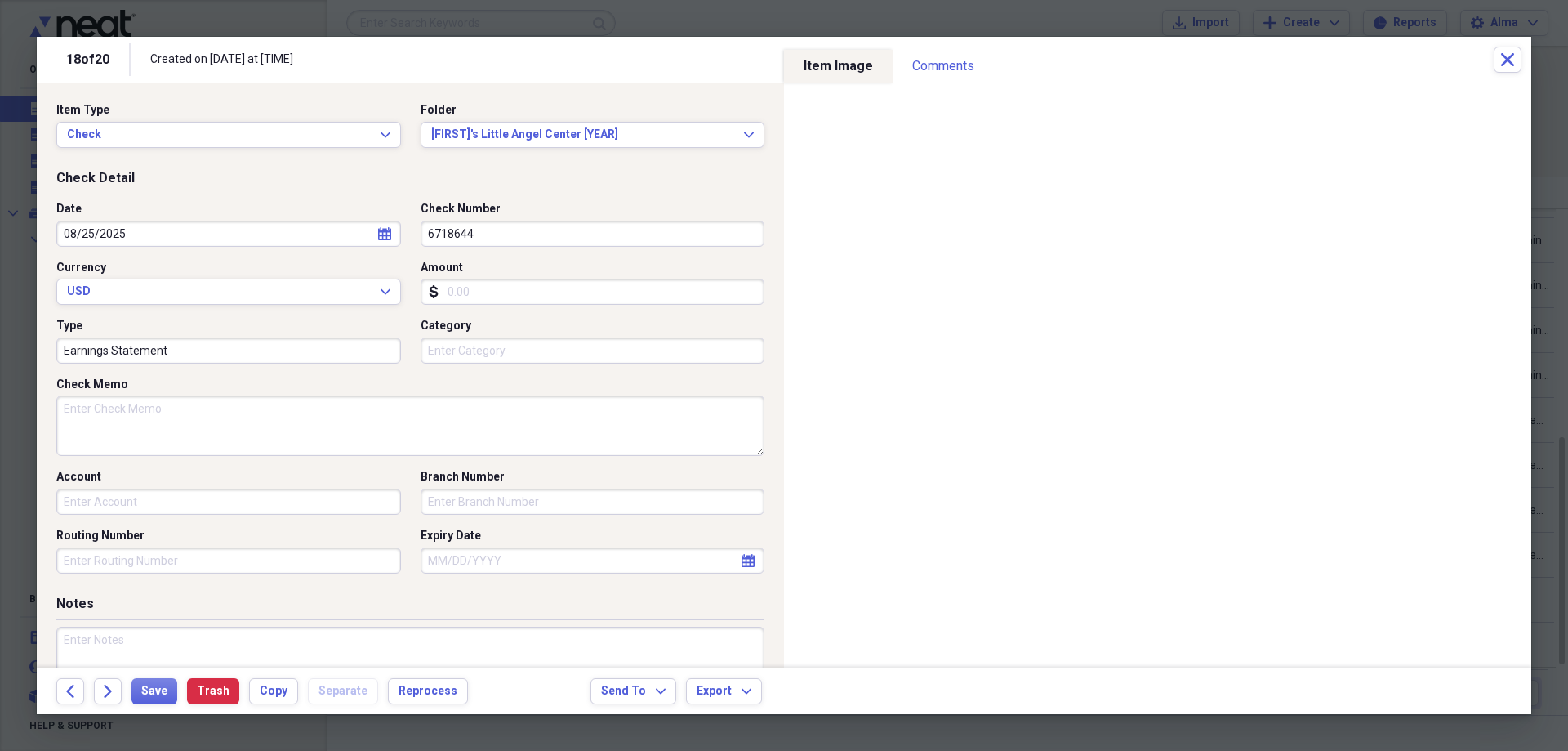 type on "Earnings Statement" 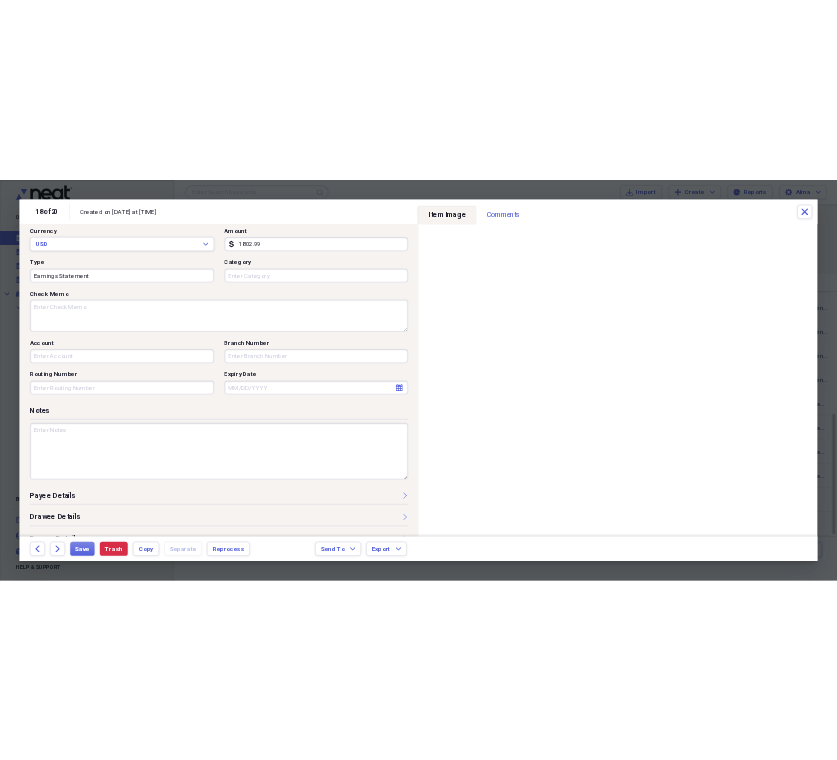 scroll, scrollTop: 253, scrollLeft: 0, axis: vertical 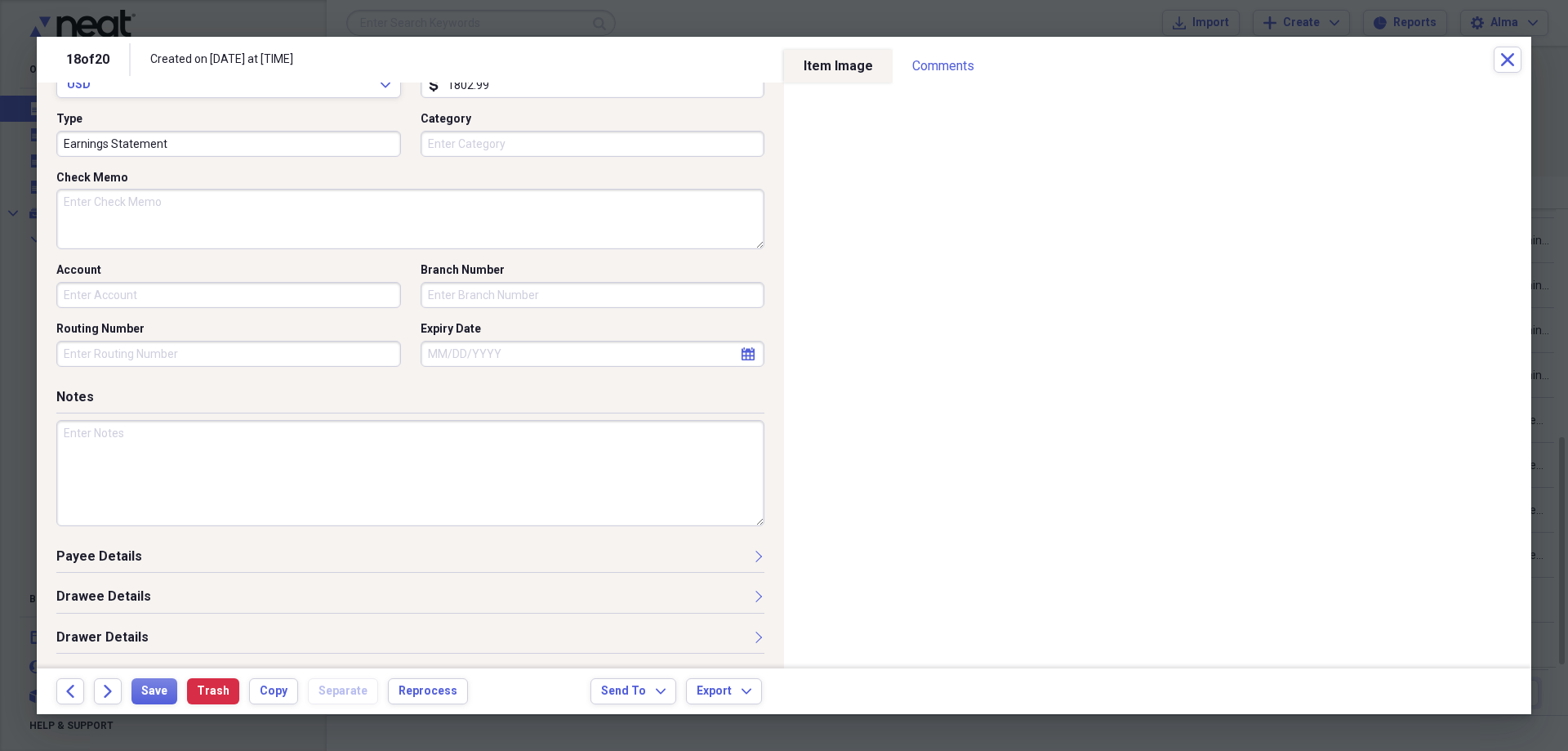 type on "1802.99" 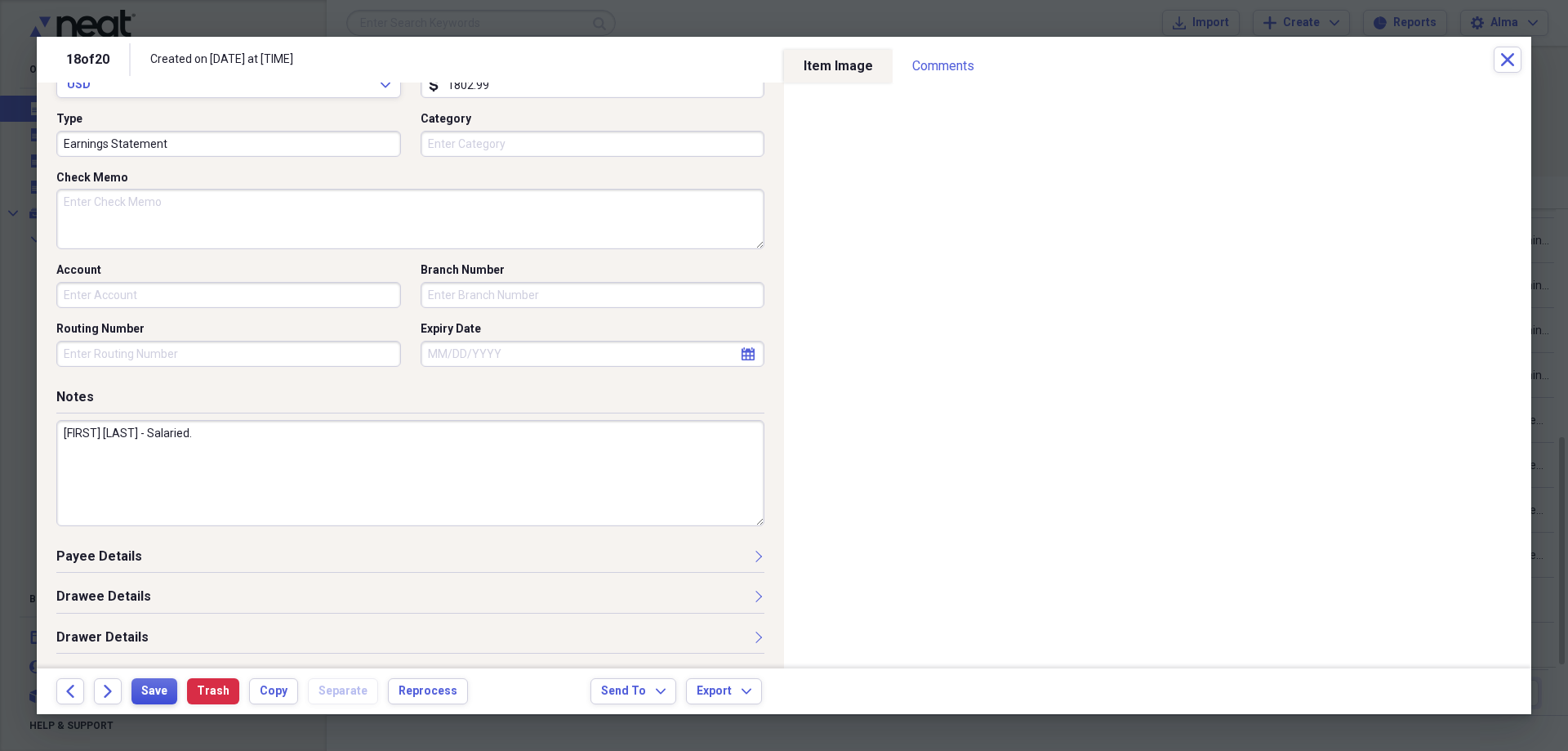 type on "[FIRST] [LAST] - Salaried." 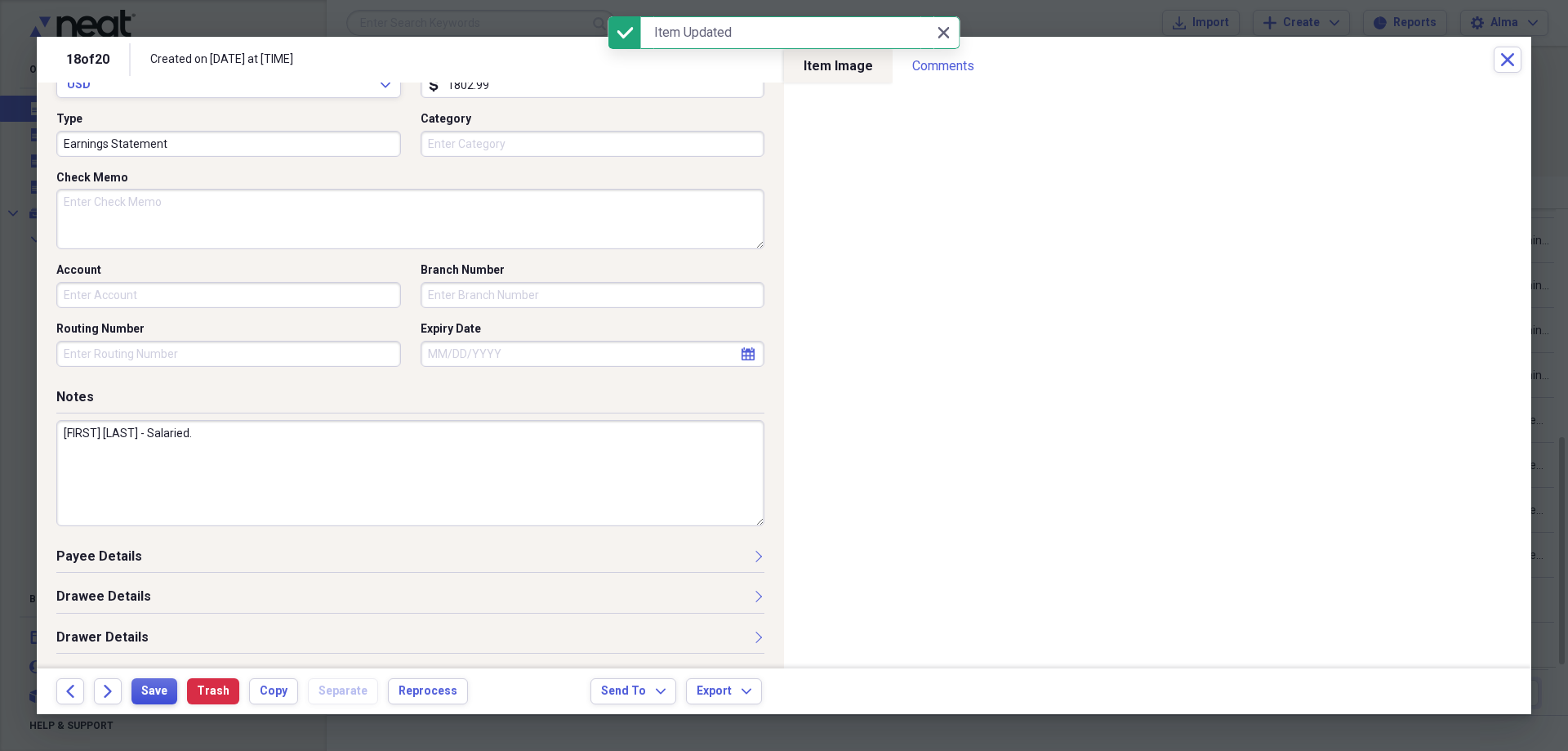 type on "Earnings Statement" 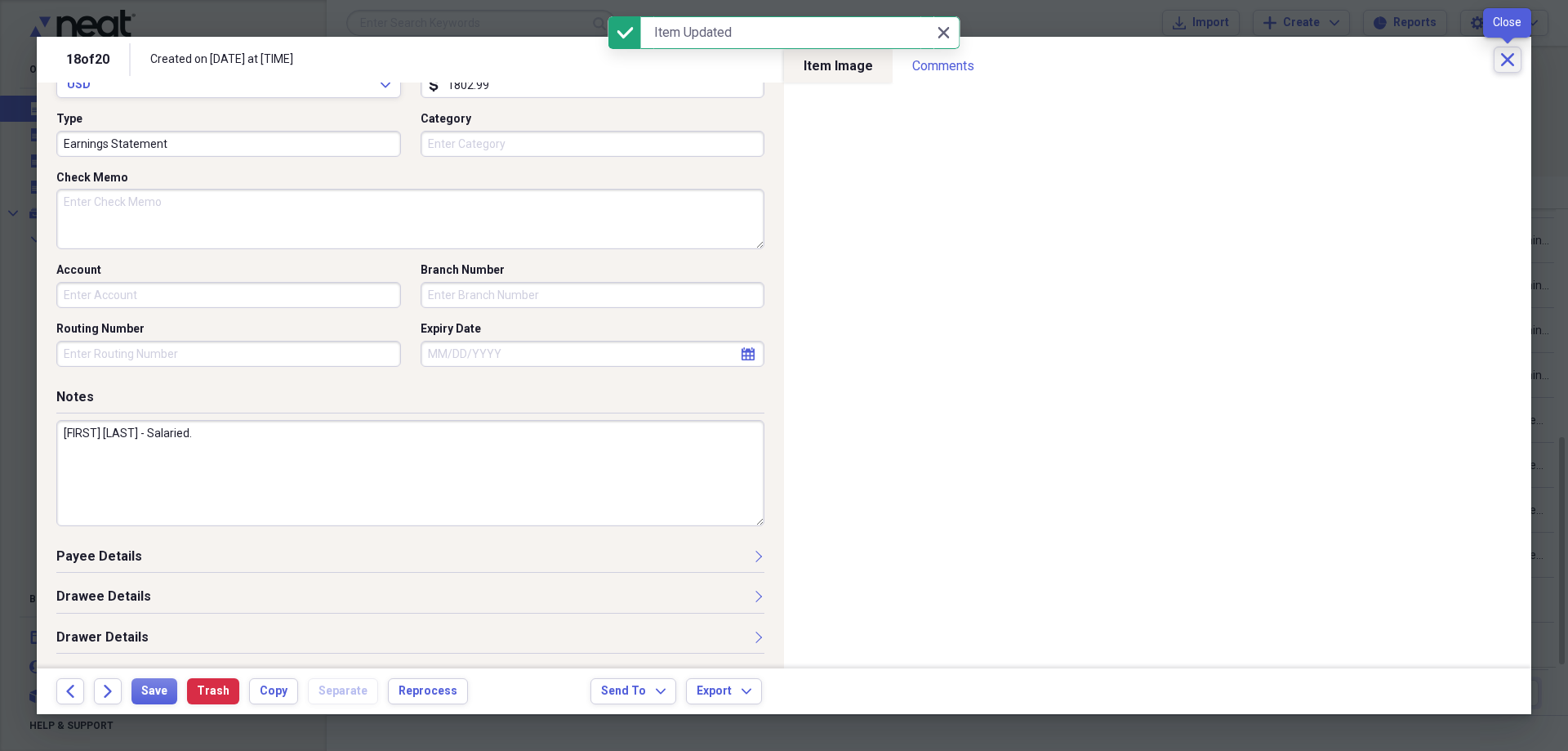 click on "Close" 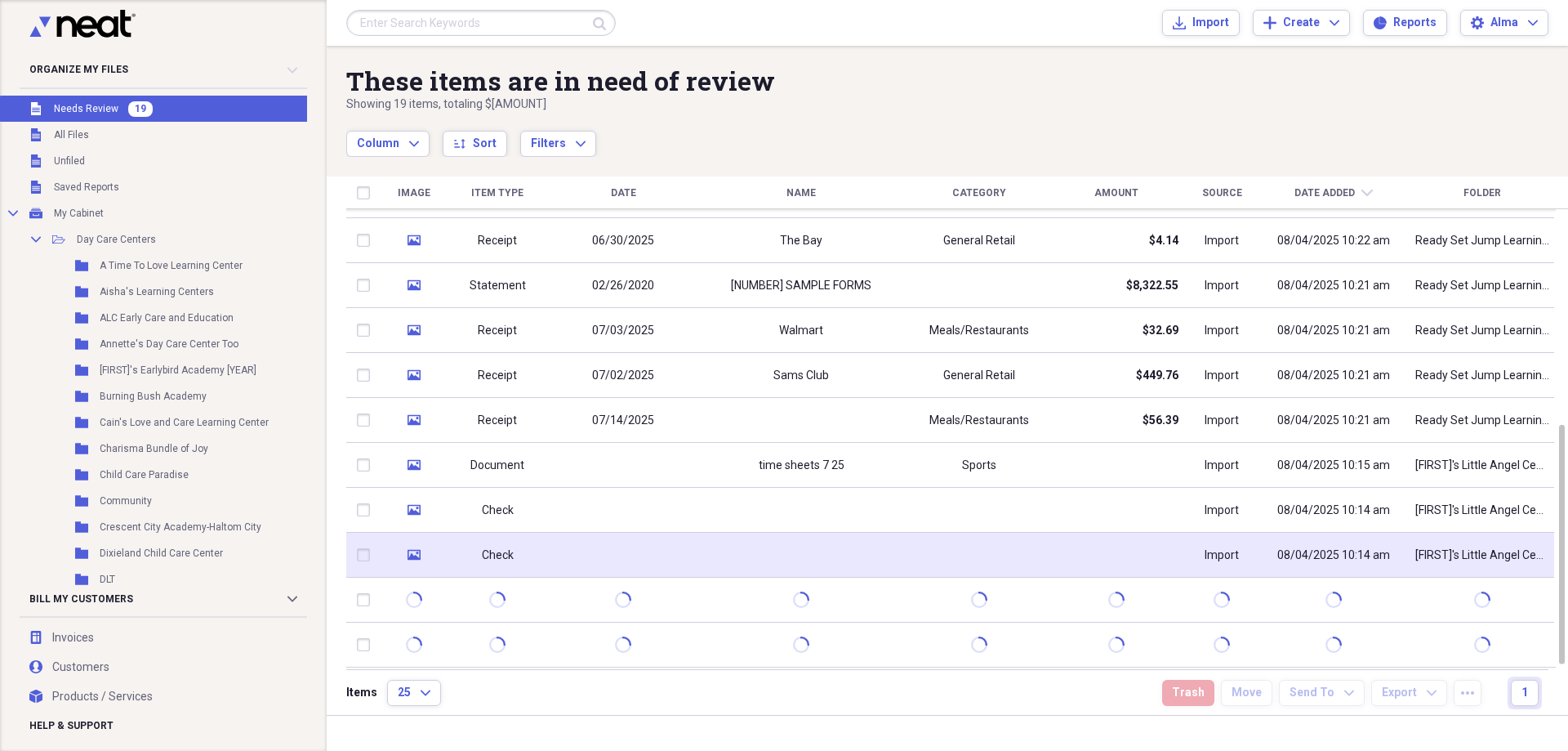 click at bounding box center [623, 555] 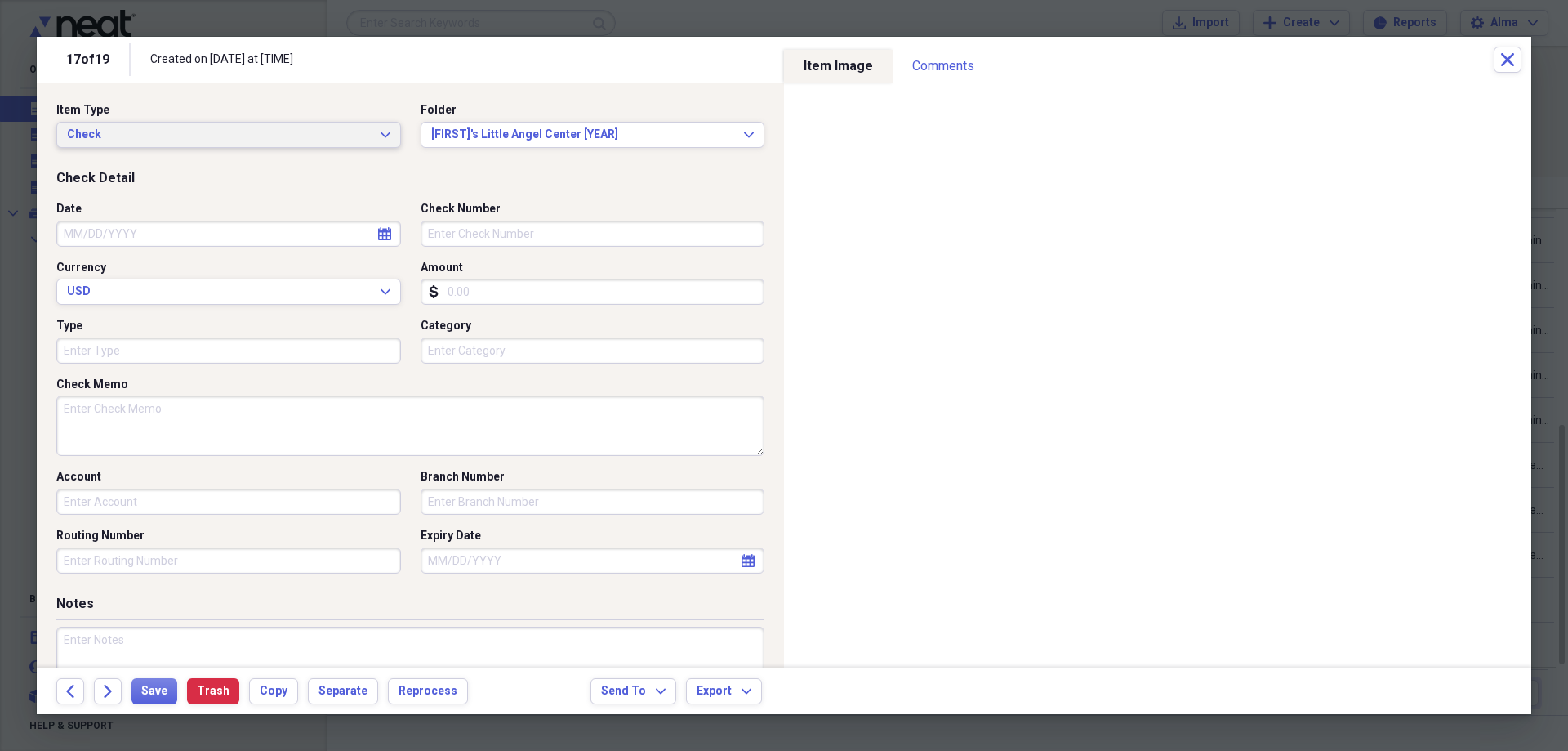 click on "Expand" 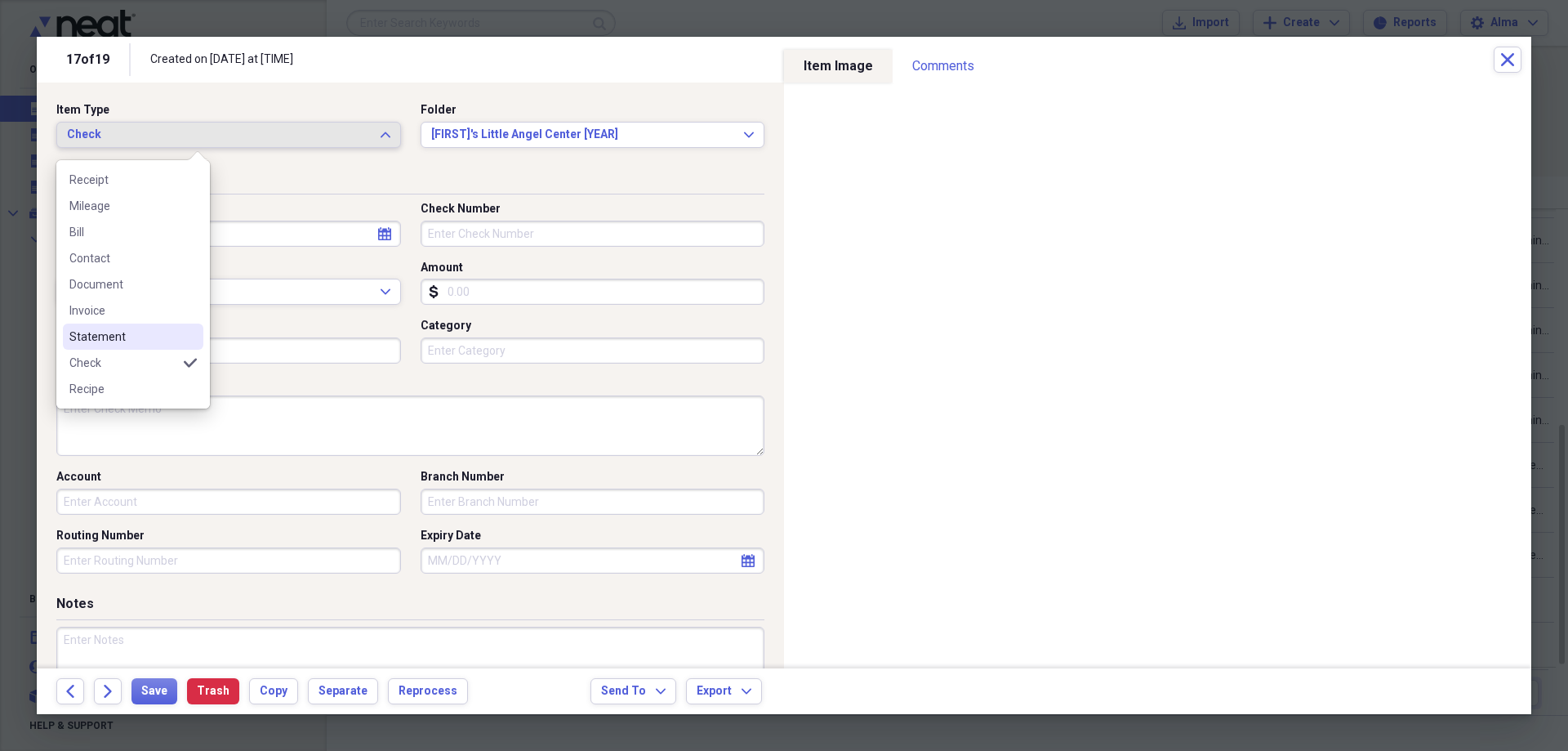 click on "Statement" at bounding box center [123, 337] 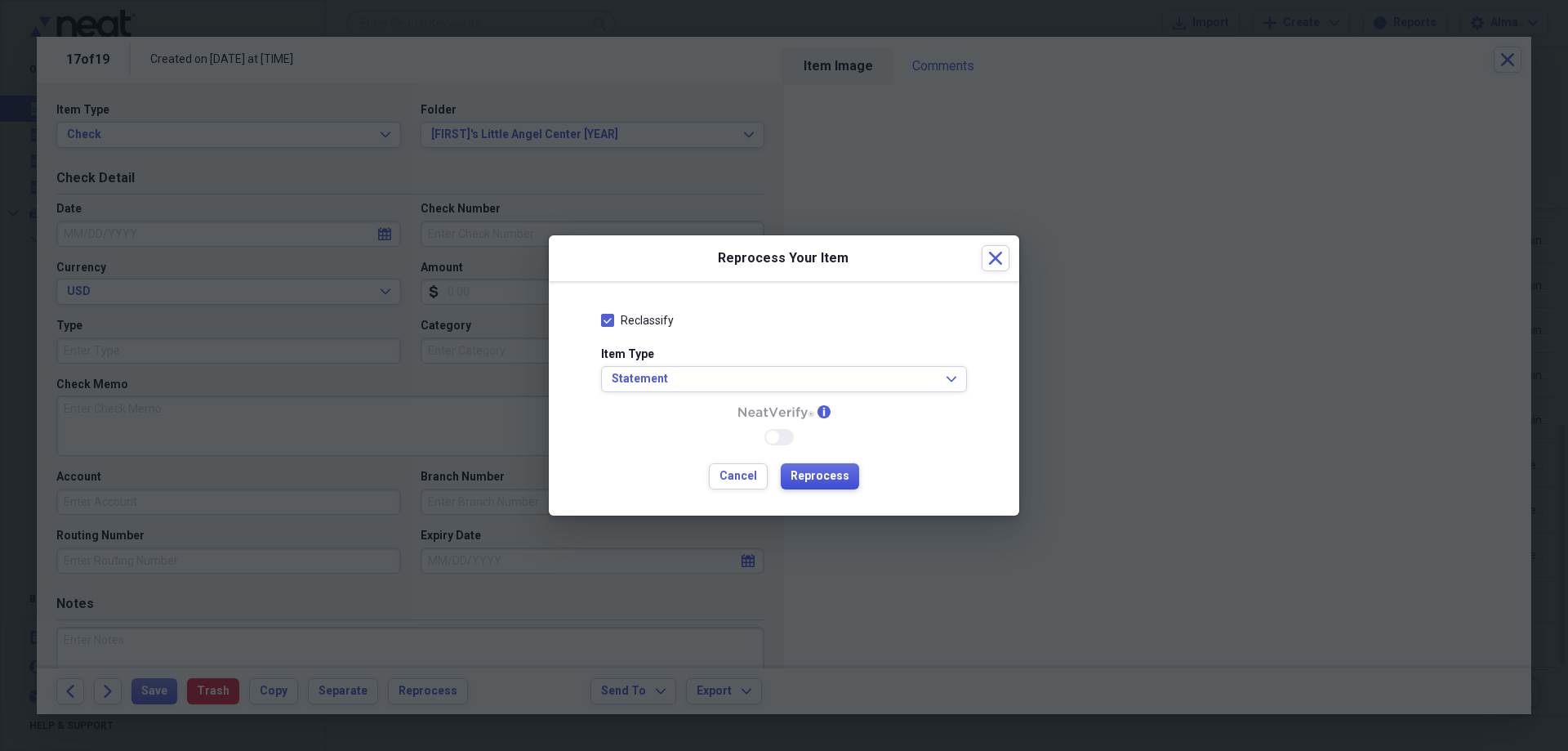 click on "Reprocess" at bounding box center [820, 476] 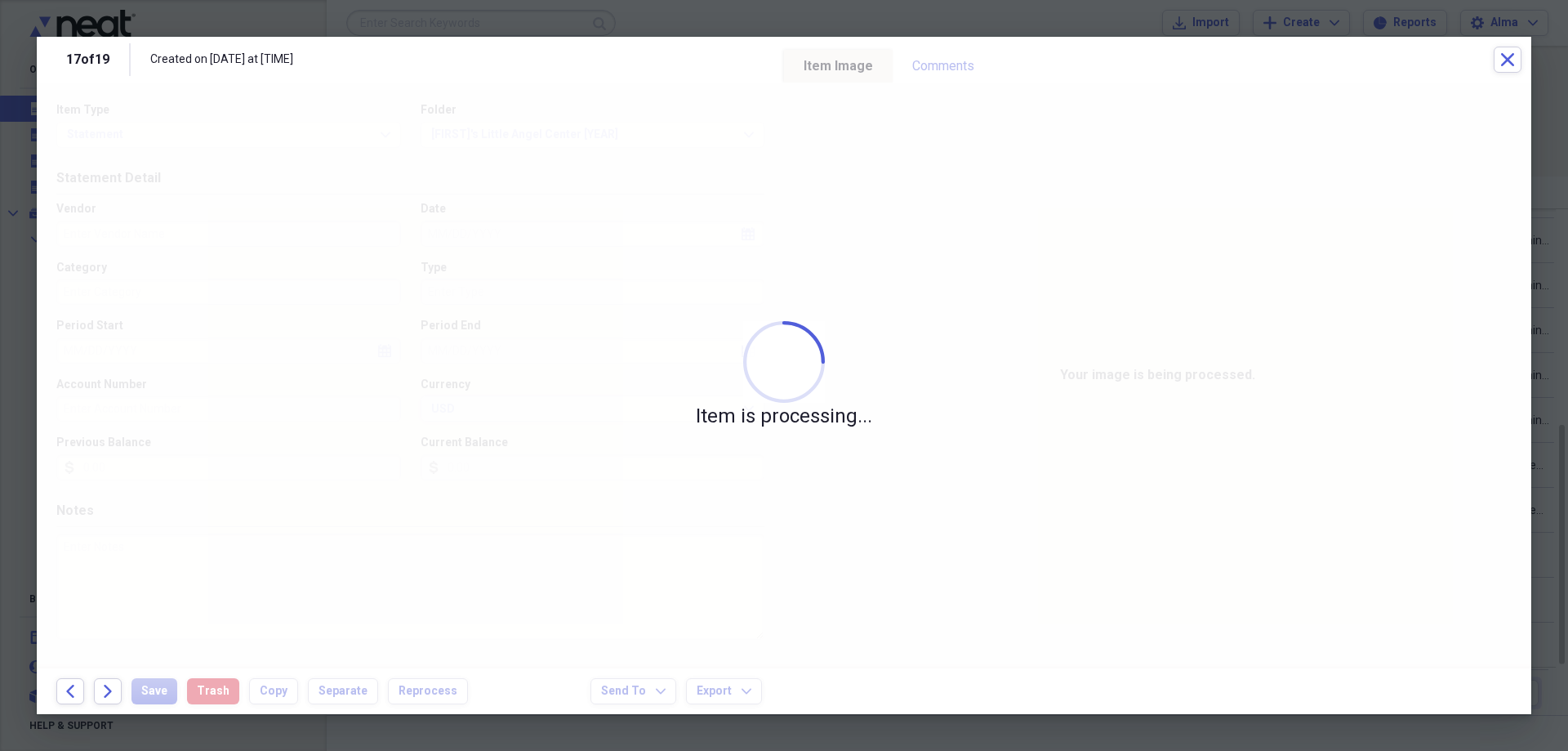 type on "[NUMBER]" 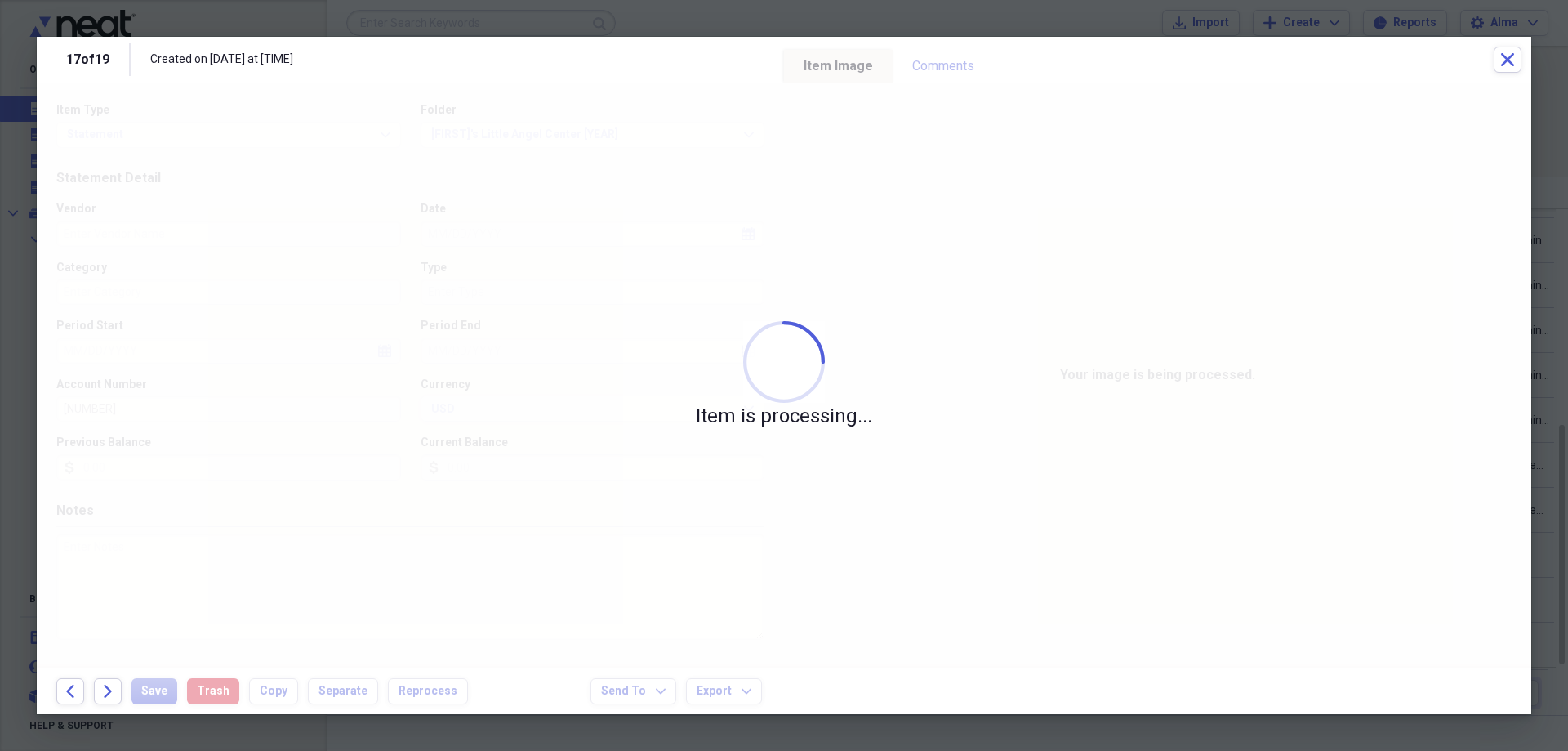 type on "CHASE" 